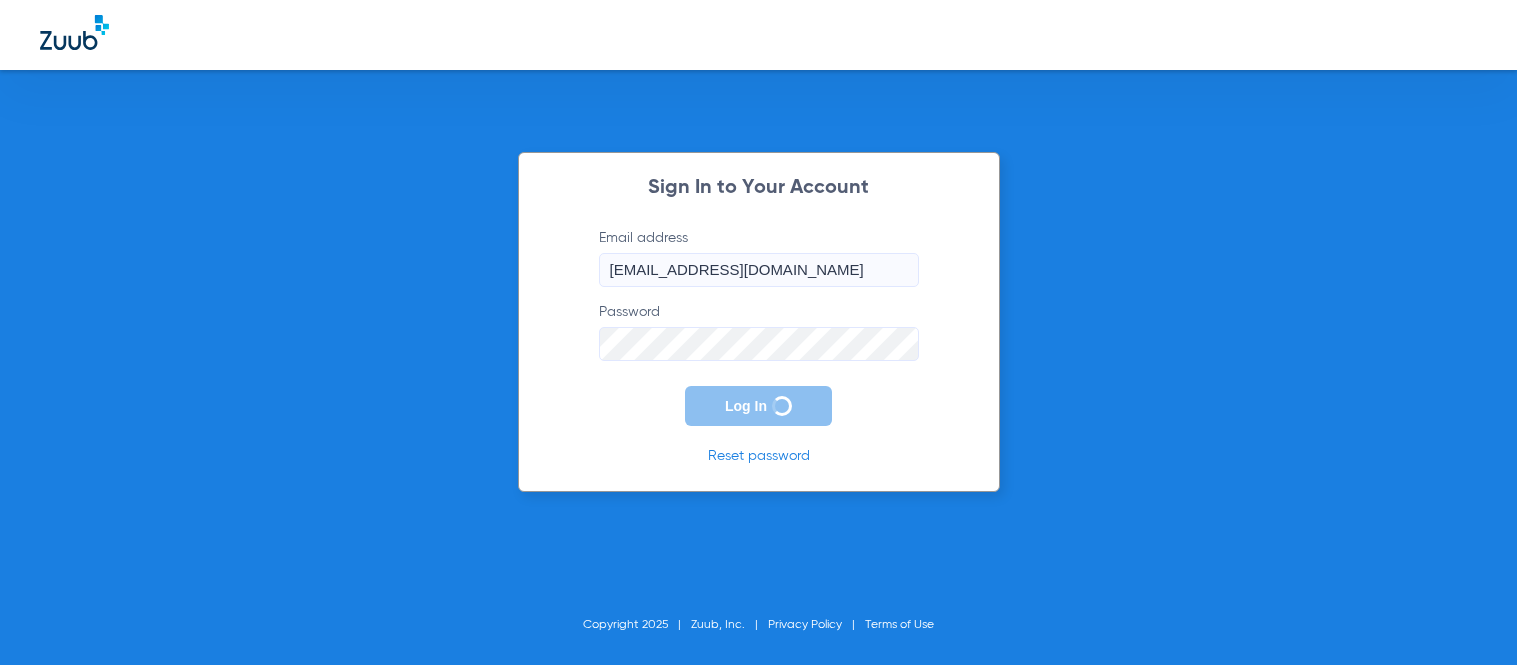 scroll, scrollTop: 0, scrollLeft: 0, axis: both 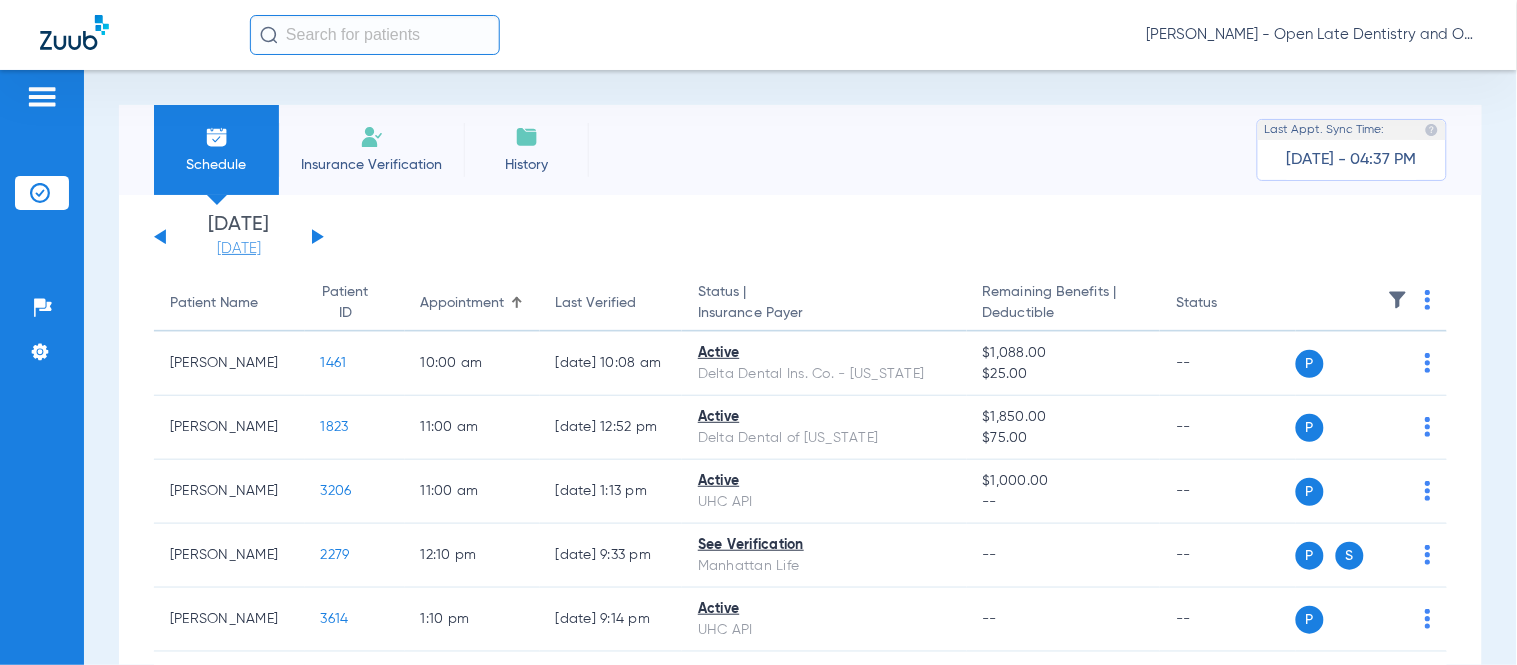click on "[DATE]" 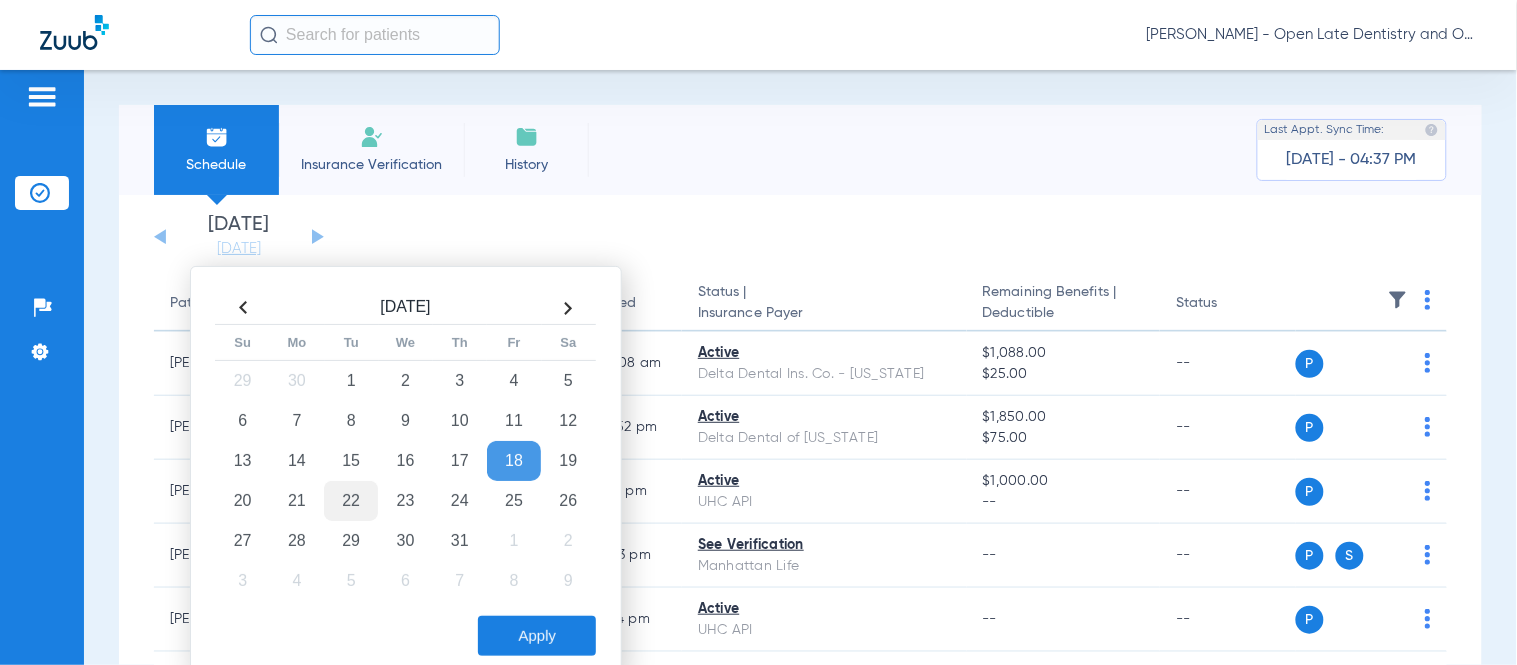 click on "22" 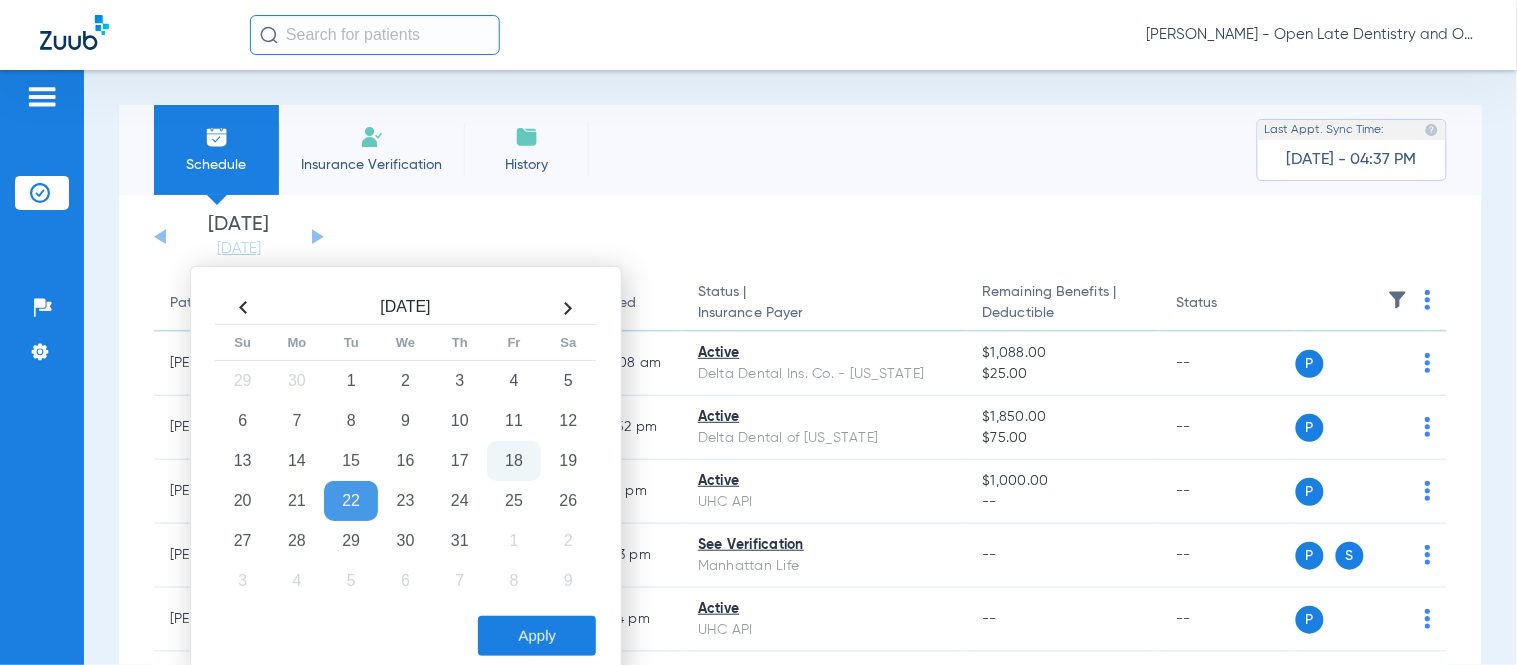 click on "Apply" 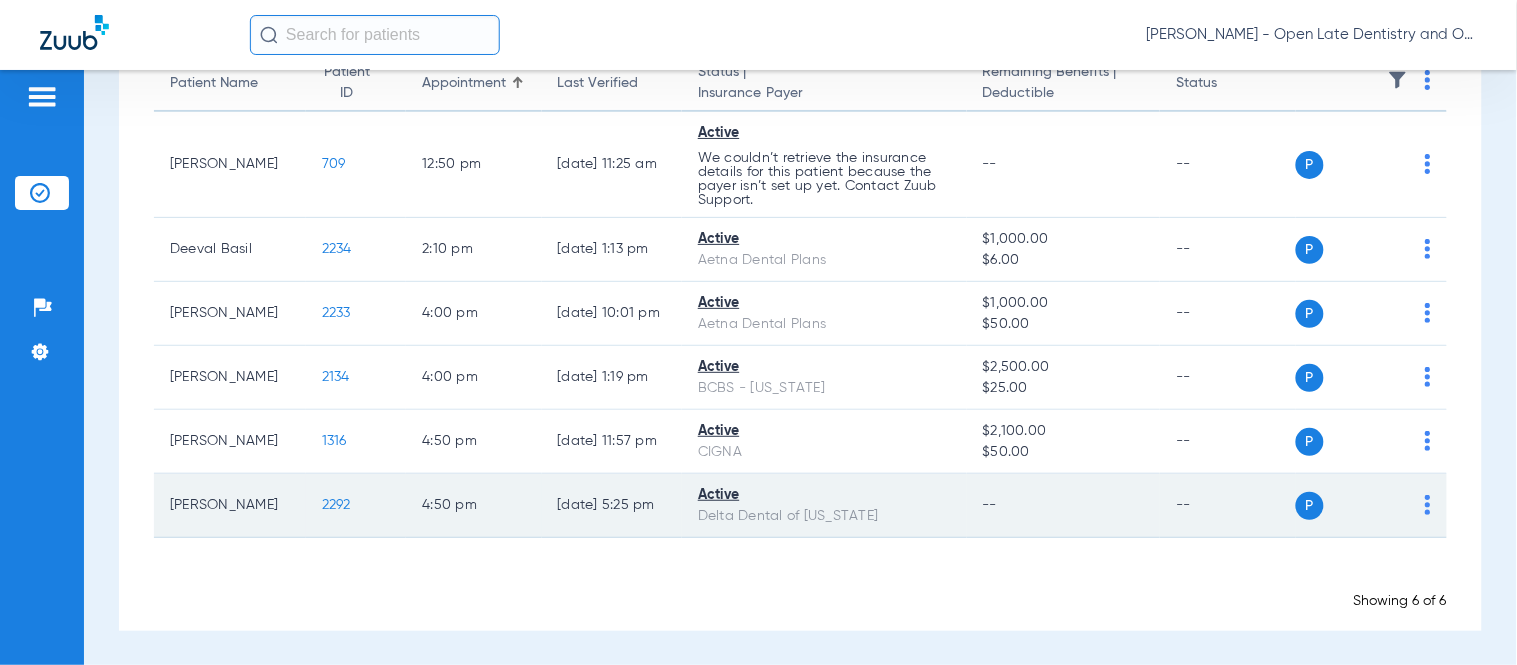 scroll, scrollTop: 108, scrollLeft: 0, axis: vertical 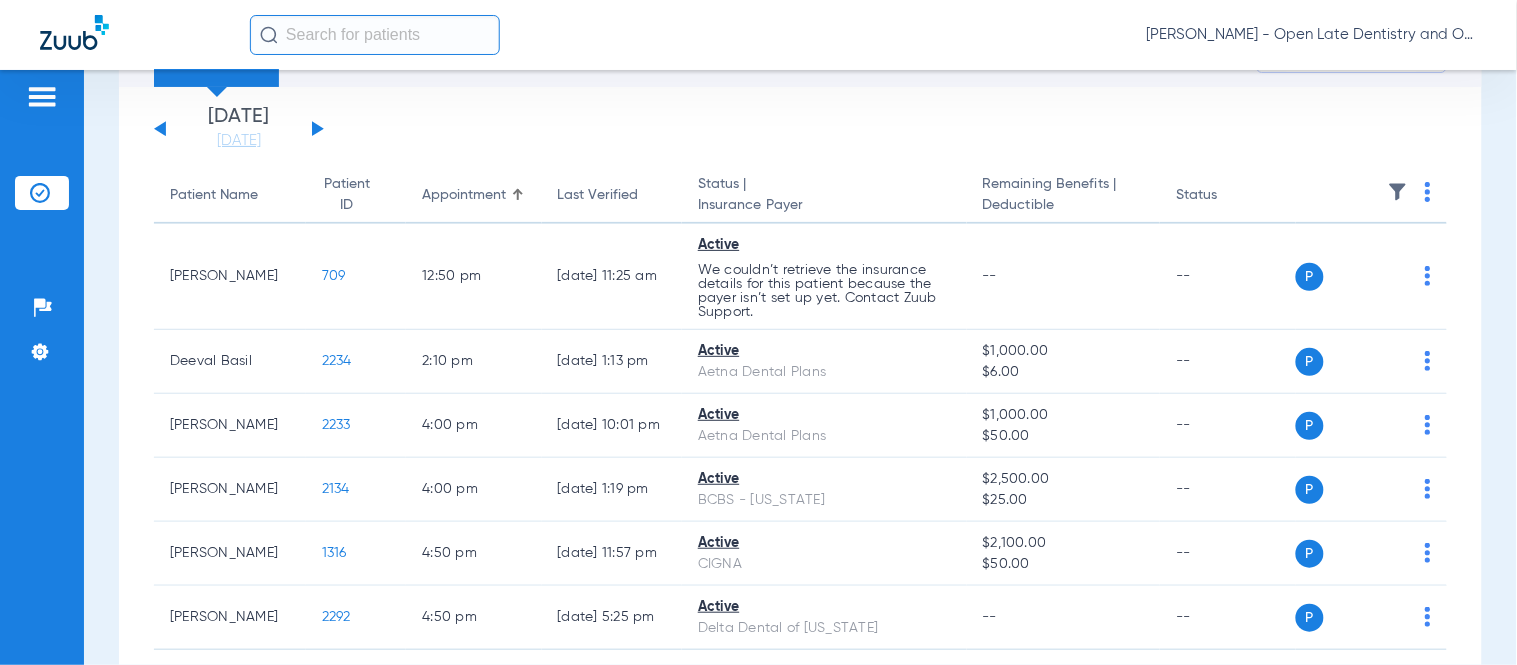 click 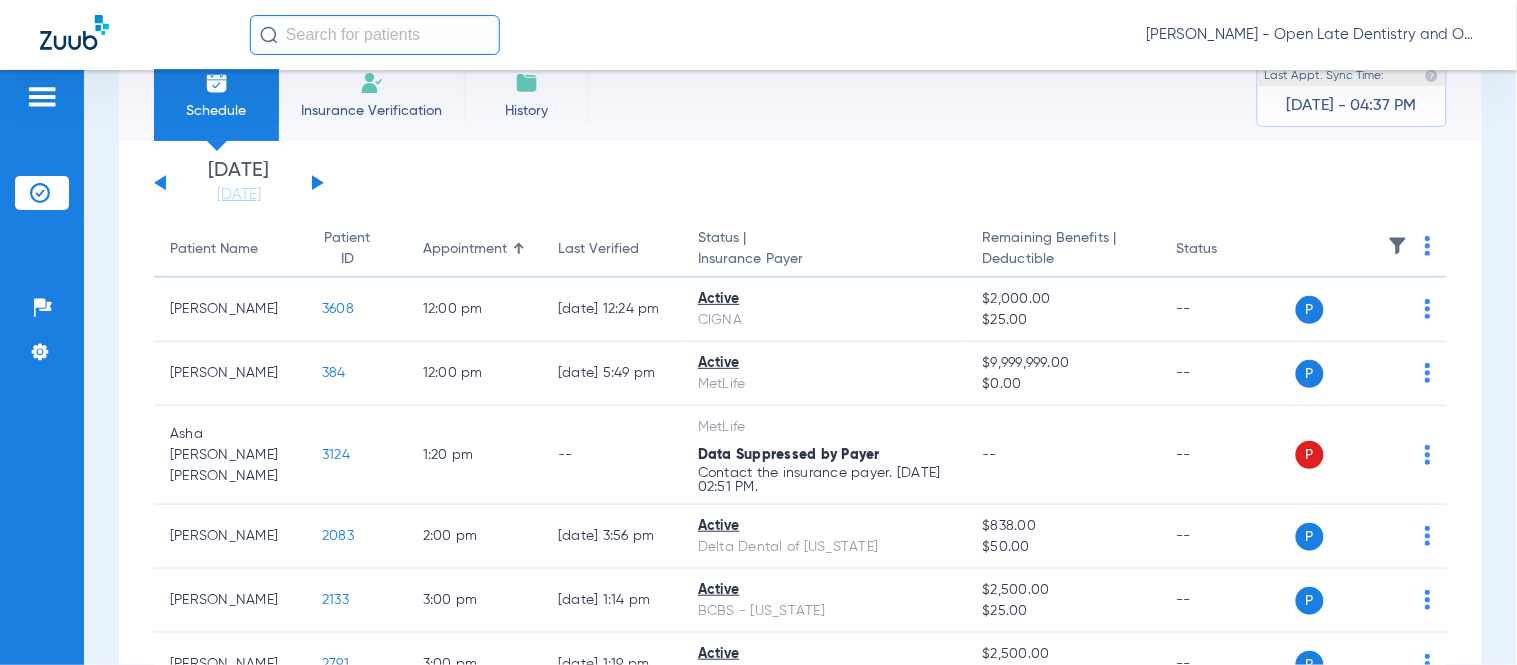 scroll, scrollTop: 0, scrollLeft: 0, axis: both 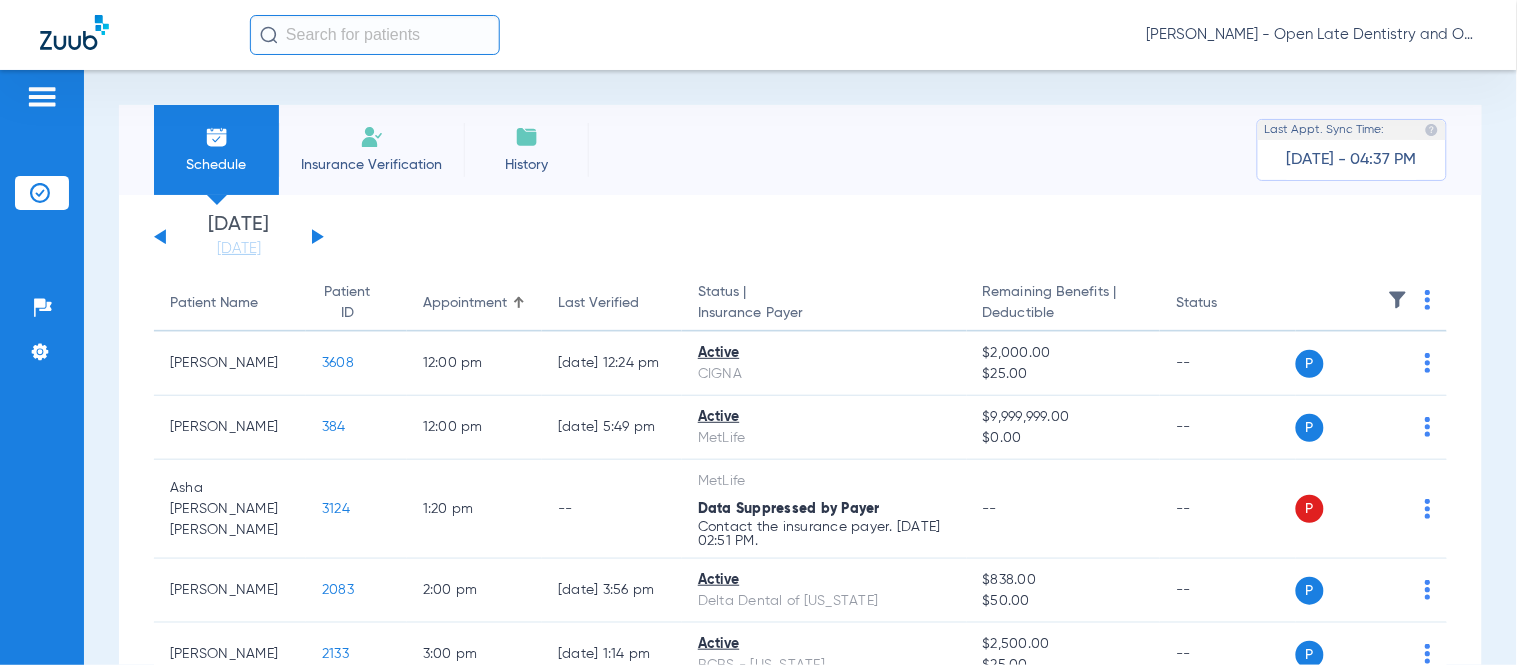 click 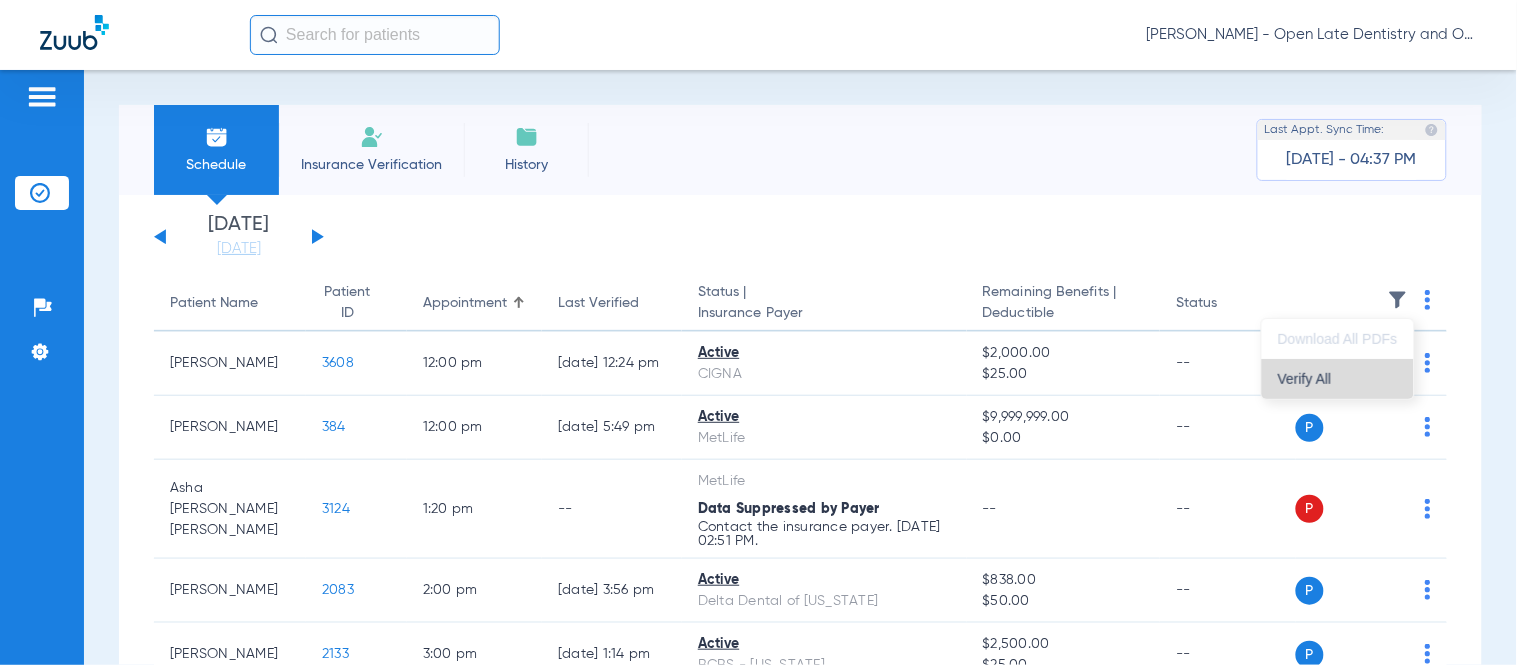 click on "Verify All" at bounding box center [1338, 379] 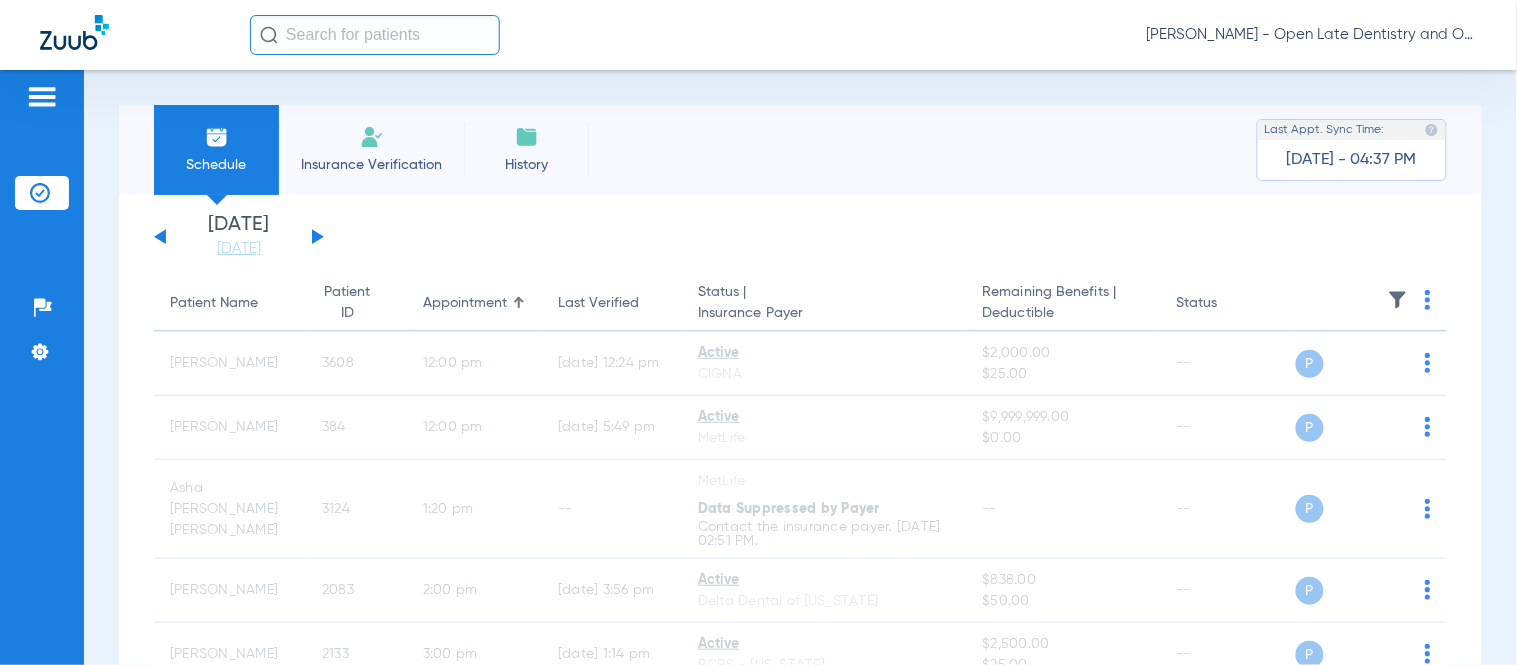 click 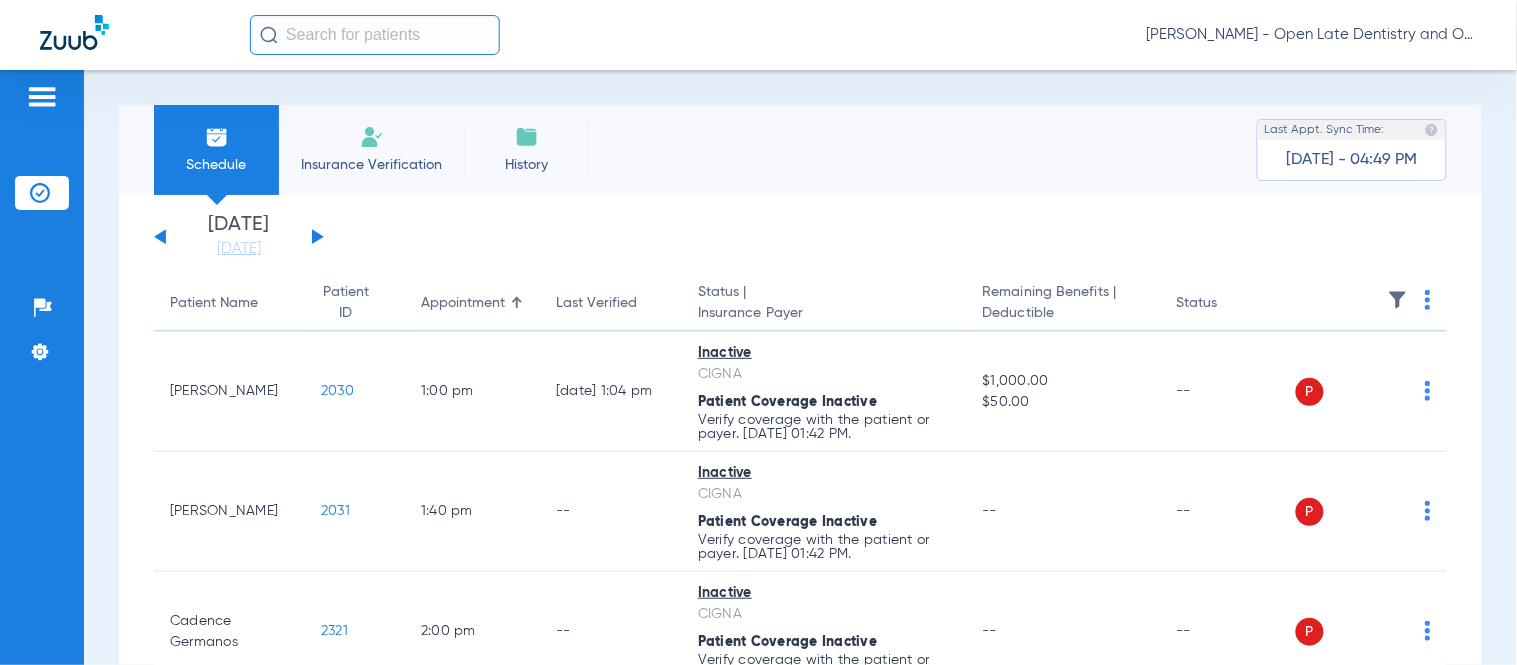 click 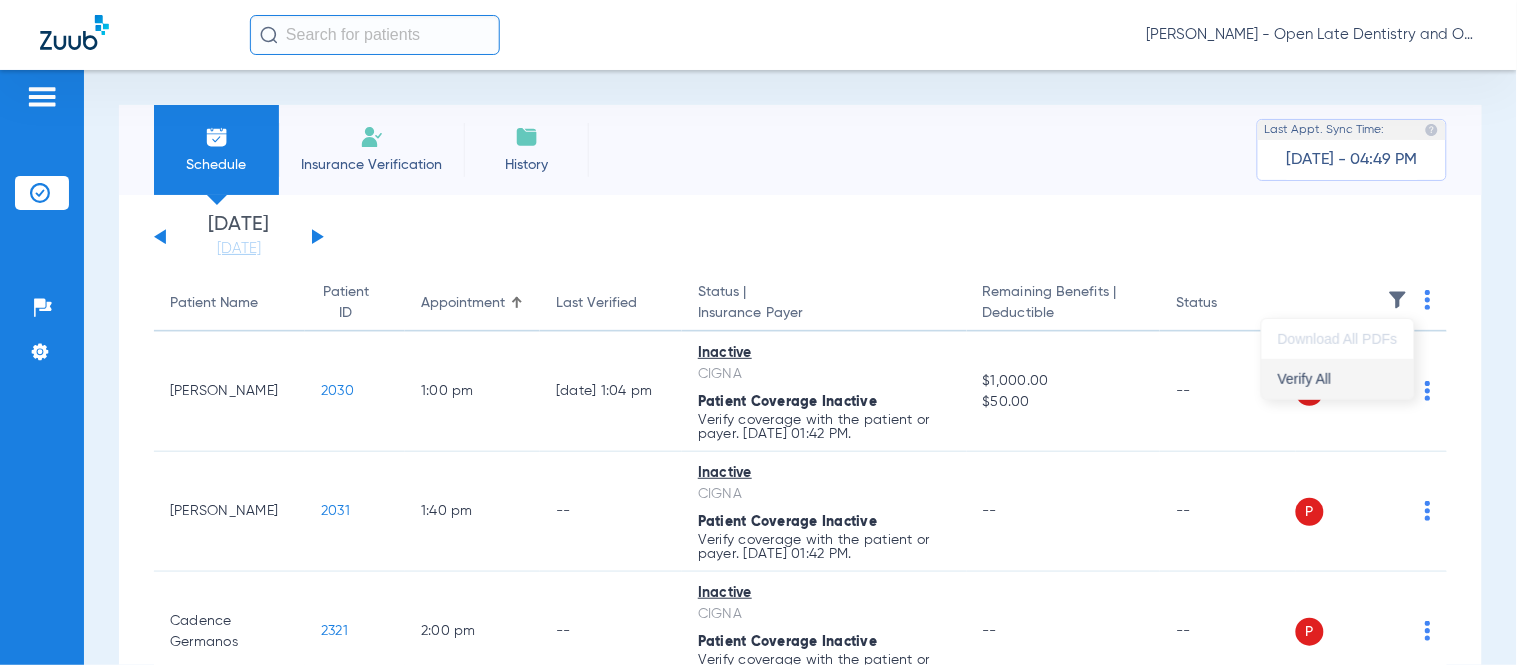 click on "Verify All" at bounding box center (1338, 379) 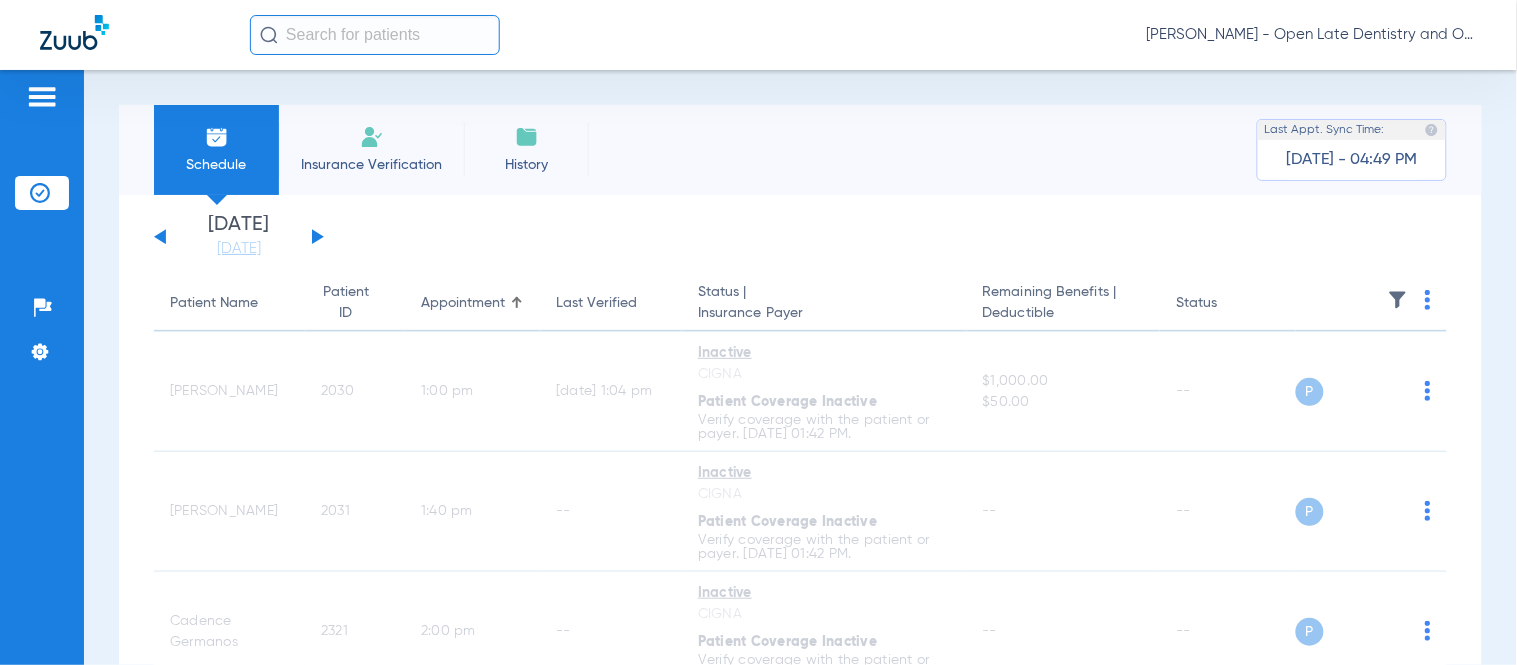 click on "[DATE]   [DATE]   [DATE]   [DATE]   [DATE]   [DATE]   [DATE]   [DATE]   [DATE]   [DATE]   [DATE]   [DATE]   [DATE]   [DATE]   [DATE]   [DATE]   [DATE]   [DATE]   [DATE]   [DATE]   [DATE]   [DATE]   [DATE]   [DATE]   [DATE]   [DATE]   [DATE]   [DATE]   [DATE]   [DATE]   [DATE]   [DATE]   [DATE]   [DATE]   [DATE]   [DATE]   [DATE]   [DATE]   [DATE]   [DATE]   [DATE]   [DATE]   [DATE]   [DATE]" 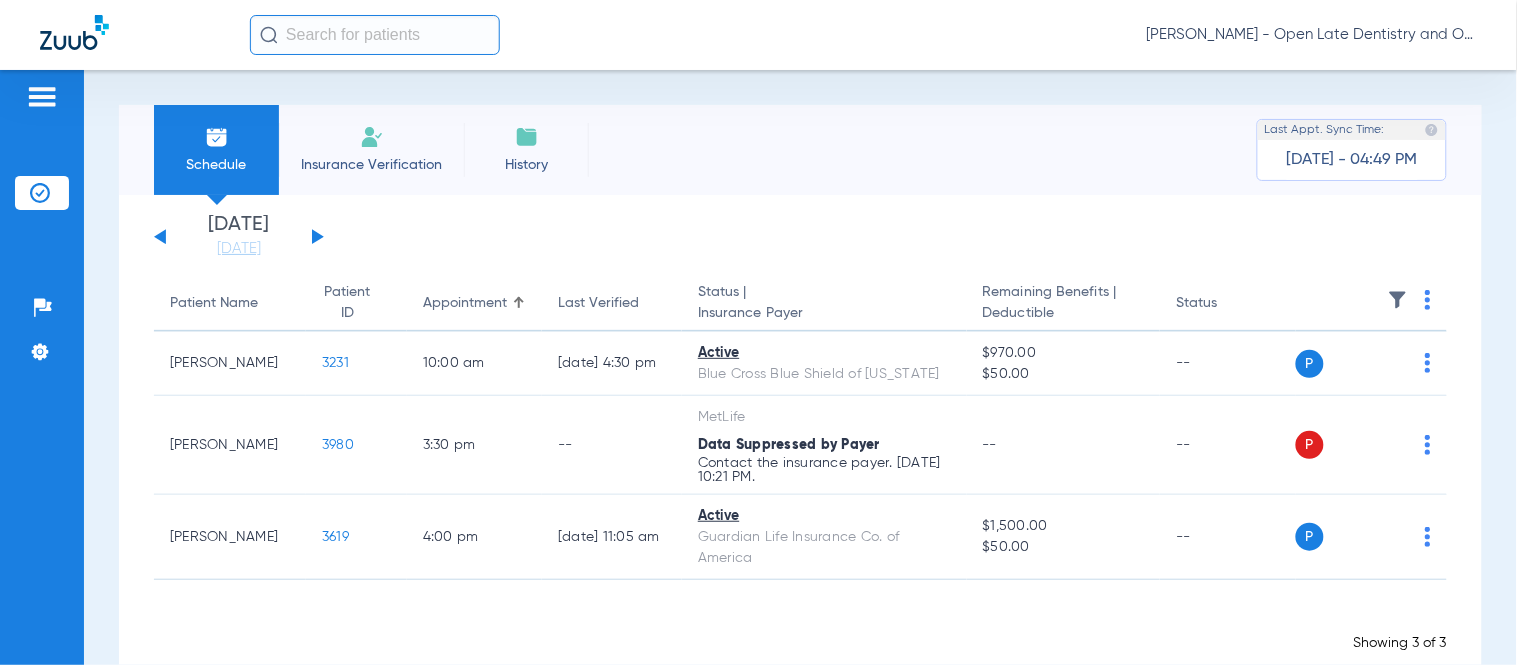 click 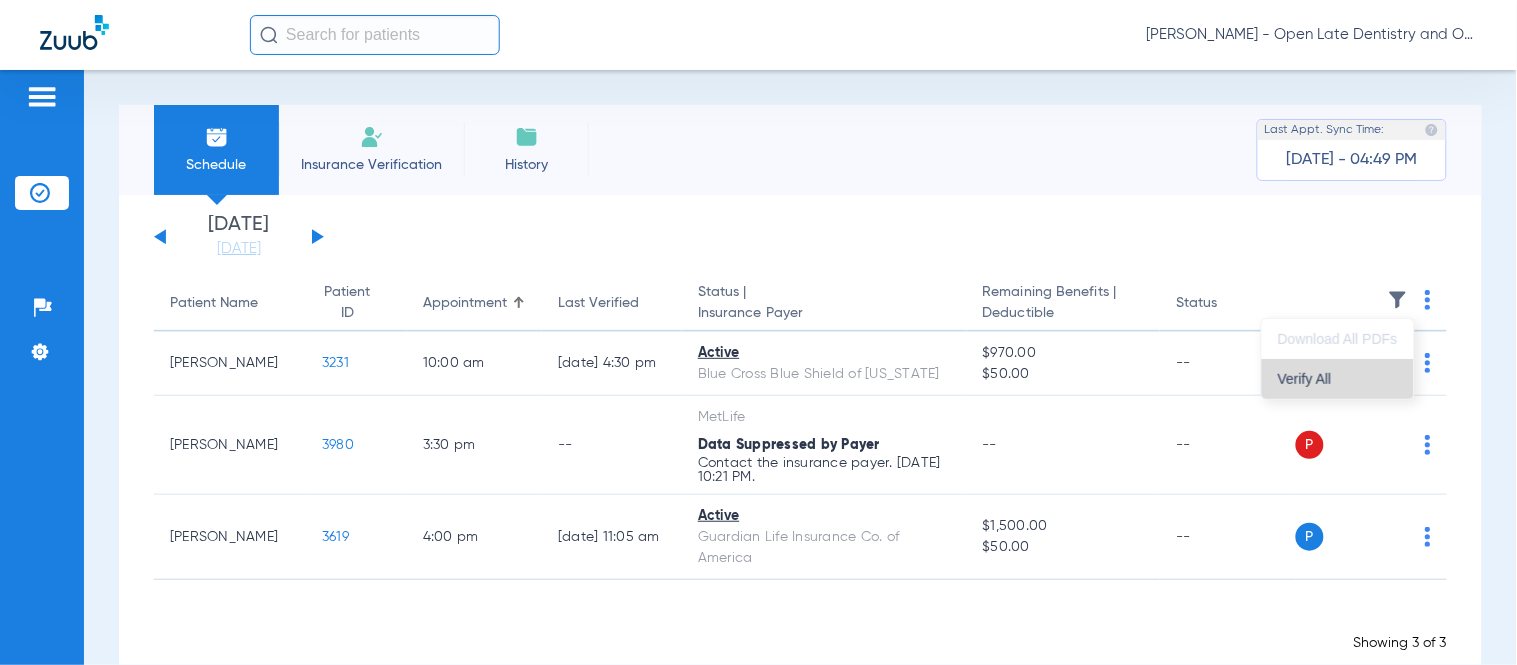 click on "Verify All" at bounding box center [1338, 379] 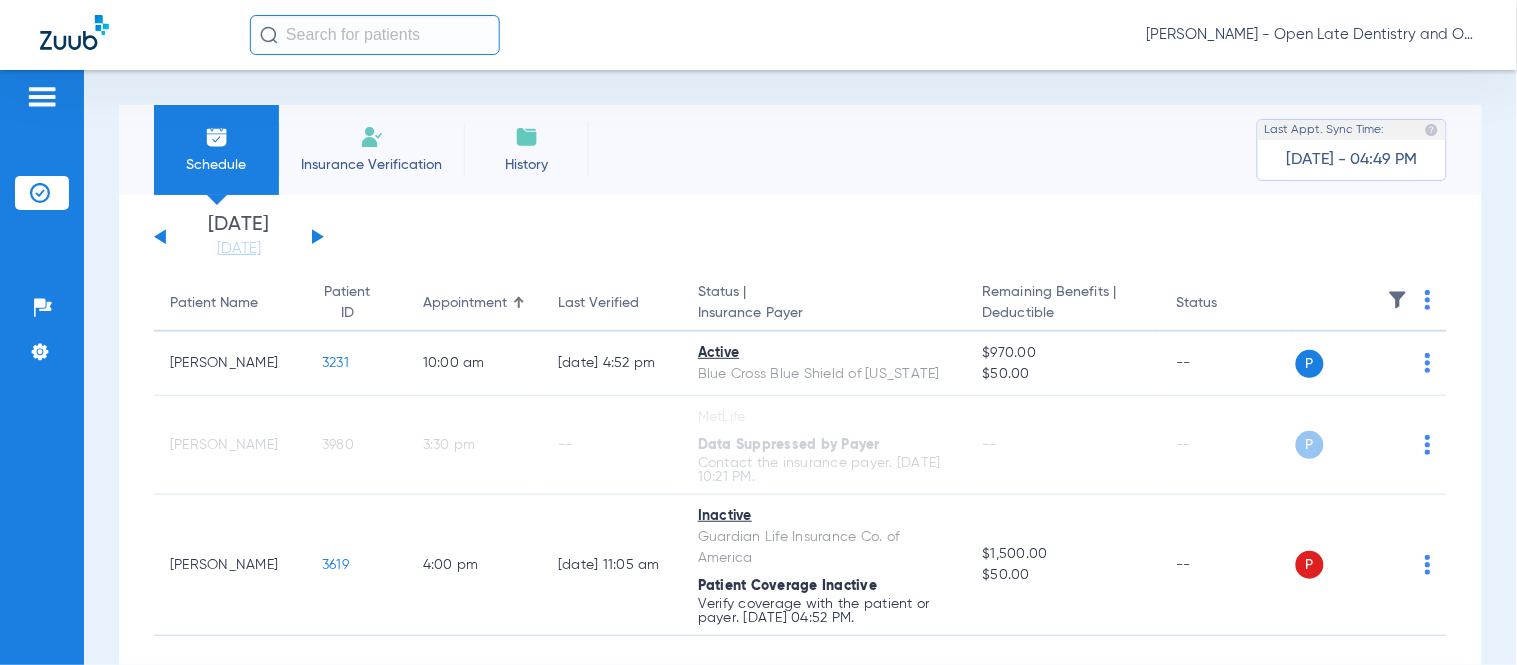 click 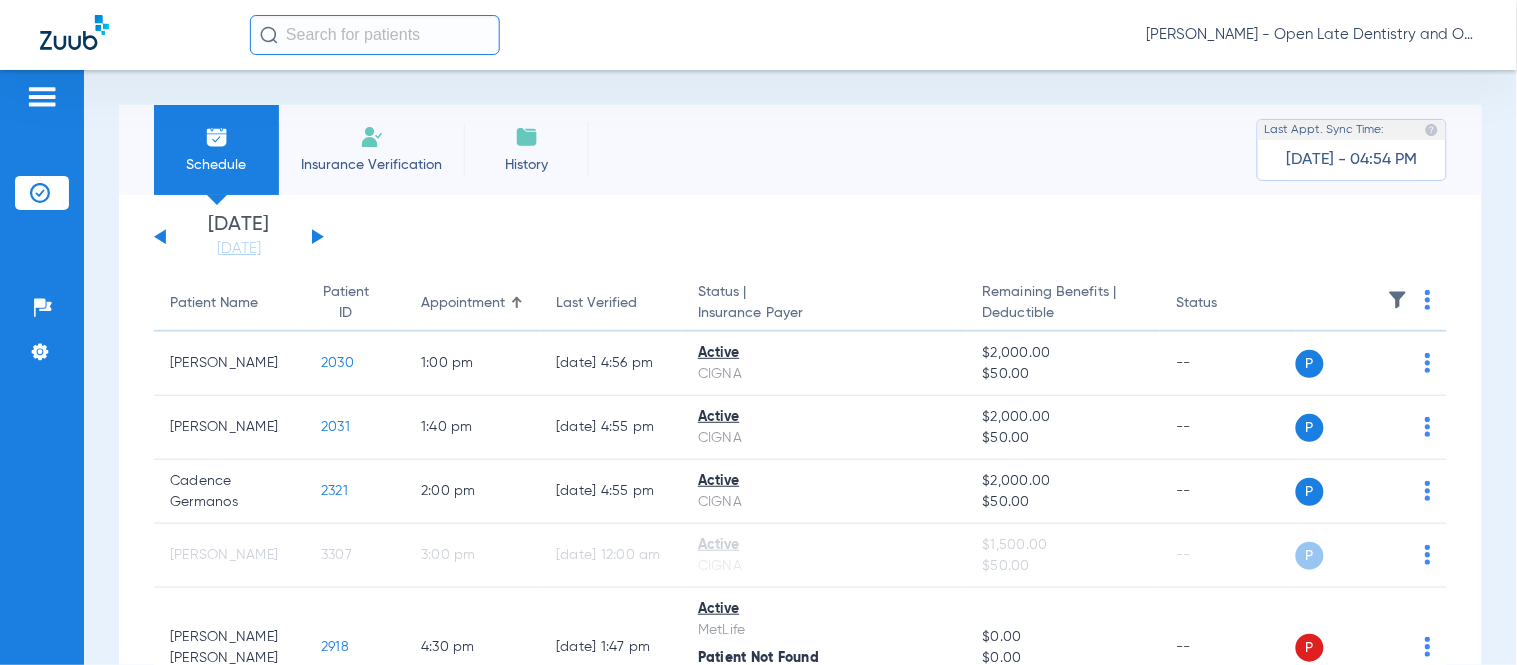 click on "[DATE]   [DATE]   [DATE]   [DATE]   [DATE]   [DATE]   [DATE]   [DATE]   [DATE]   [DATE]   [DATE]   [DATE]   [DATE]   [DATE]   [DATE]   [DATE]   [DATE]   [DATE]   [DATE]   [DATE]   [DATE]   [DATE]   [DATE]   [DATE]   [DATE]   [DATE]   [DATE]   [DATE]   [DATE]   [DATE]   [DATE]   [DATE]   [DATE]   [DATE]   [DATE]   [DATE]   [DATE]   [DATE]   [DATE]   [DATE]   [DATE]   [DATE]   [DATE]   [DATE]  Su" 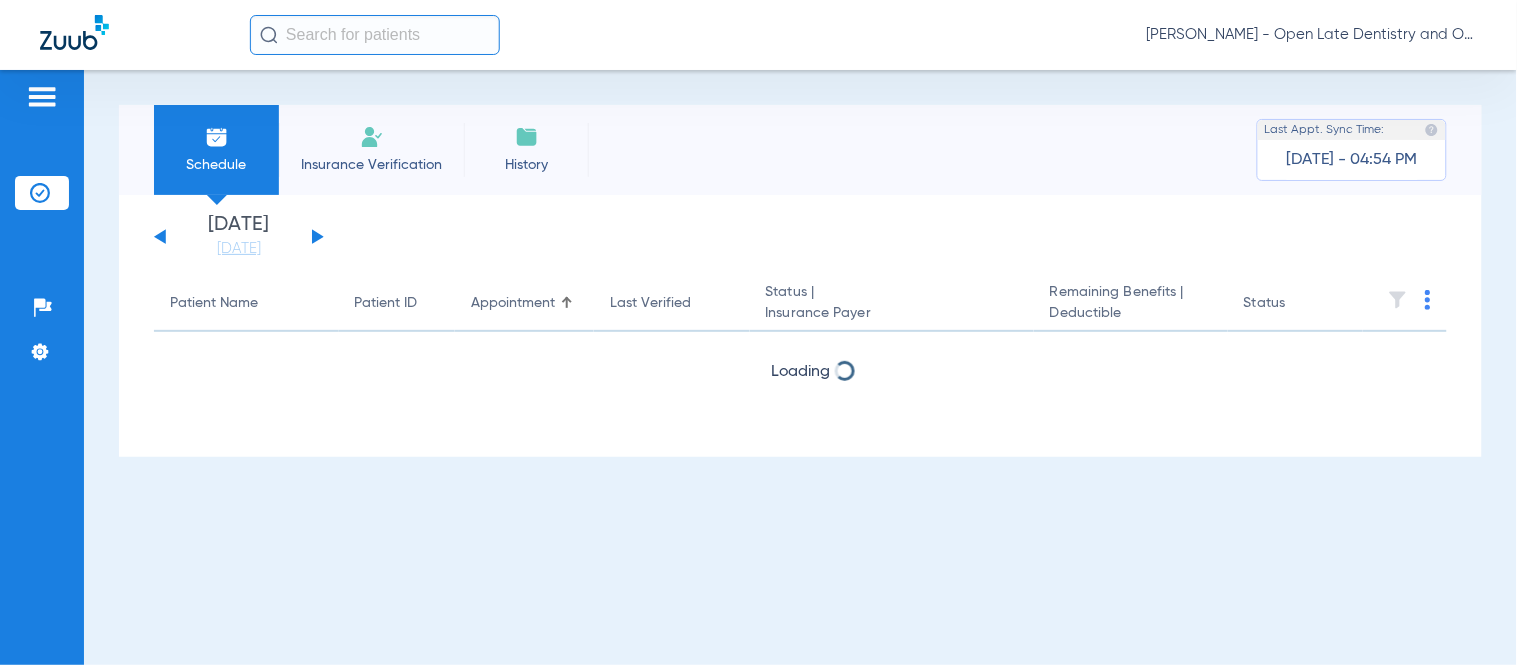 click 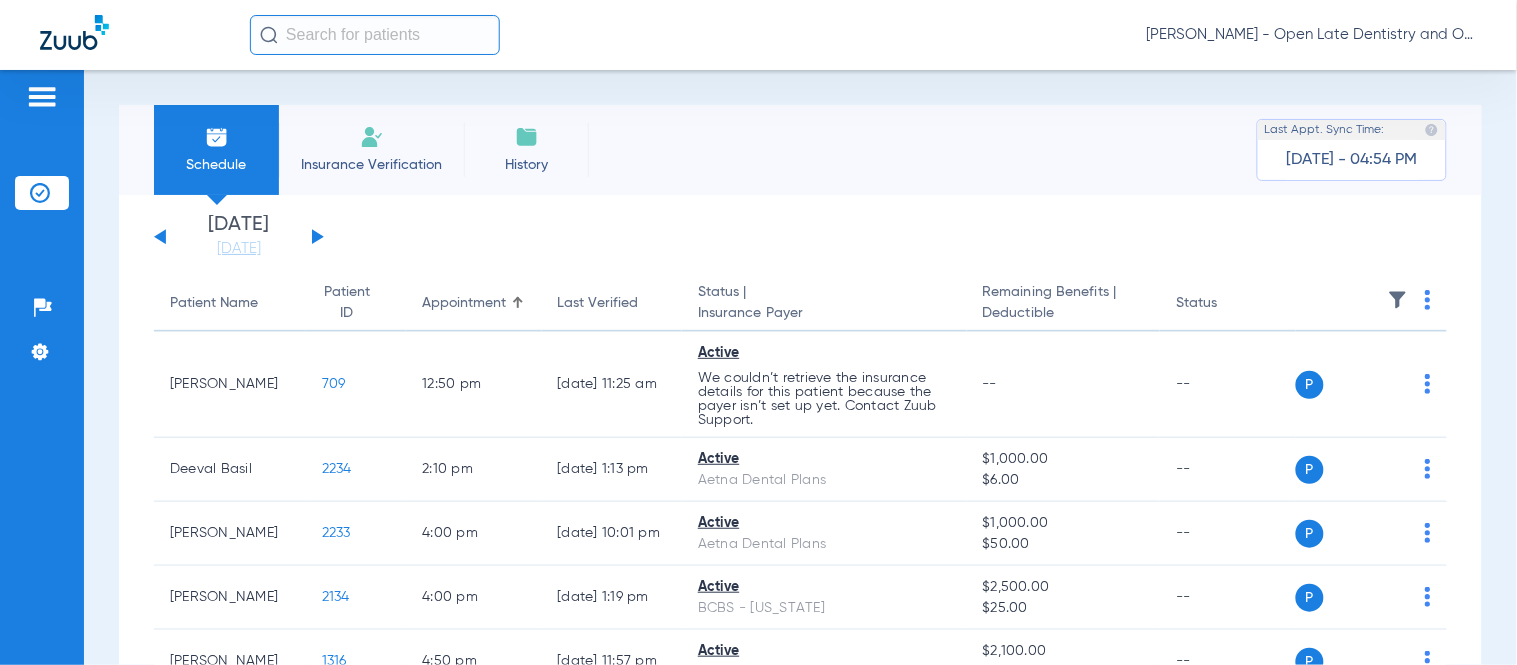 click on "[DATE]   [DATE]   [DATE]   [DATE]   [DATE]   [DATE]   [DATE]   [DATE]   [DATE]   [DATE]   [DATE]   [DATE]   [DATE]   [DATE]   [DATE]   [DATE]   [DATE]   [DATE]   [DATE]   [DATE]   [DATE]   [DATE]   [DATE]   [DATE]   [DATE]   [DATE]   [DATE]   [DATE]   [DATE]   [DATE]   [DATE]   [DATE]   [DATE]   [DATE]   [DATE]   [DATE]   [DATE]   [DATE]   [DATE]   [DATE]   [DATE]   [DATE]   [DATE]   [DATE]" 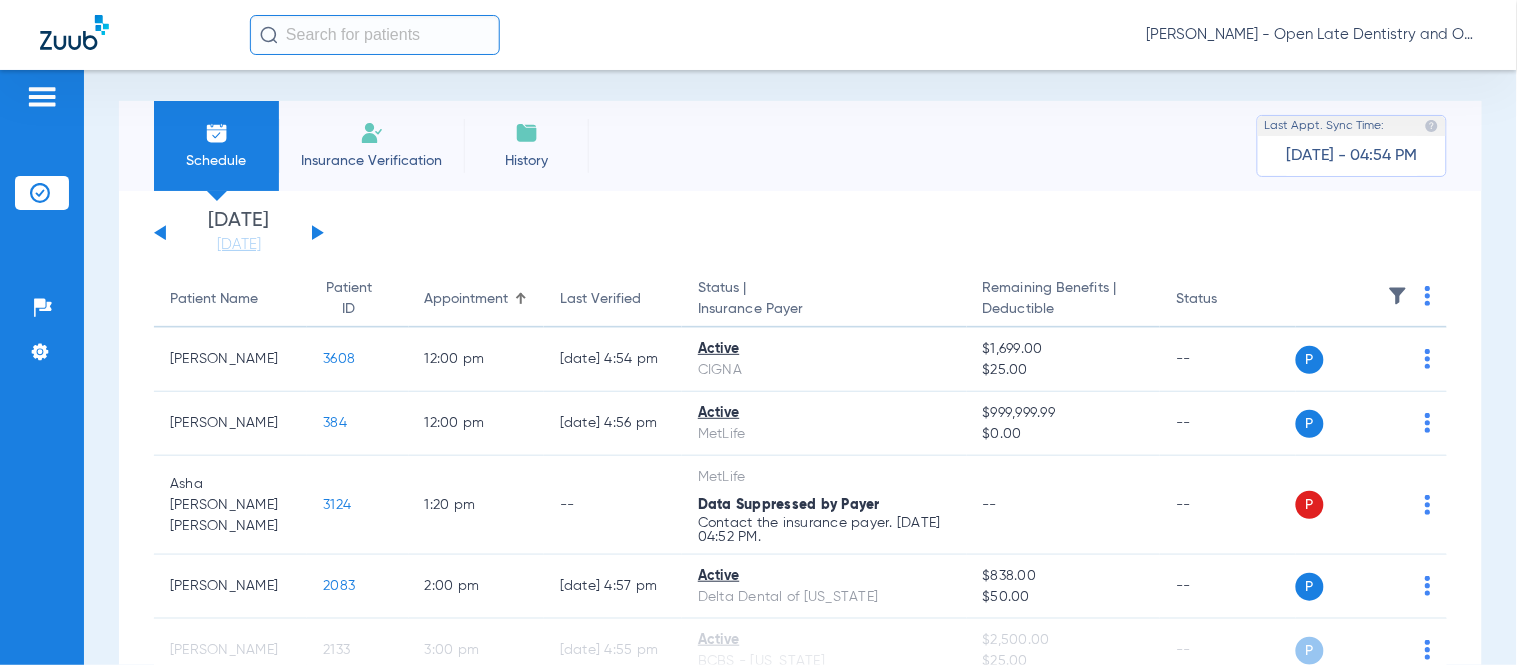 scroll, scrollTop: 0, scrollLeft: 0, axis: both 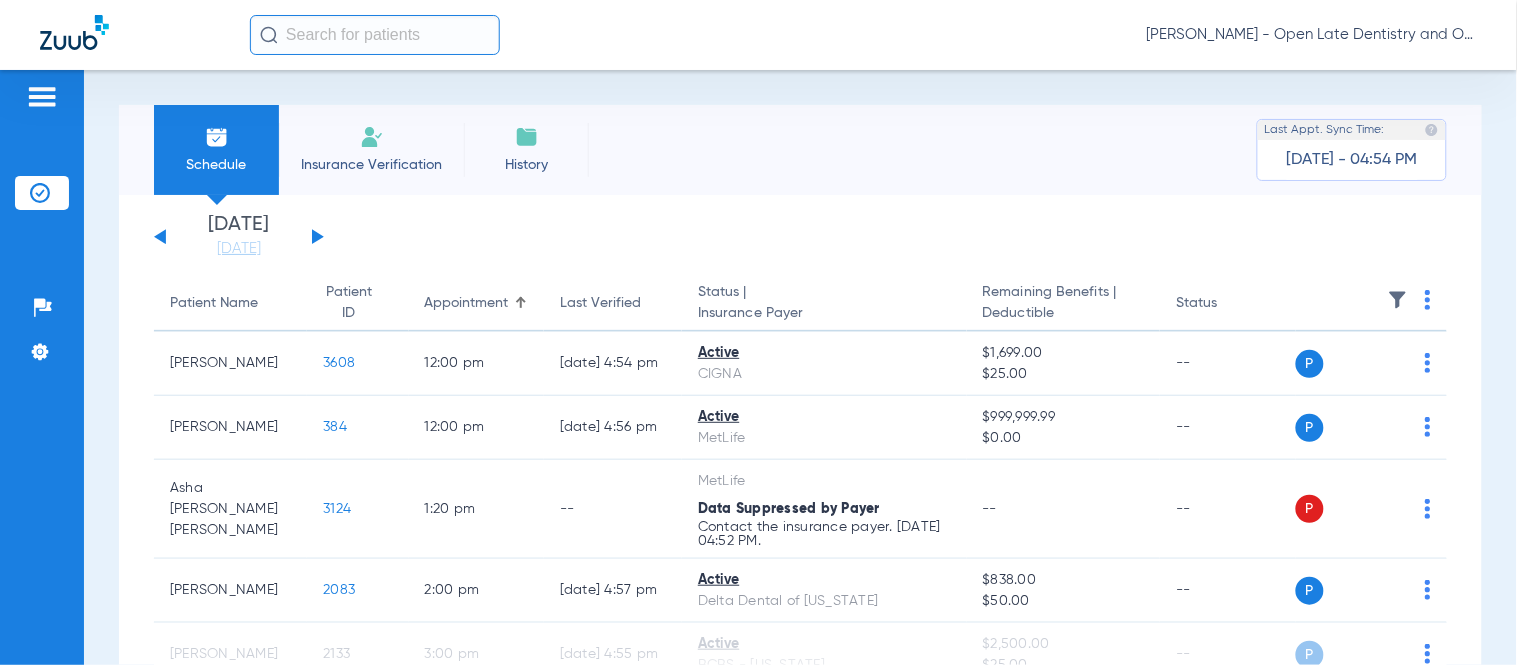 click 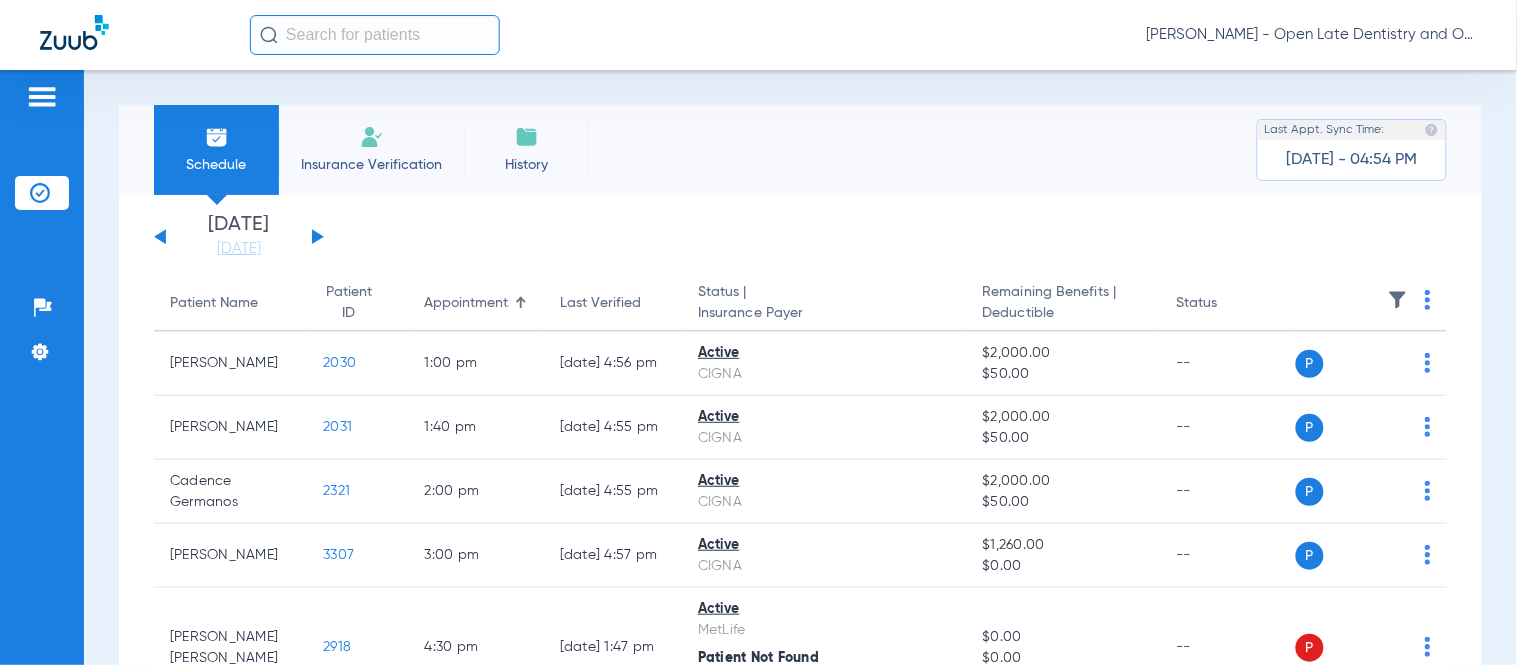 scroll, scrollTop: 333, scrollLeft: 0, axis: vertical 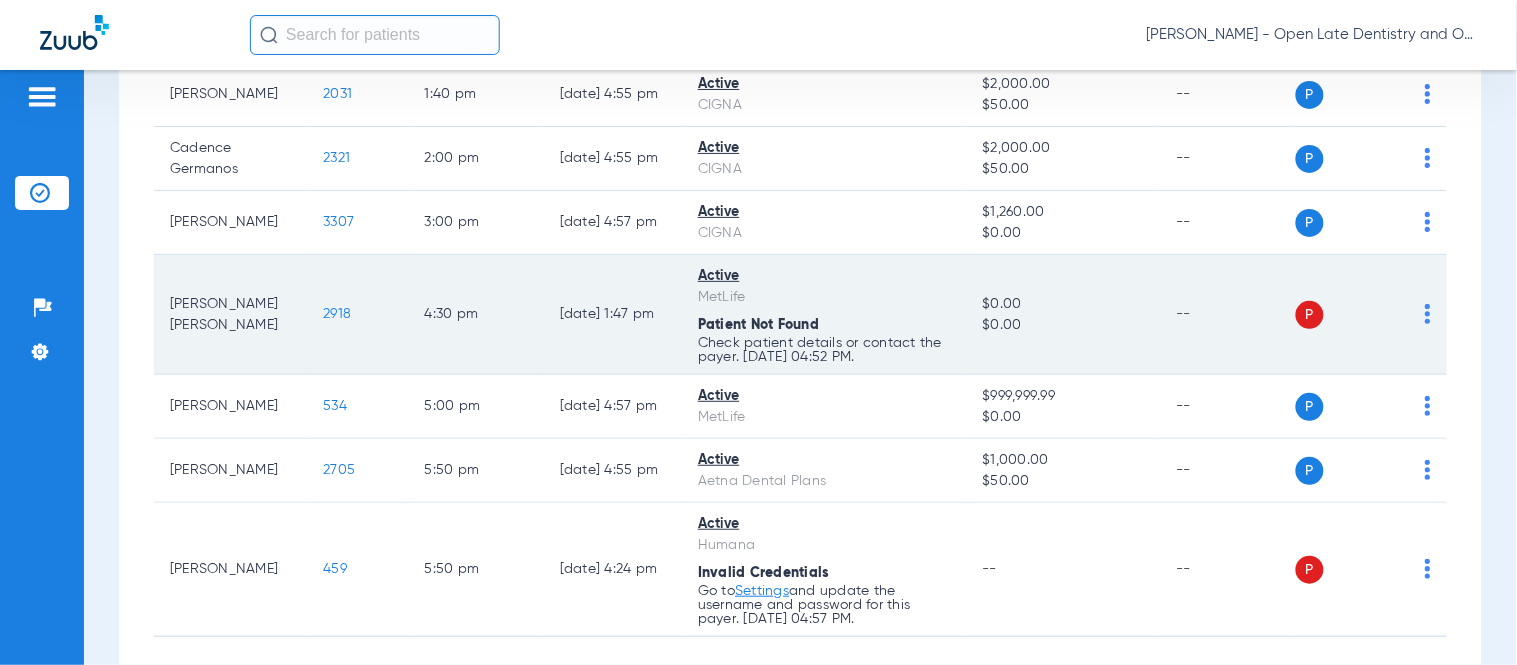 click on "2918" 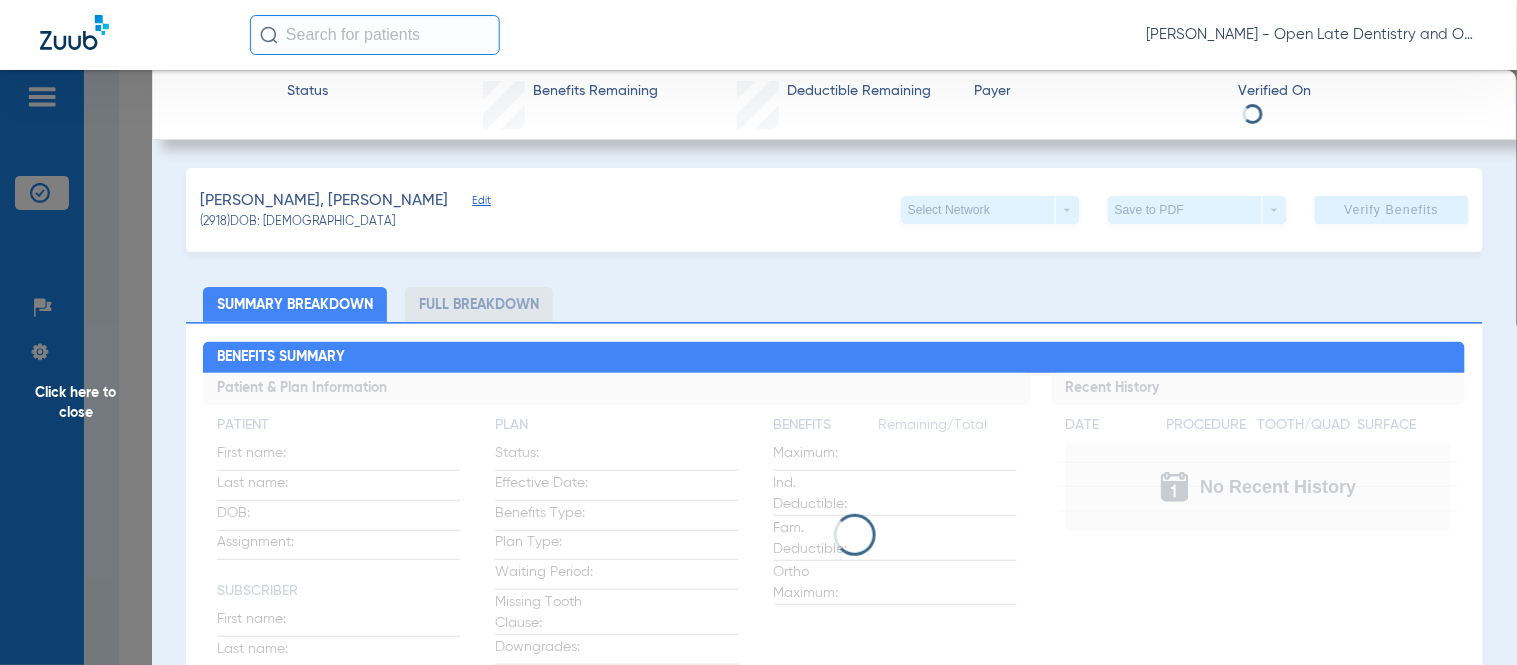 click on "[PERSON_NAME], [PERSON_NAME]   Edit   (2918)   DOB: [DEMOGRAPHIC_DATA]   Select Network  arrow_drop_down  Save to PDF  arrow_drop_down  Verify Benefits   Subscriber Information   First name  [PERSON_NAME]  Last name  [PERSON_NAME]  mm / dd / yyyy [DATE]  Member ID  456655759  Group ID (optional)  0229963  Insurance Payer   Insurance
Metlife  Provider   Dentist
[PERSON_NAME]   1003136797  remove   Dependent Information   First name  [PERSON_NAME]  Last name  [PERSON_NAME]  mm / dd / yyyy [DATE]  Member ID  same as subscriber 456655759  Summary Breakdown   Full Breakdown  Benefits Summary Patient & Plan Information Patient First name:    Last name:    DOB:    Assignment:    Subscriber First name:    Last name:    DOB:    Plan Status:    Effective Date:    Benefits Type:    Plan Type:    Waiting Period:    Missing Tooth Clause:    Downgrades:    Plan Name:    Benefits  Remaining/Total  Maximum:    Ind. Deductible:    Fam. Deductible:    Ortho Maximum:    Recent History Date Procedure Tooth/Quad Surface  No Recent History  Coverage Summary" 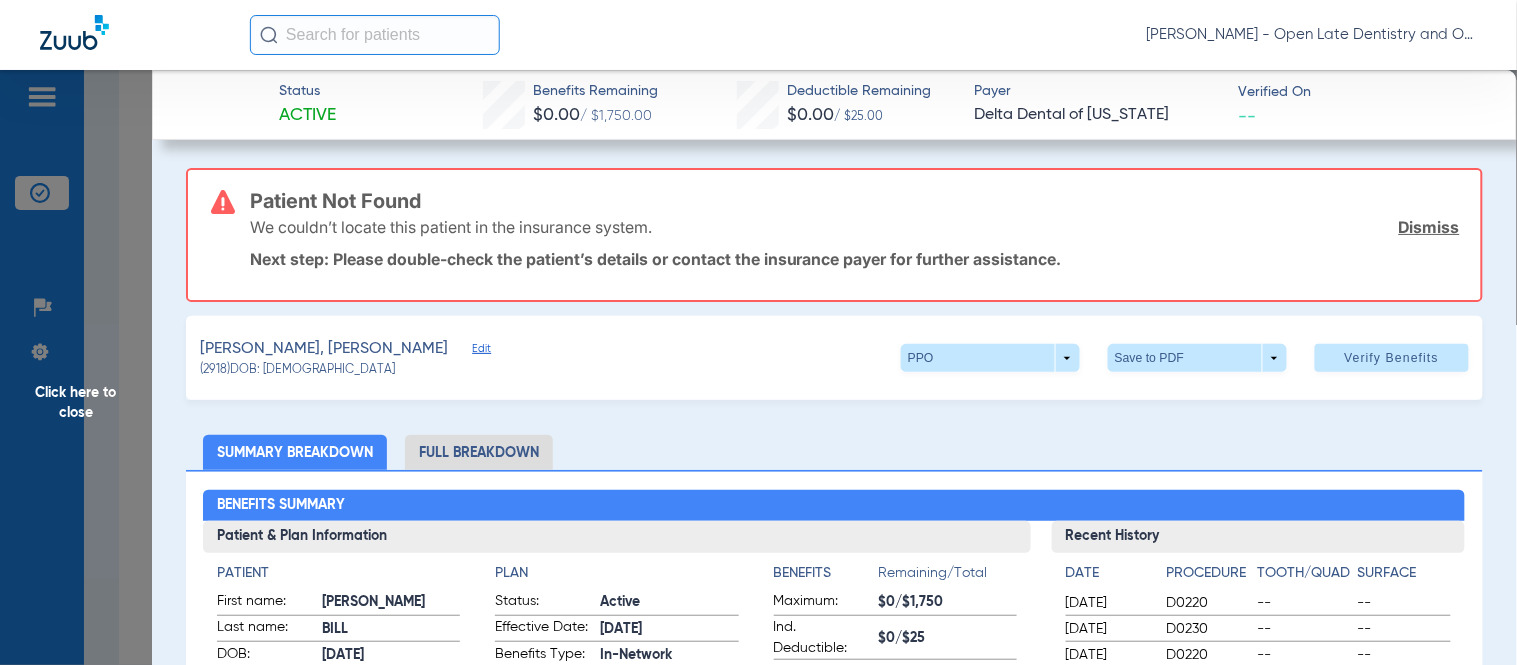 click on "Patient Not Found  We couldn’t locate this patient in the insurance system.  Dismiss  Next step: Please double-check the patient’s details or contact the insurance payer for further assistance." 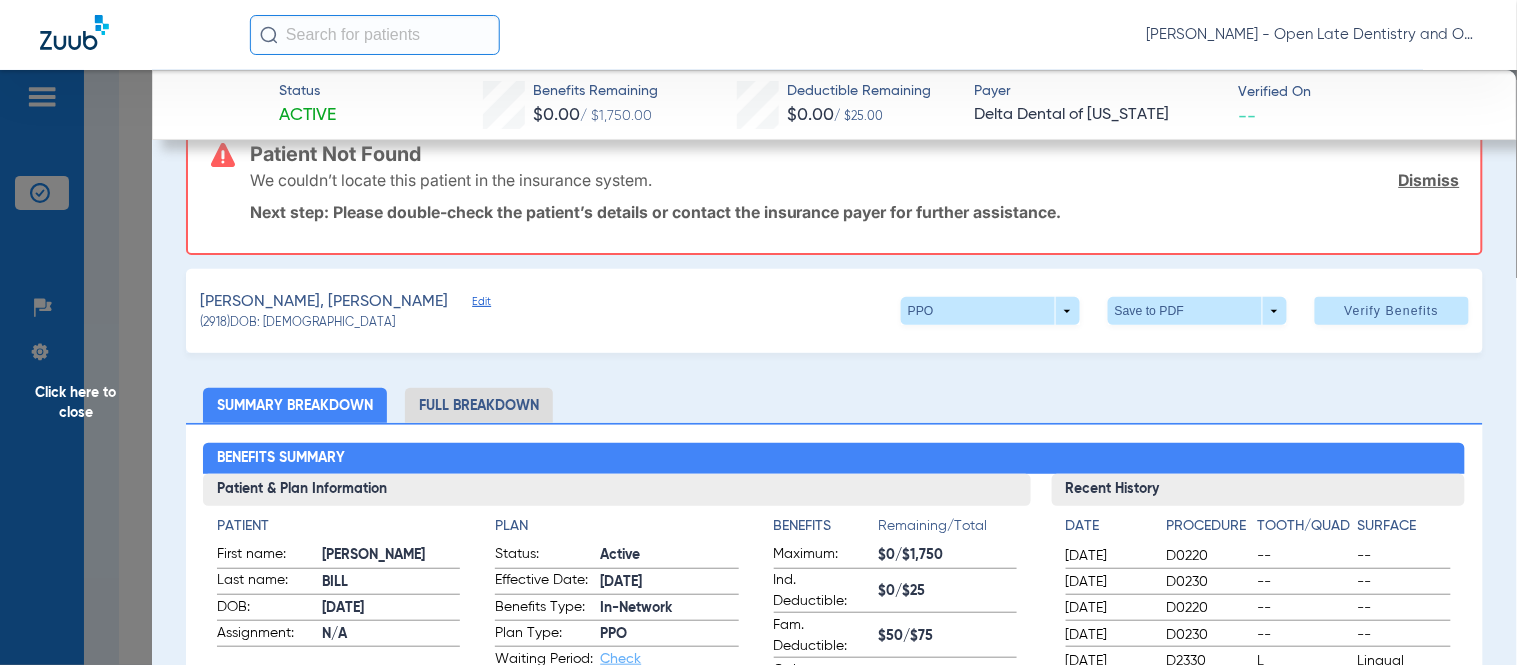 scroll, scrollTop: 111, scrollLeft: 0, axis: vertical 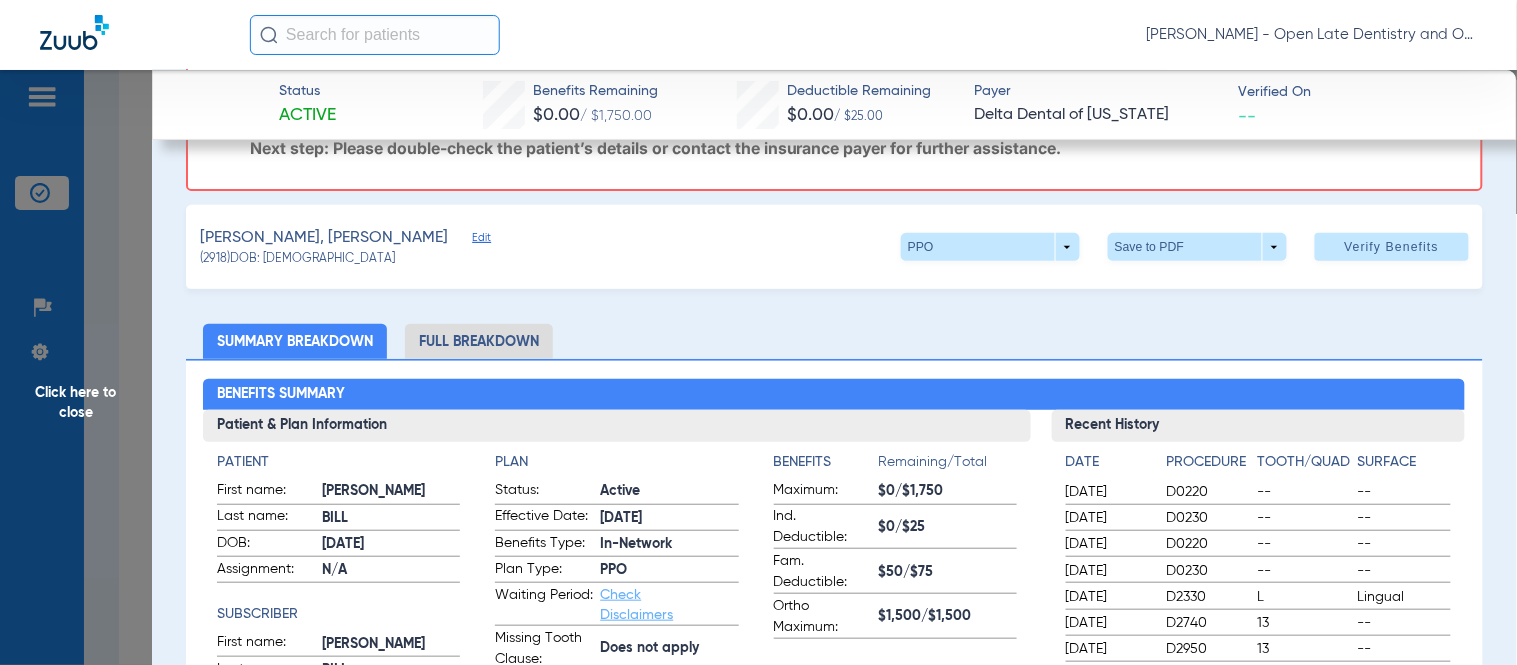 click on "[PERSON_NAME], [PERSON_NAME]   Edit" 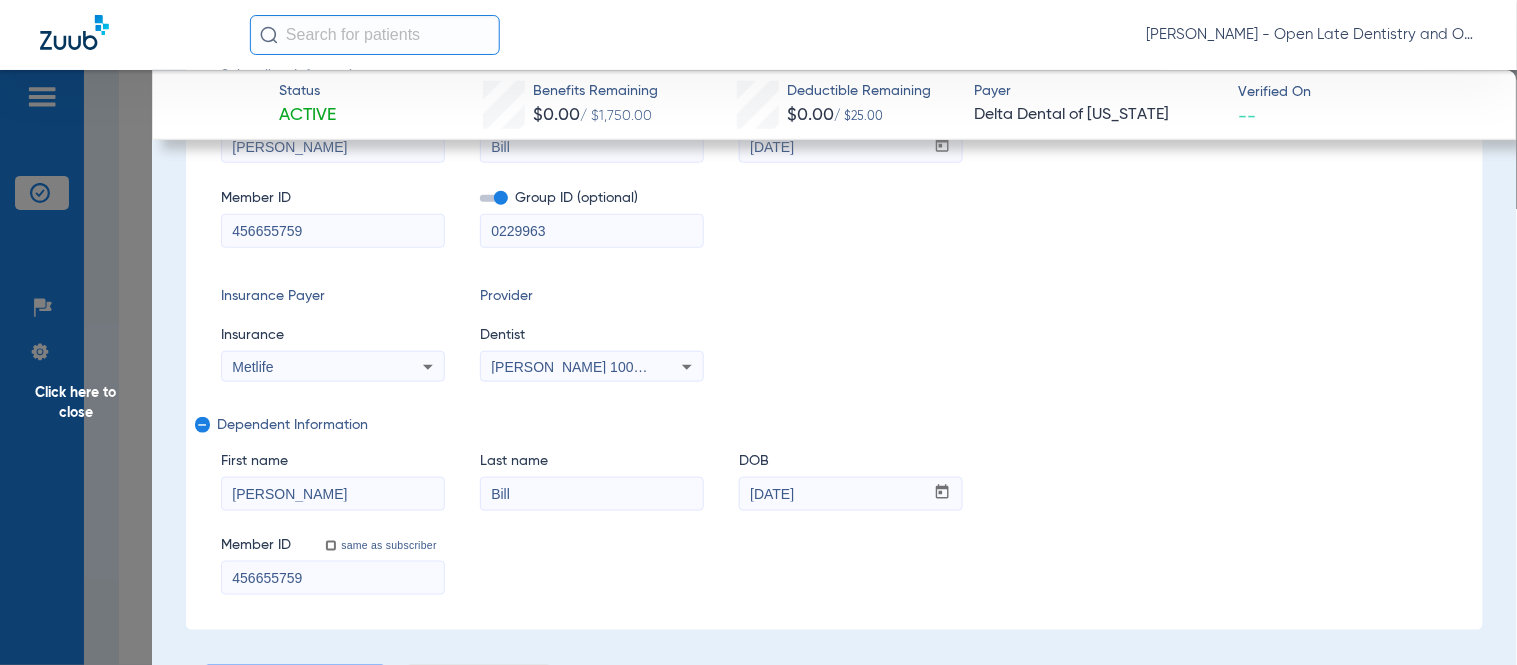 scroll, scrollTop: 333, scrollLeft: 0, axis: vertical 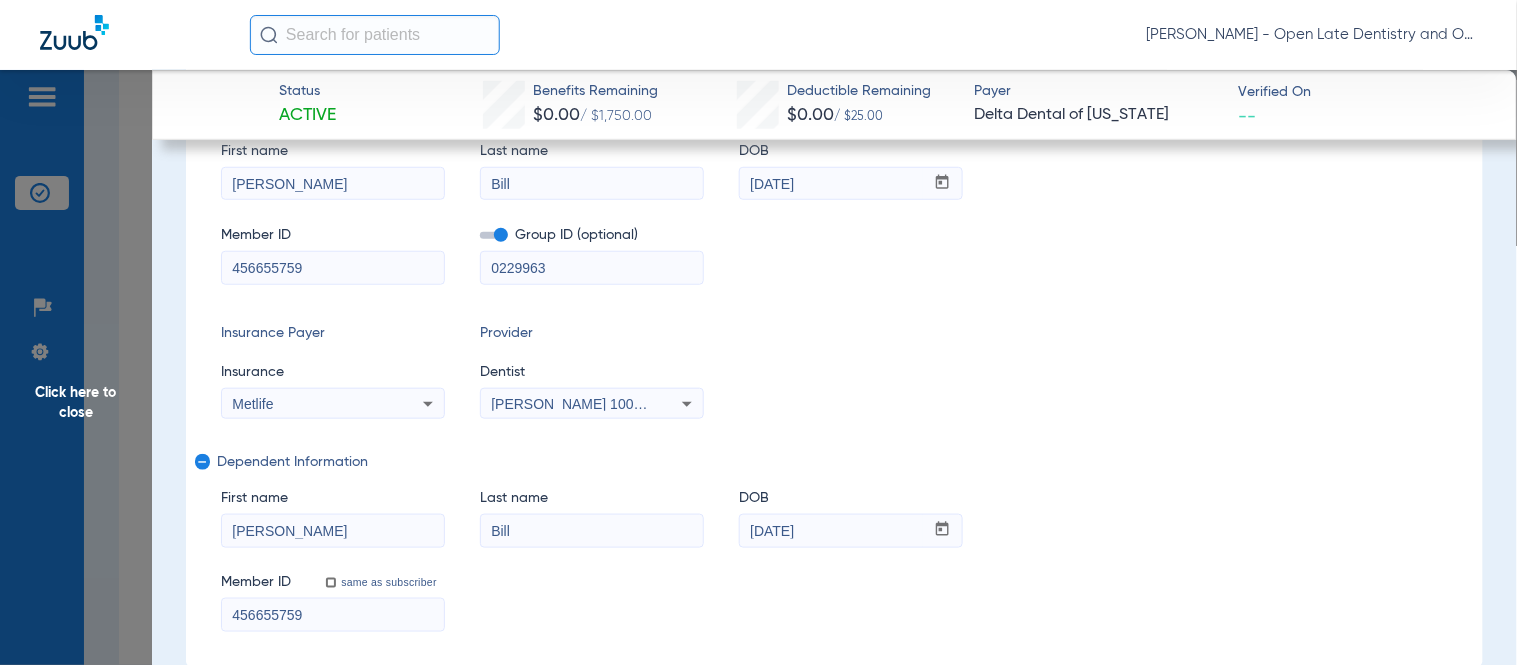 drag, startPoint x: 317, startPoint y: 252, endPoint x: 28, endPoint y: 277, distance: 290.07928 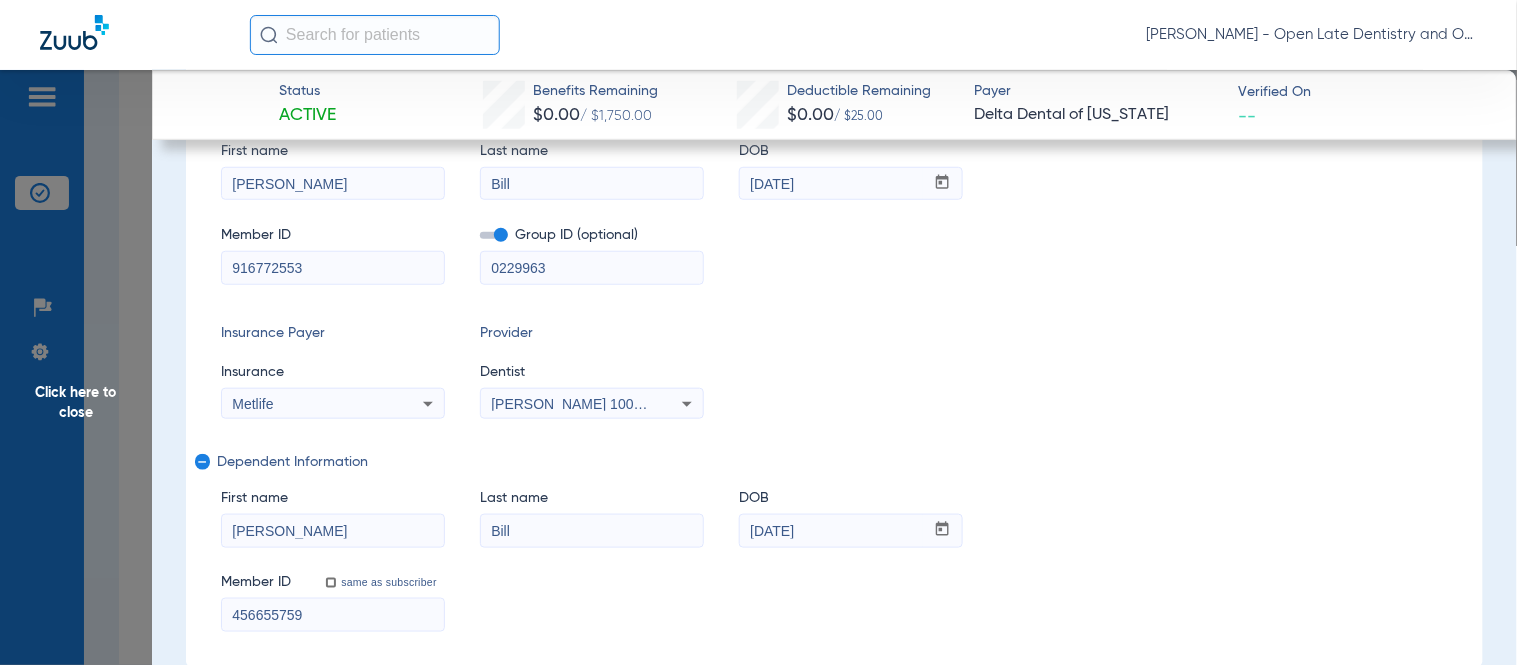 type on "916772553" 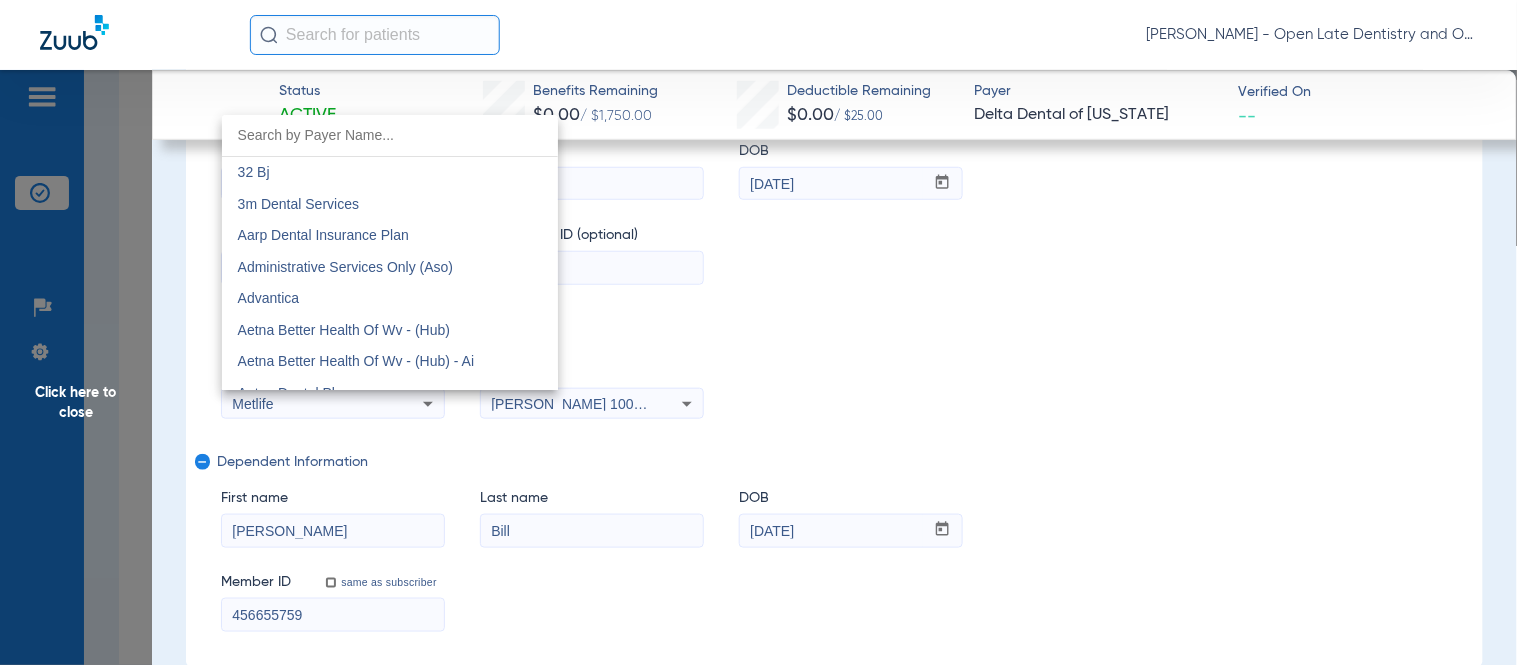 scroll, scrollTop: 9686, scrollLeft: 0, axis: vertical 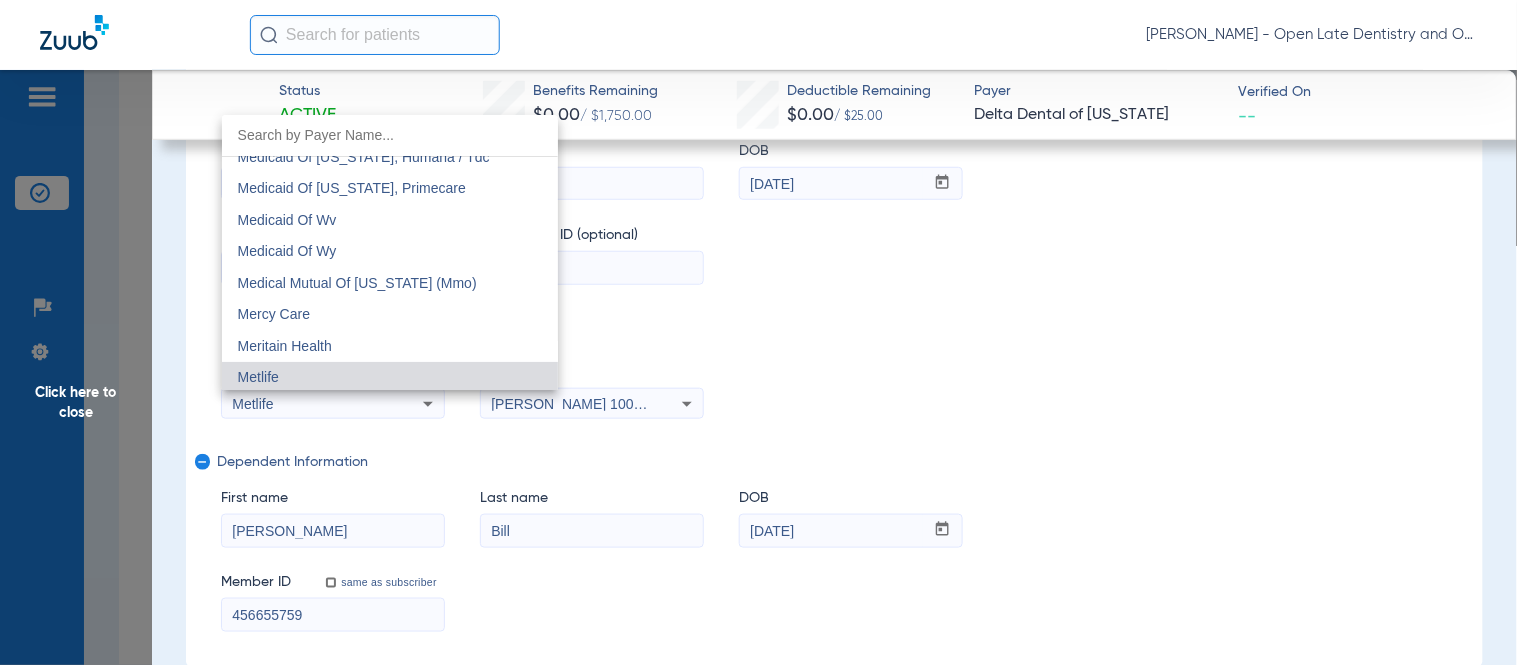 click at bounding box center [758, 332] 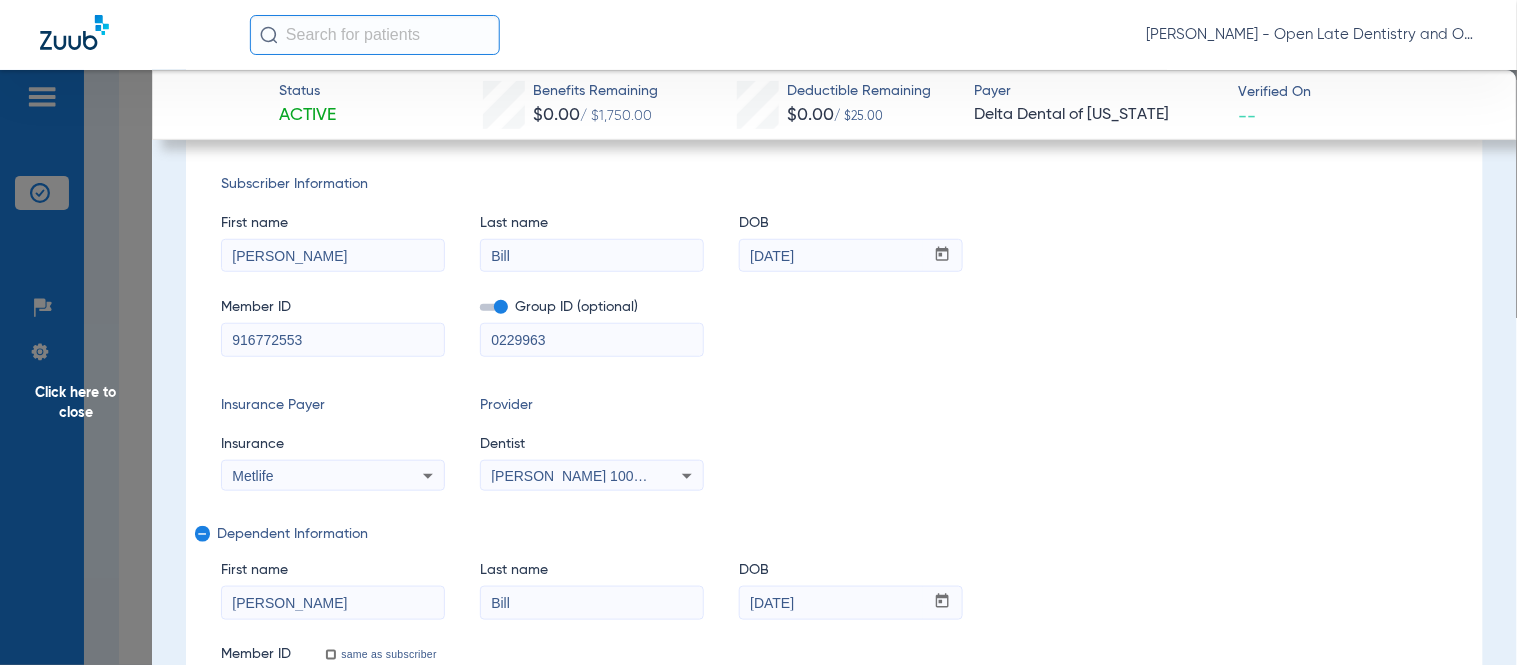 scroll, scrollTop: 222, scrollLeft: 0, axis: vertical 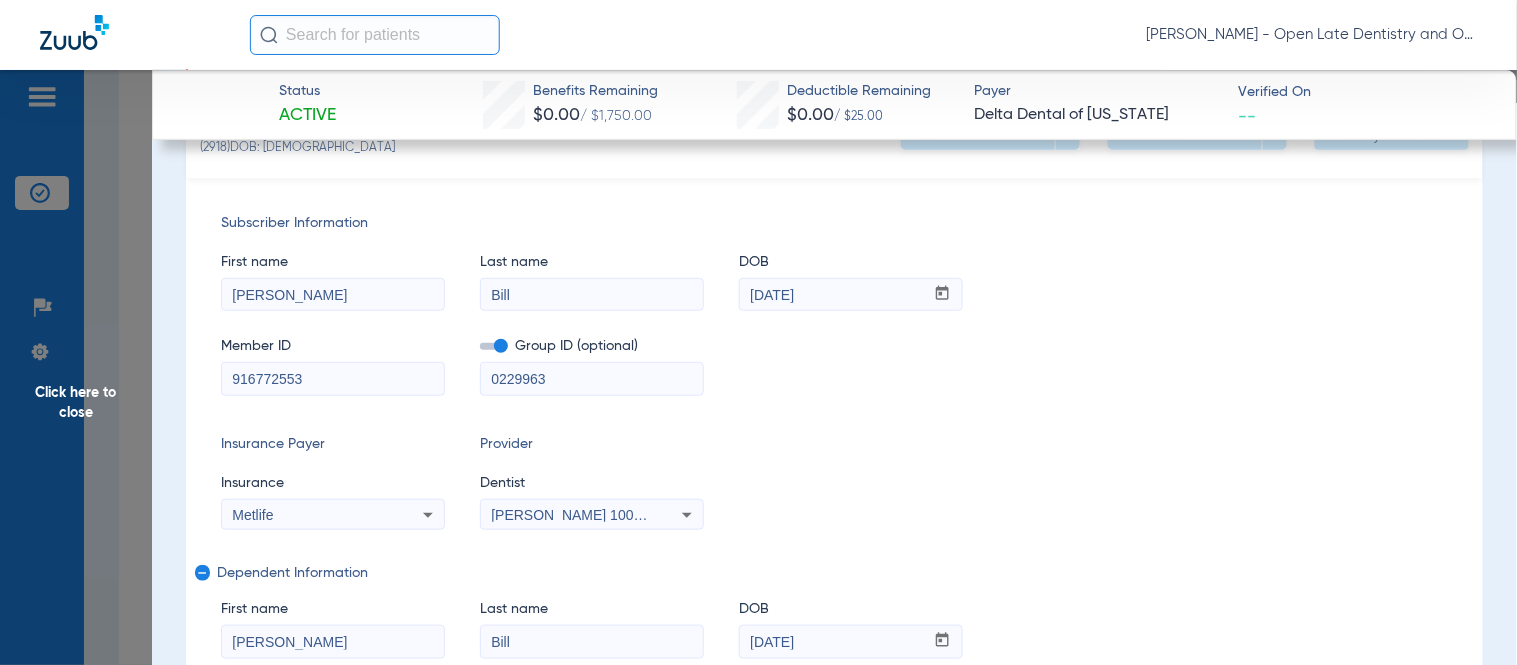 click on "remove" 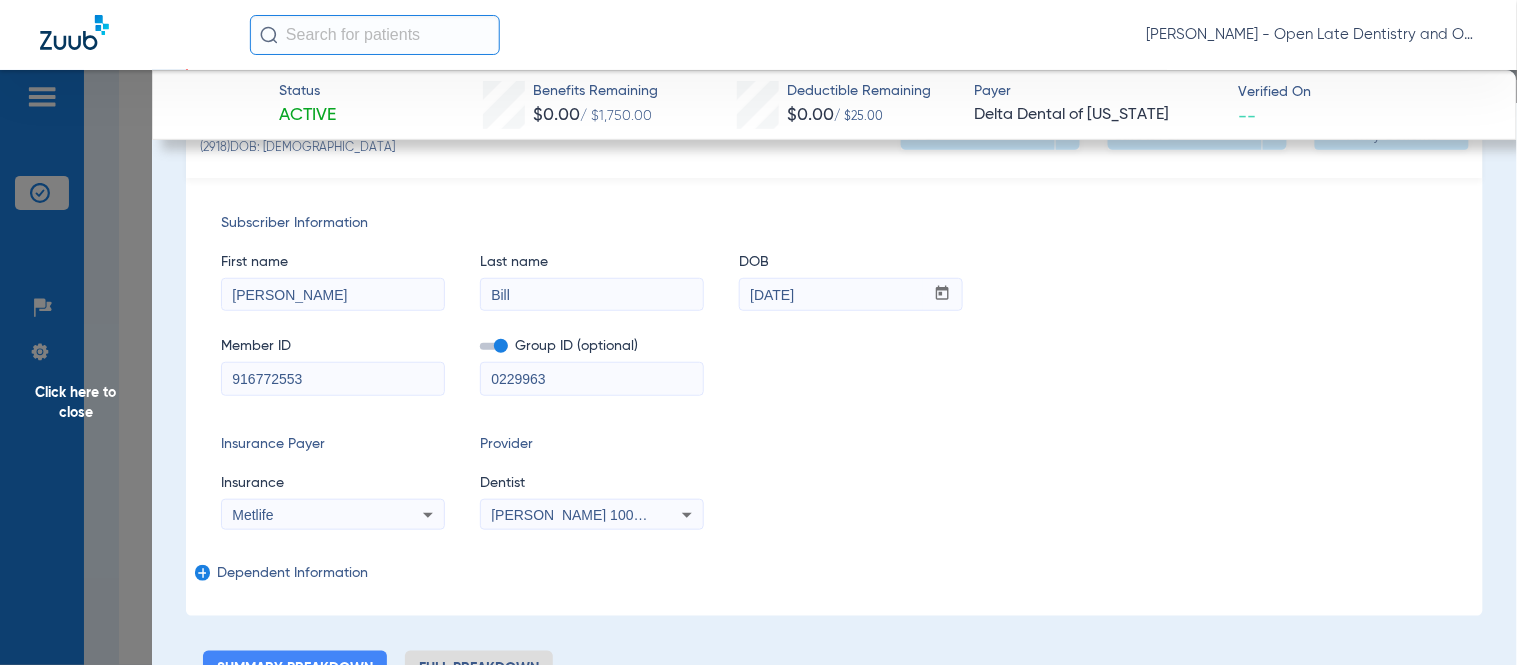 drag, startPoint x: 345, startPoint y: 286, endPoint x: 130, endPoint y: 272, distance: 215.45534 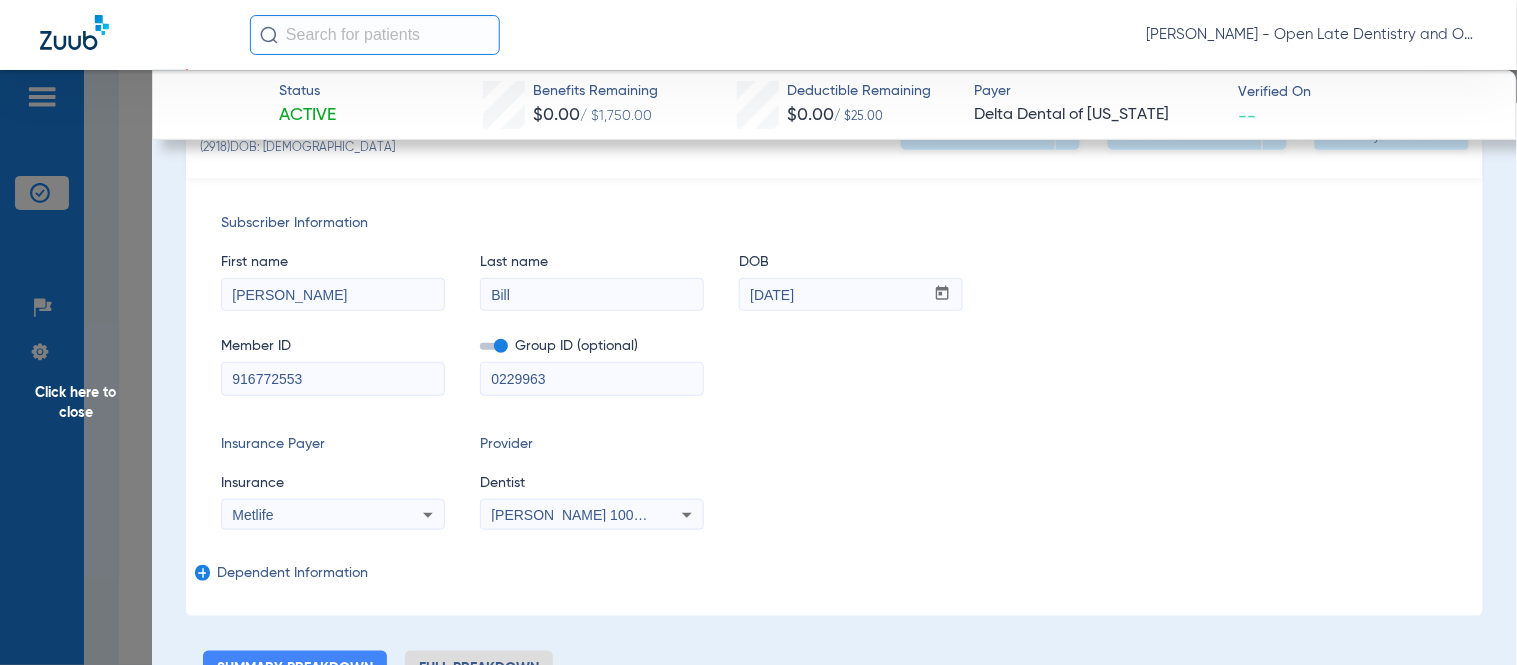 type on "[PERSON_NAME]" 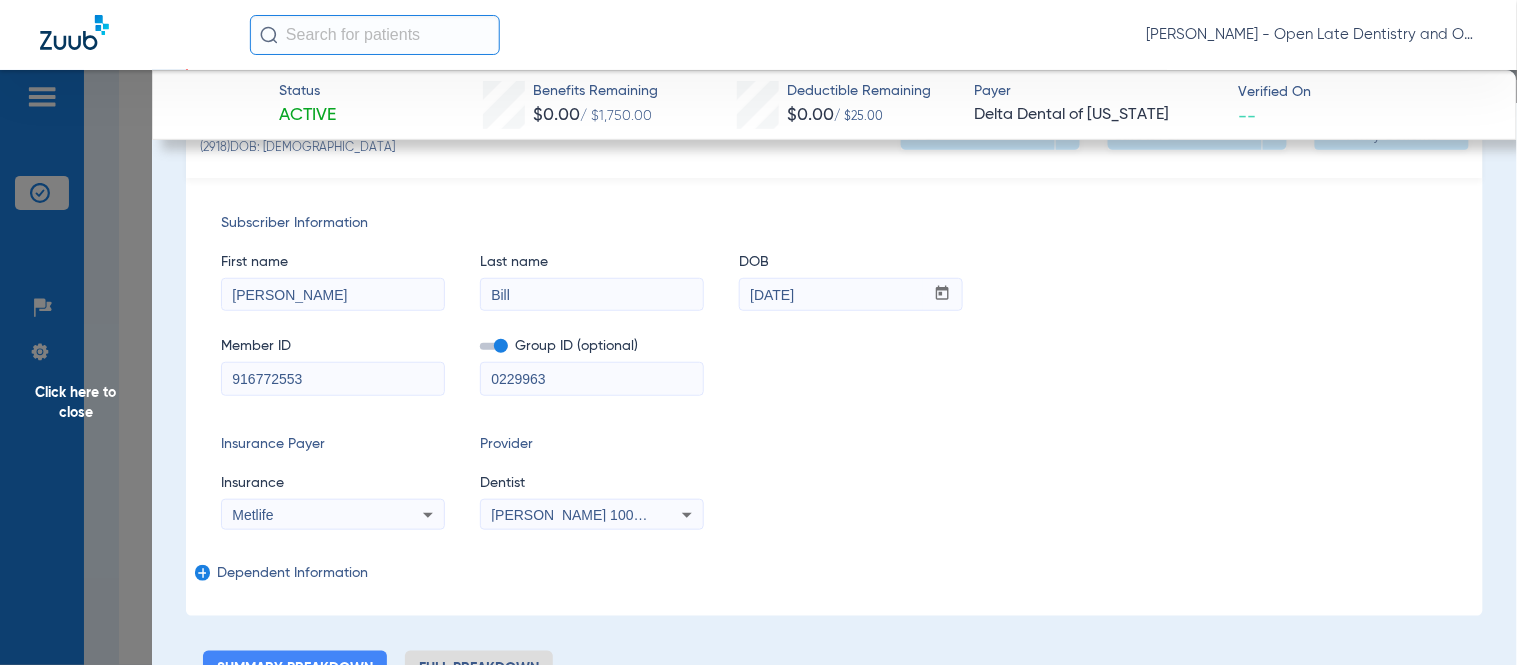 drag, startPoint x: 206, startPoint y: 570, endPoint x: 485, endPoint y: 574, distance: 279.0287 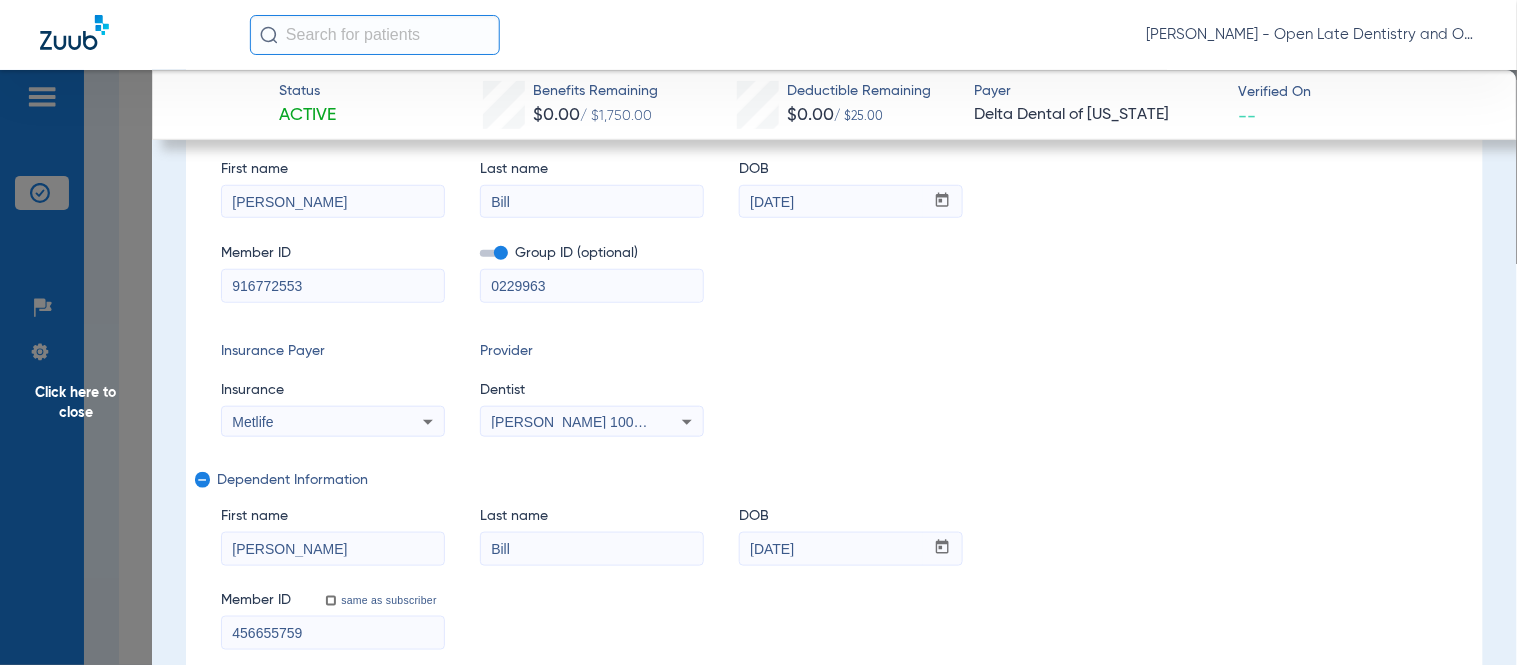 scroll, scrollTop: 444, scrollLeft: 0, axis: vertical 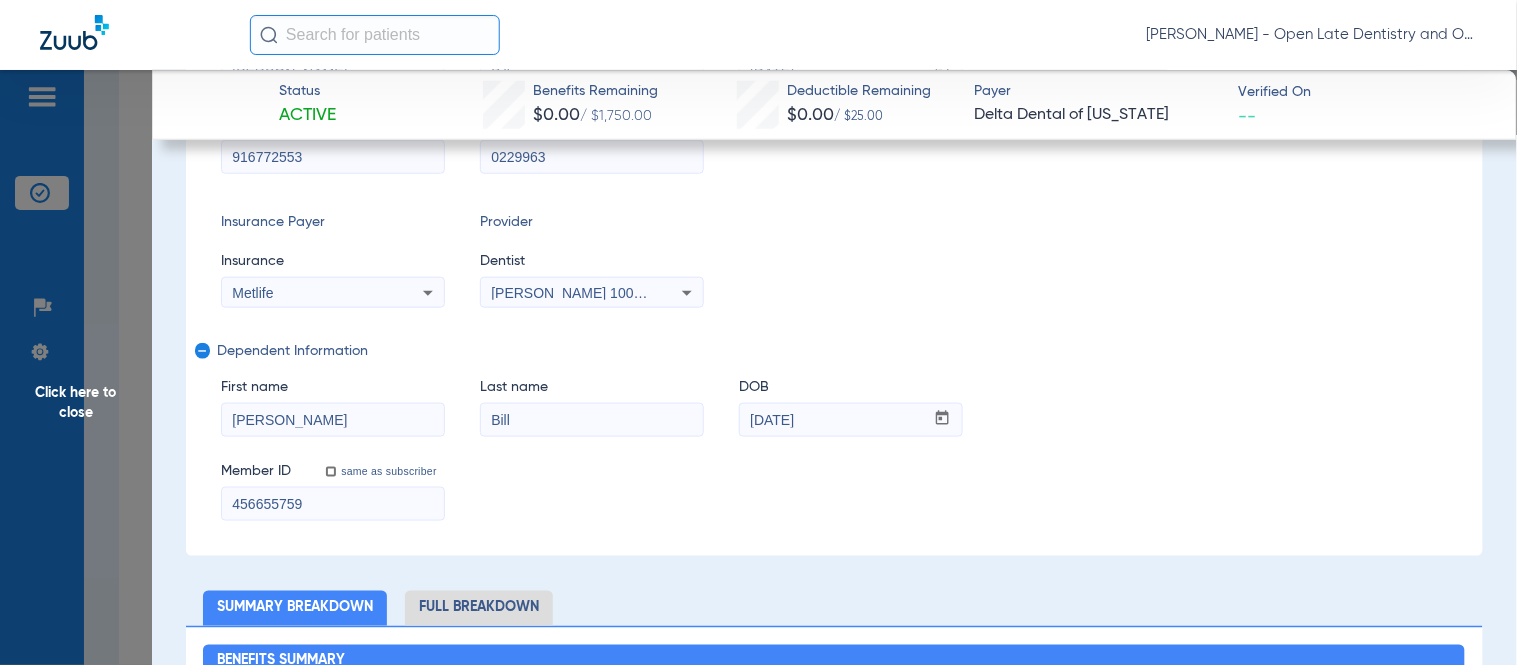 click on "remove" 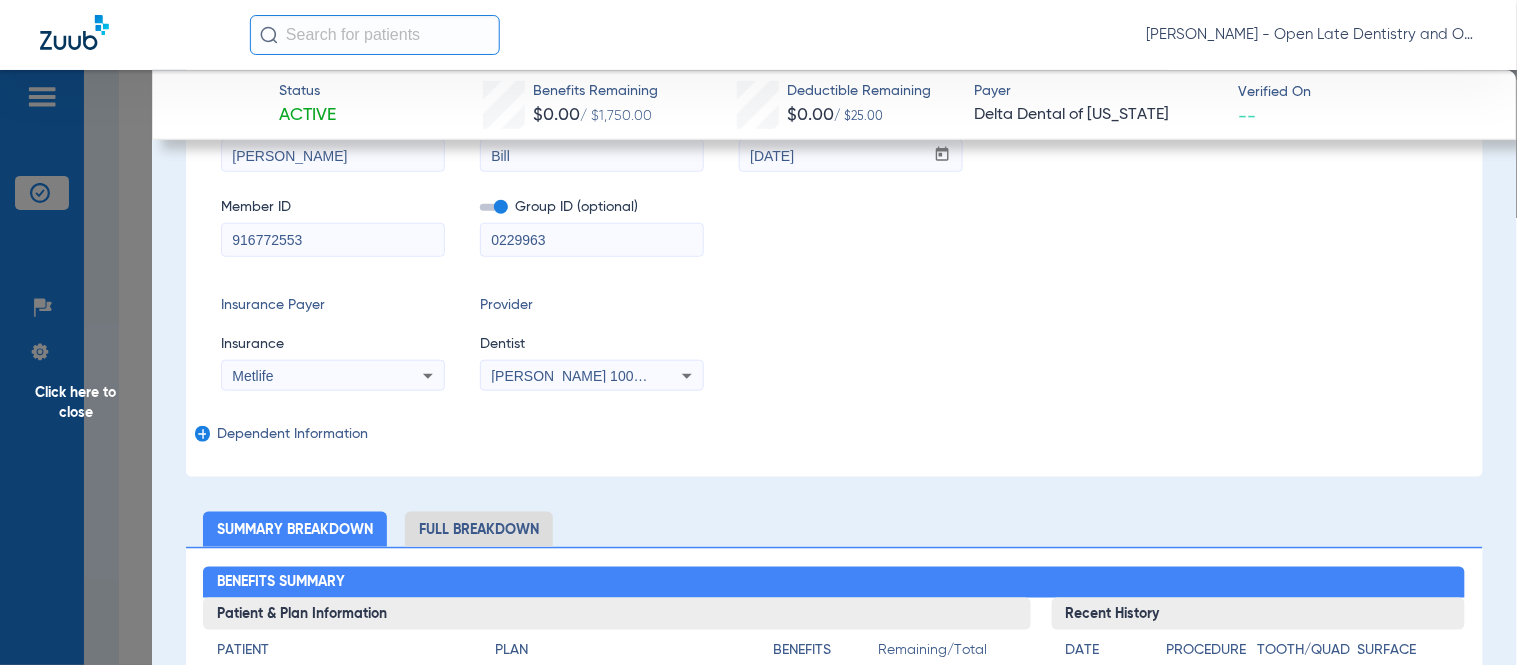 scroll, scrollTop: 222, scrollLeft: 0, axis: vertical 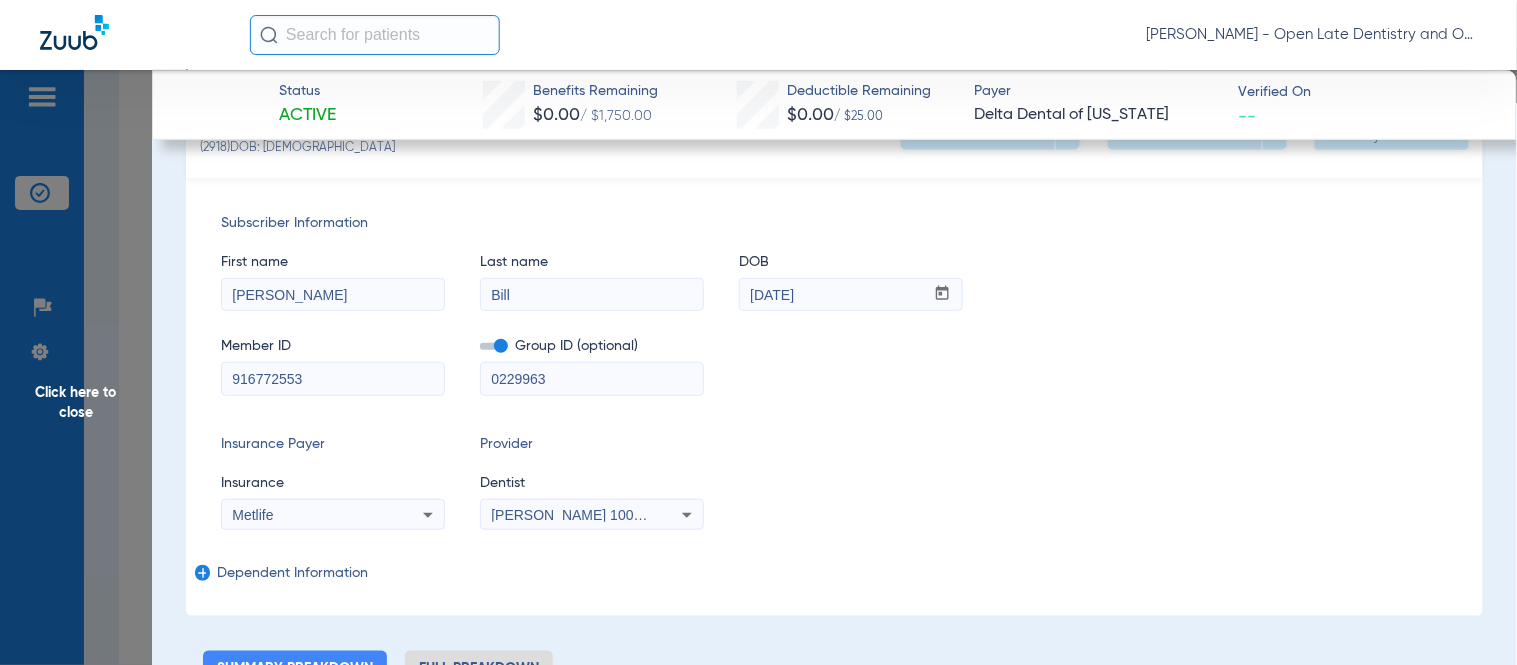 drag, startPoint x: 850, startPoint y: 297, endPoint x: 718, endPoint y: 272, distance: 134.34657 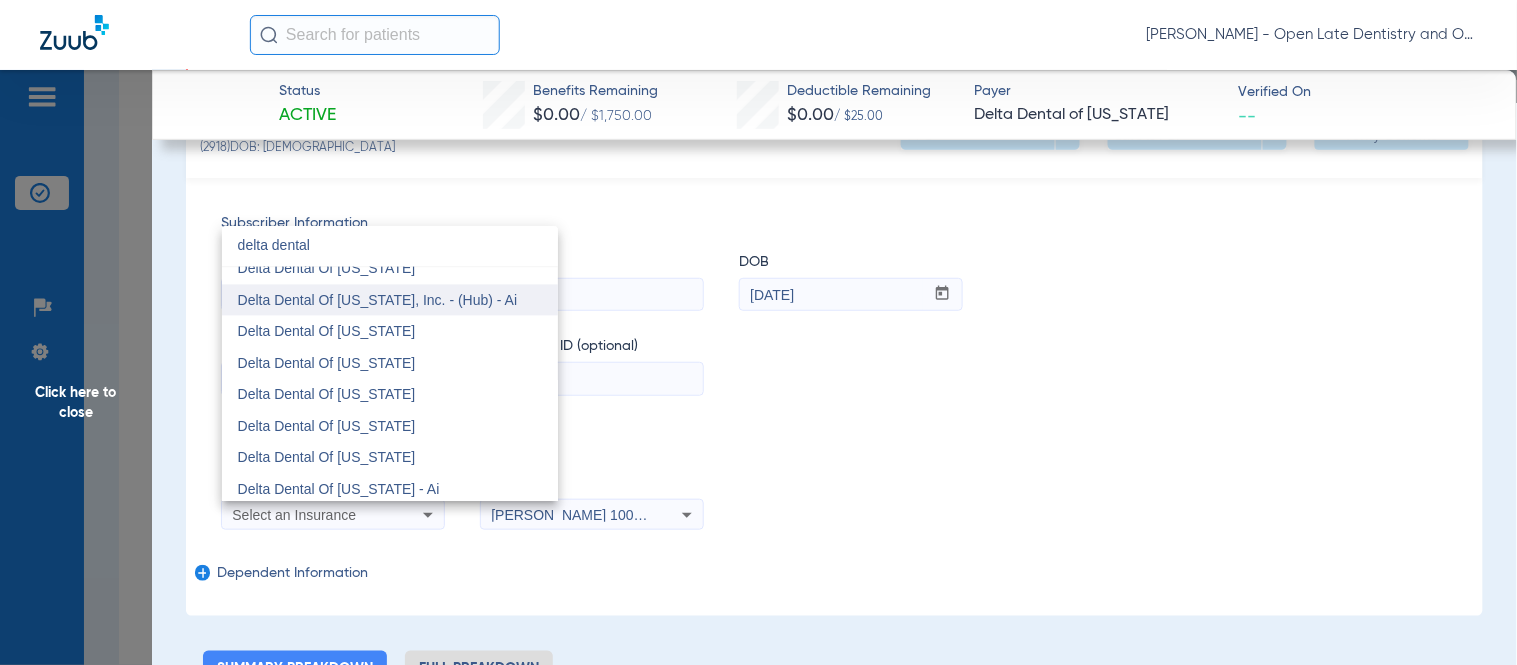 scroll, scrollTop: 1153, scrollLeft: 0, axis: vertical 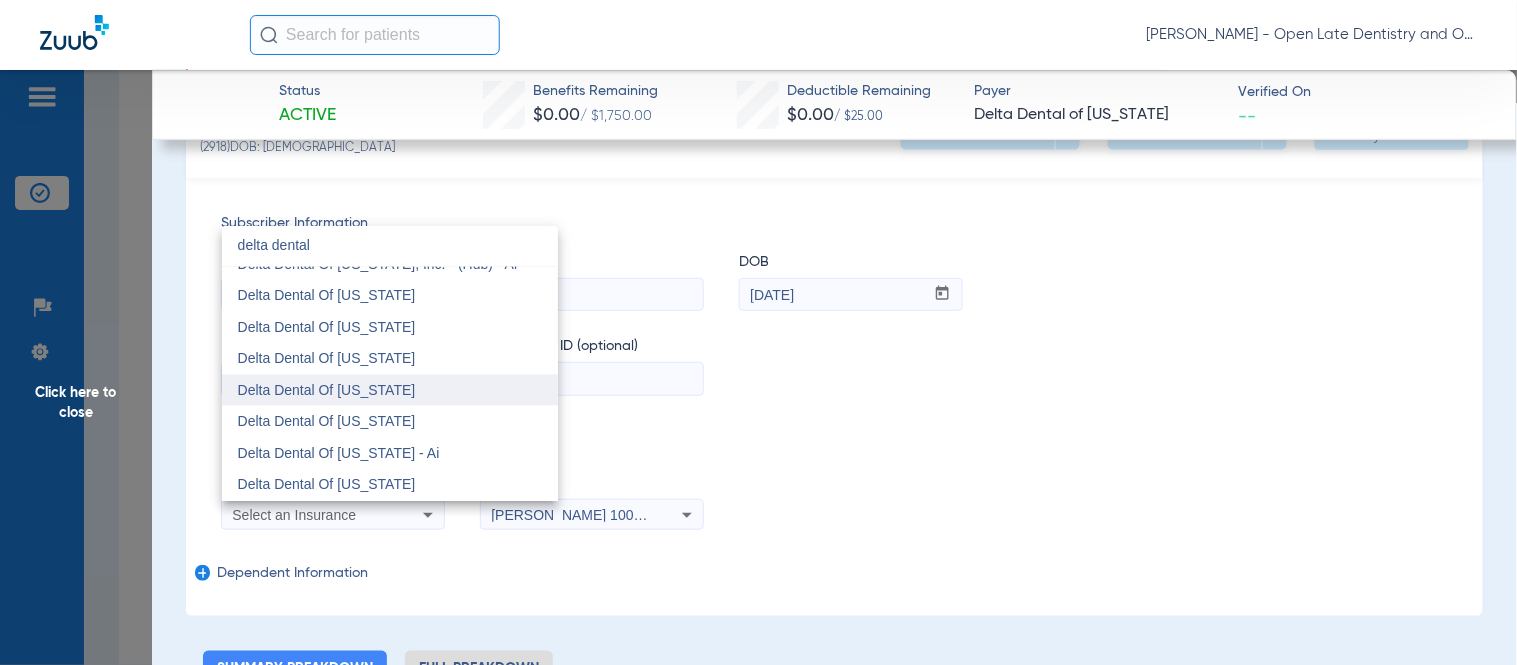 type on "delta dental" 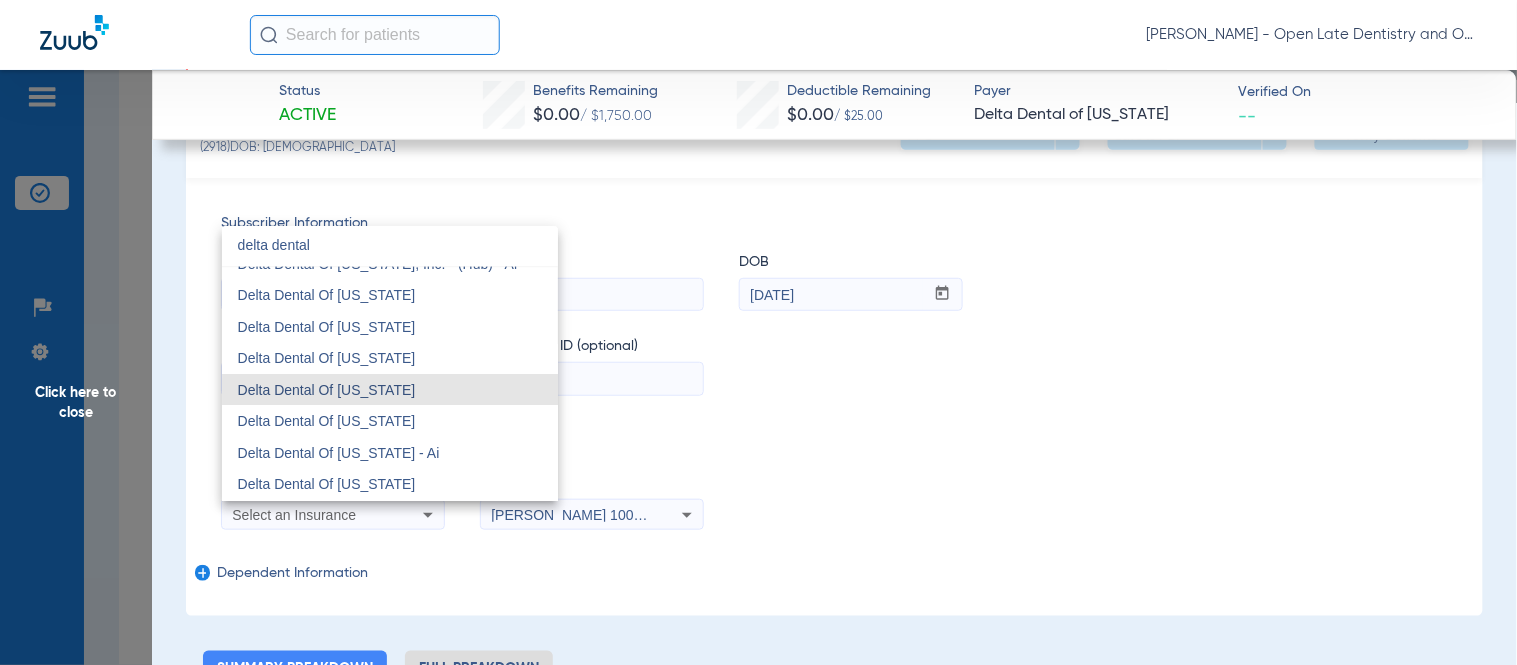 drag, startPoint x: 432, startPoint y: 394, endPoint x: 451, endPoint y: 390, distance: 19.416489 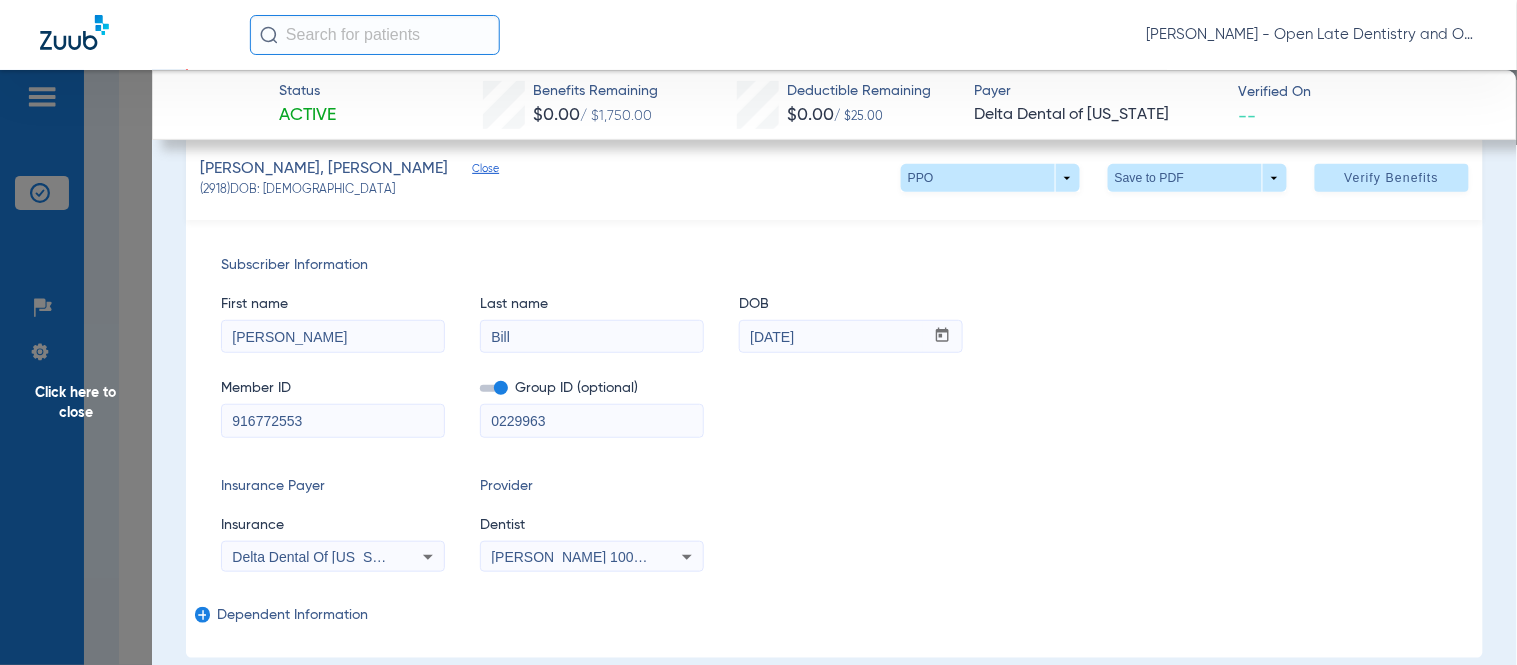 scroll, scrollTop: 0, scrollLeft: 0, axis: both 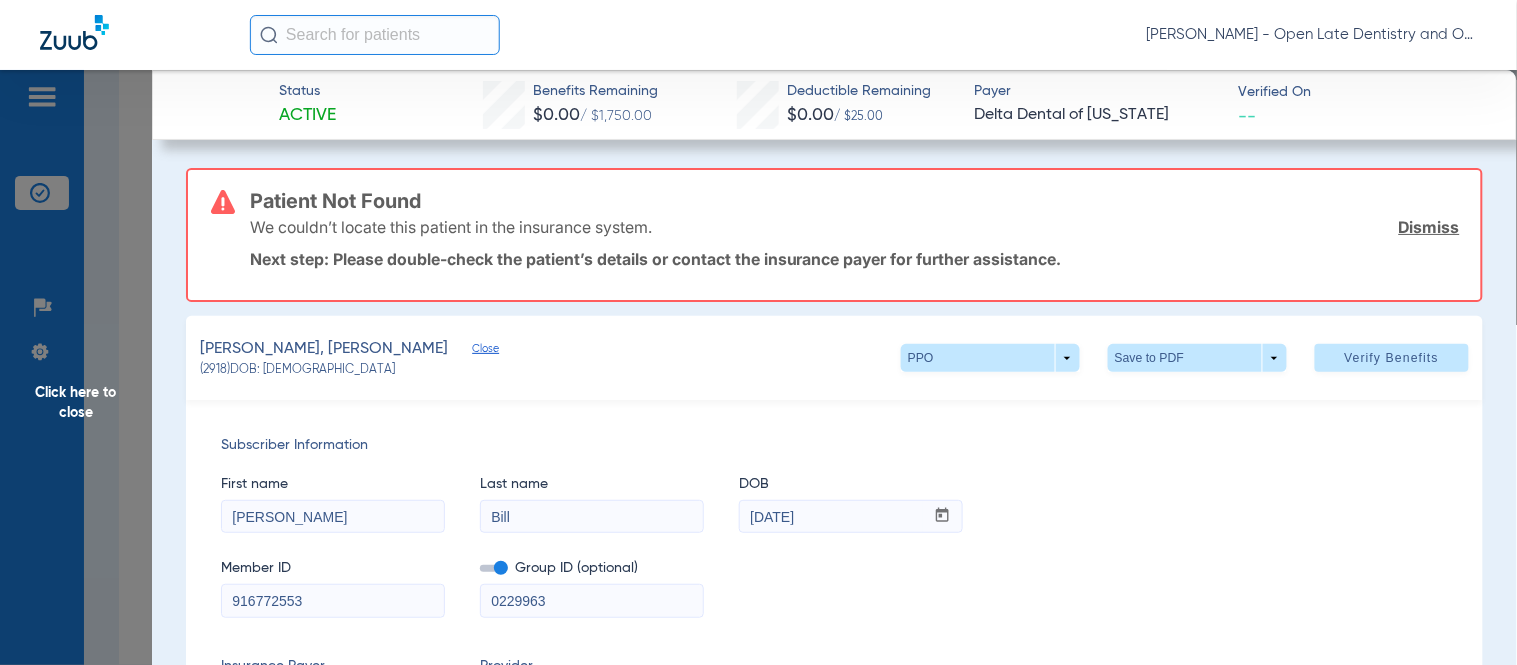 click on "Verify Benefits" 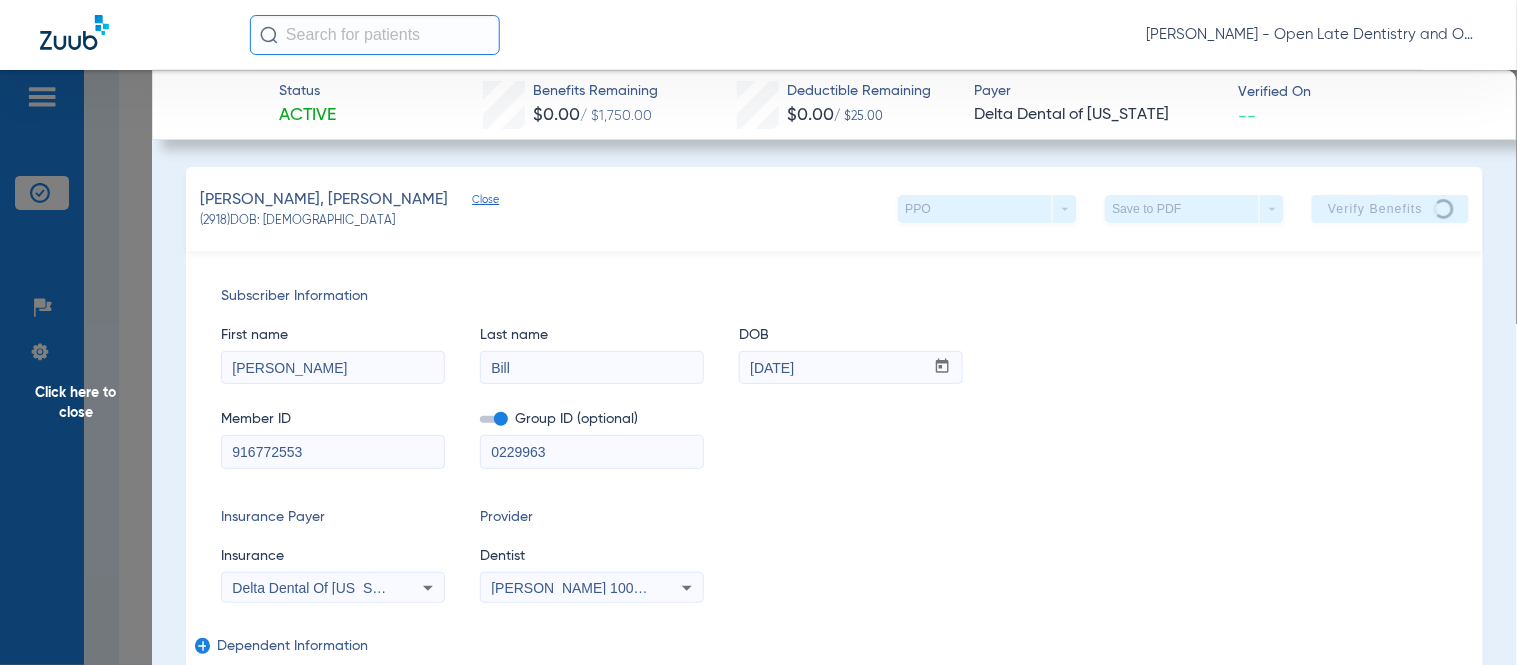 scroll, scrollTop: 0, scrollLeft: 0, axis: both 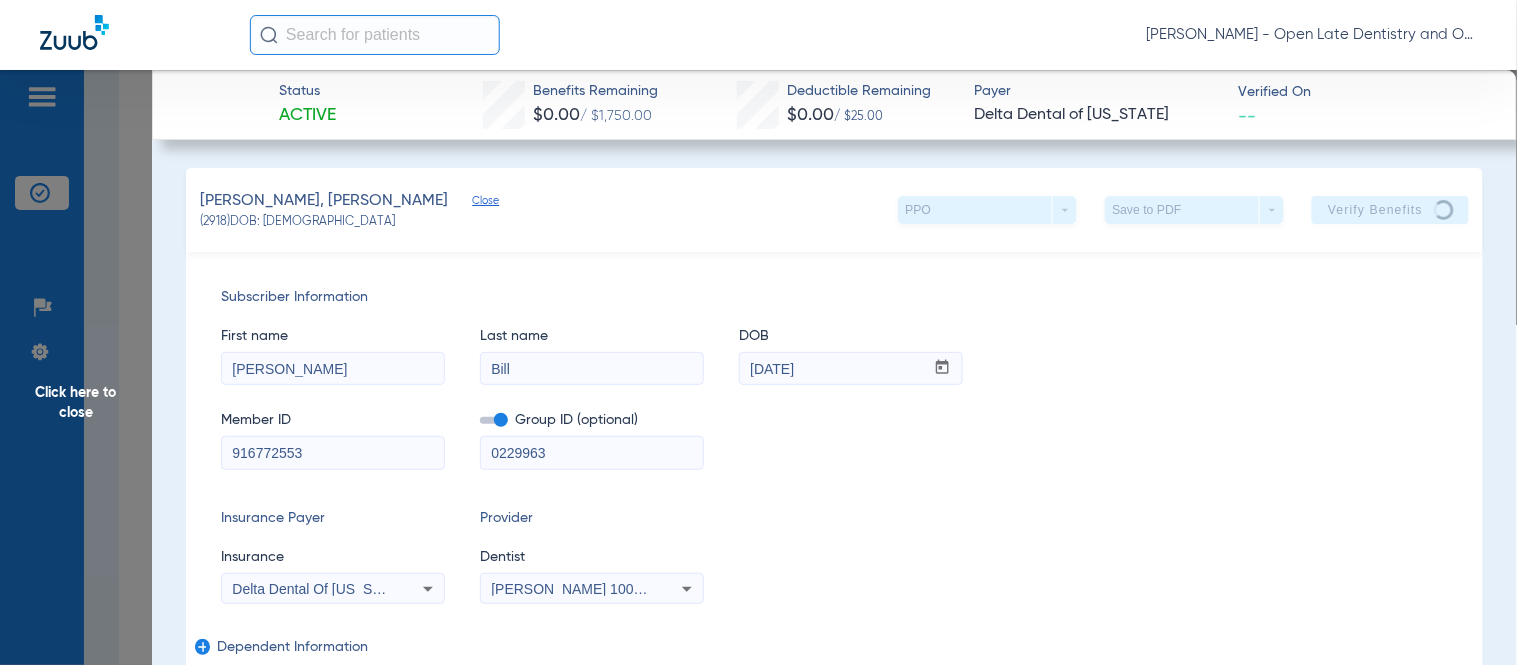 click on "Subscriber Information   First name  [PERSON_NAME]  Last name  [PERSON_NAME]  mm / dd / yyyy [DATE]  Member ID  916772553  Group ID (optional)  0229963  Insurance Payer   Insurance
Delta Dental Of [US_STATE]  Provider   Dentist
[PERSON_NAME]   1003136797  add   Dependent Information" 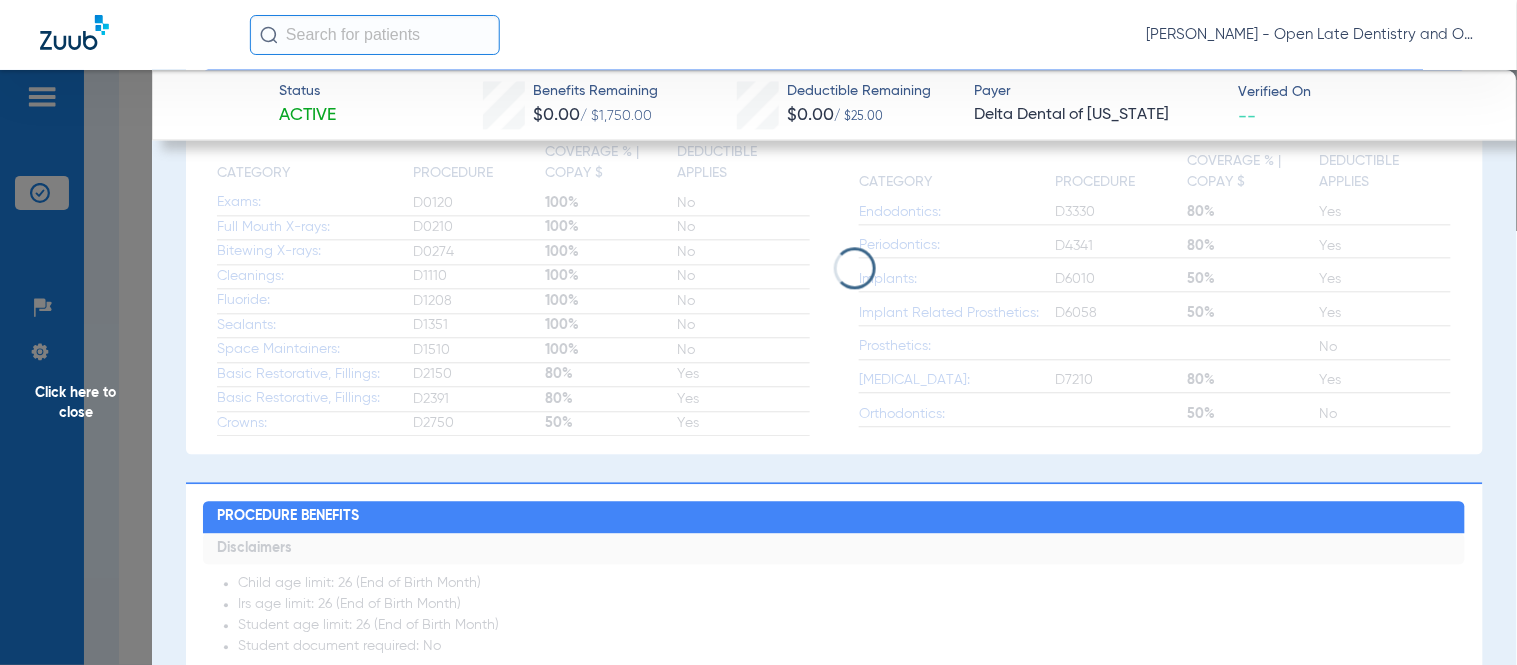 click 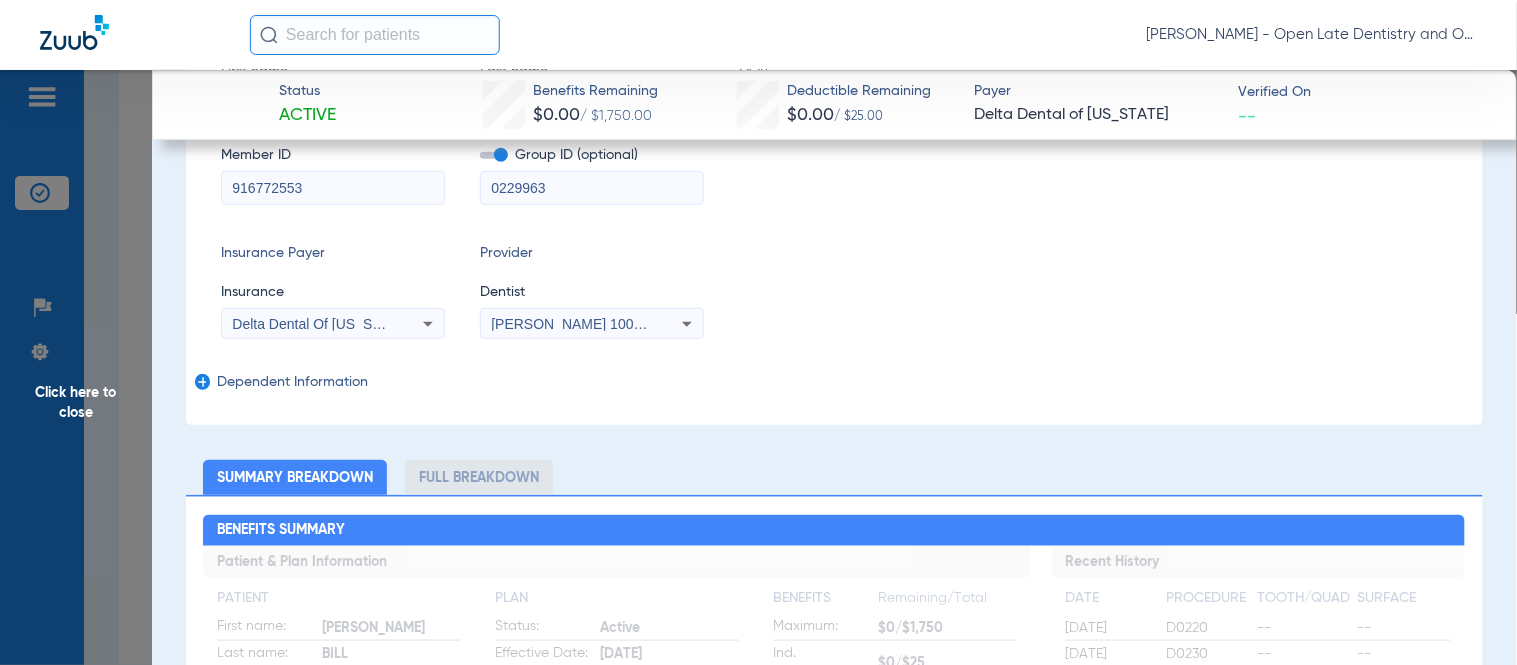 scroll, scrollTop: 0, scrollLeft: 0, axis: both 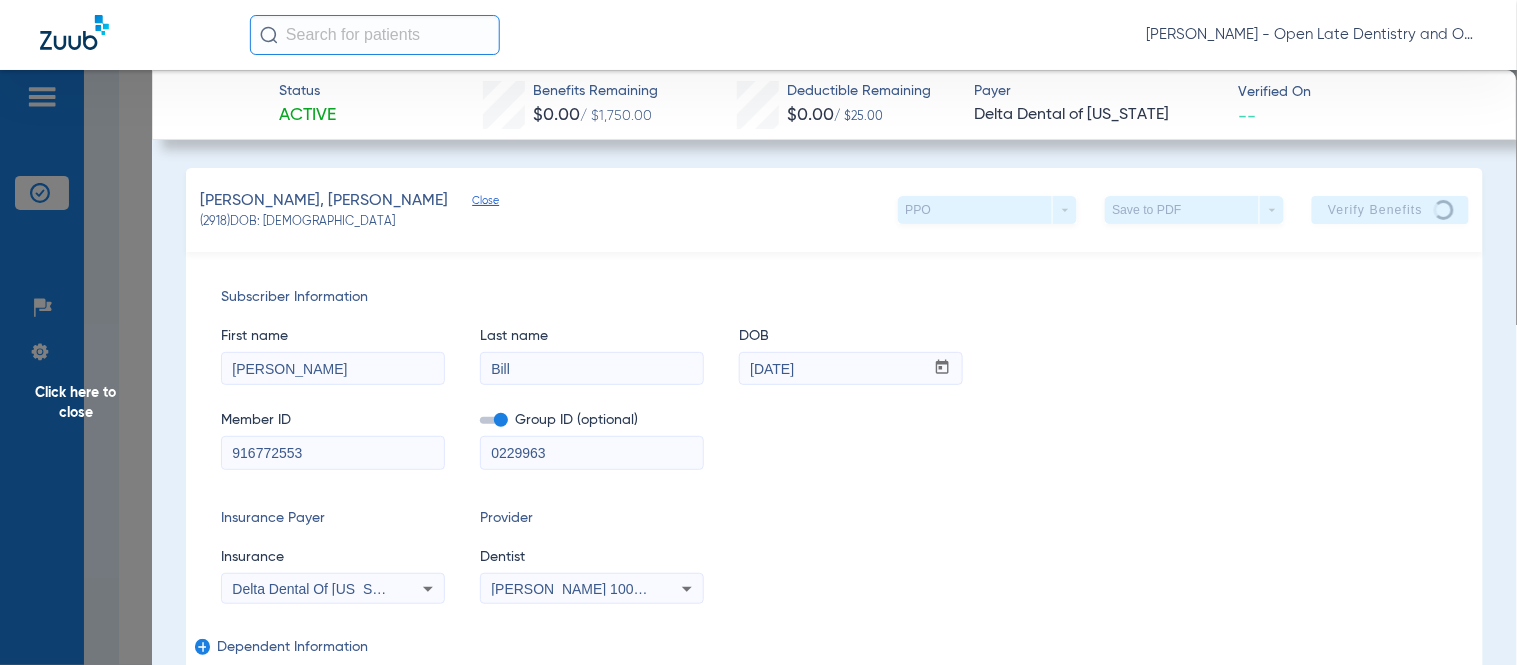 click on "[PERSON_NAME], [PERSON_NAME]   (2918)   DOB: [DEMOGRAPHIC_DATA]   PPO  arrow_drop_down  Save to PDF  arrow_drop_down  Verify Benefits" 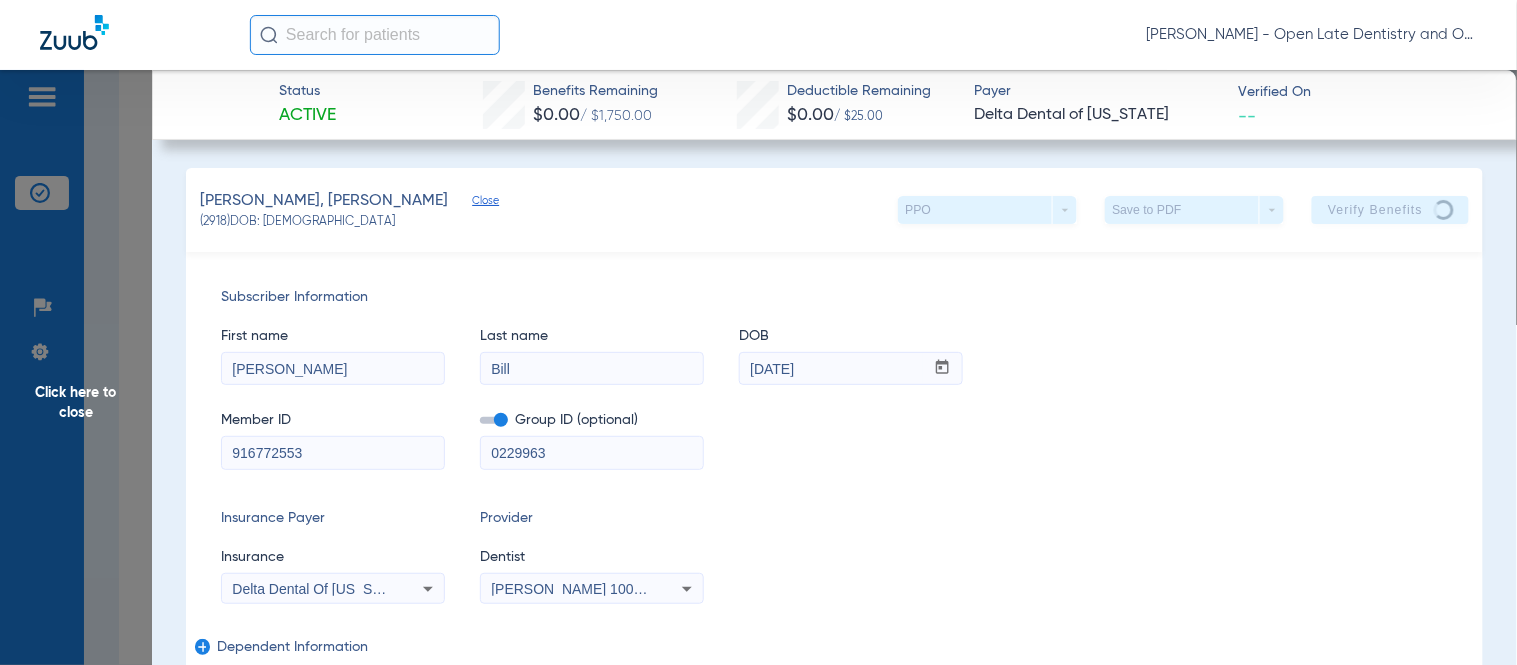 click on "First name  [PERSON_NAME]  Last name  [PERSON_NAME]  mm / dd / yyyy [DATE]" 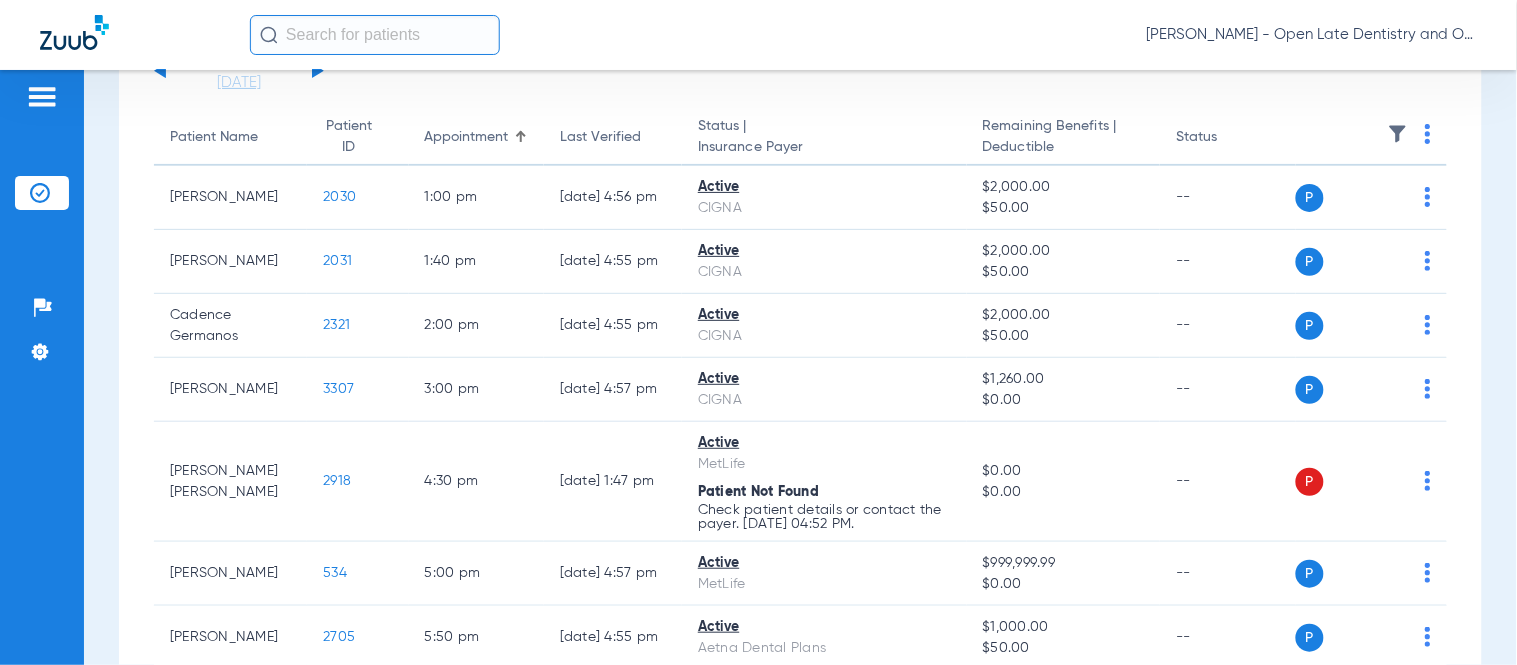 scroll, scrollTop: 0, scrollLeft: 0, axis: both 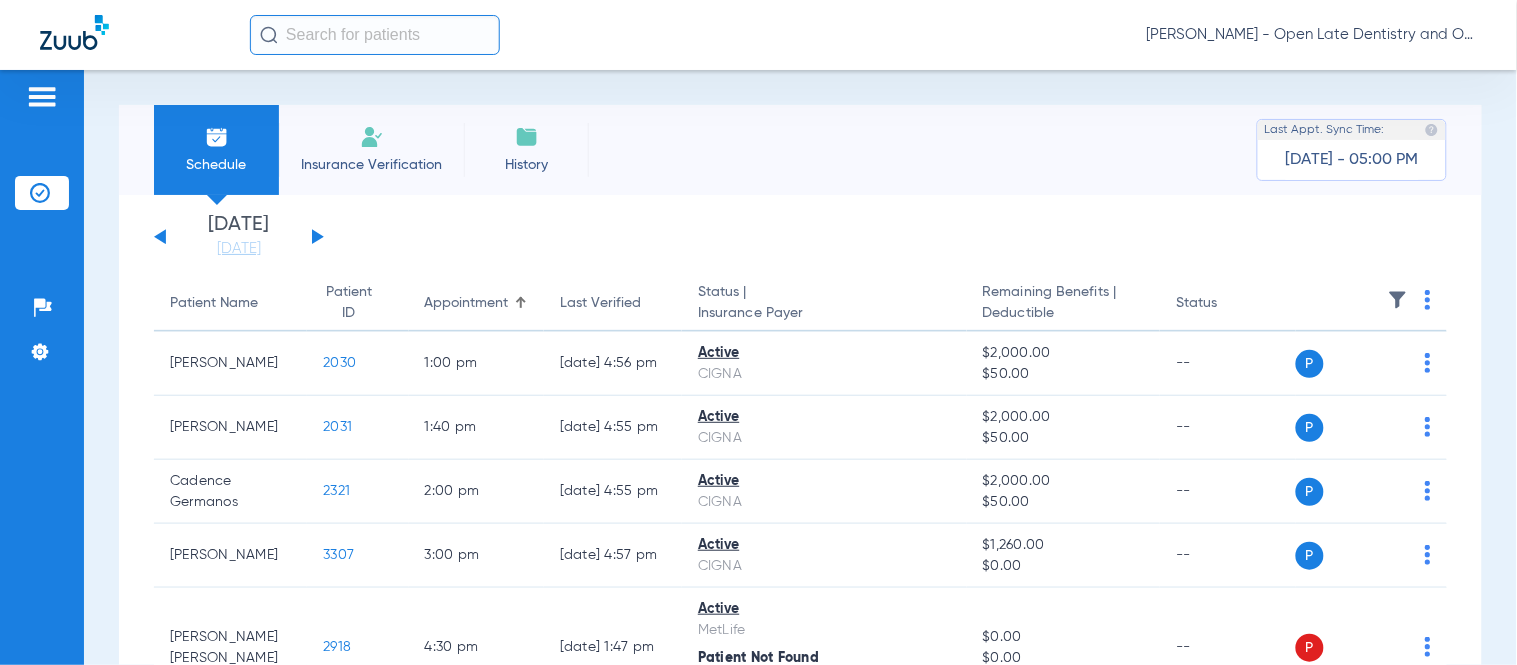 click on "[DATE]   [DATE]   [DATE]   [DATE]   [DATE]   [DATE]   [DATE]   [DATE]   [DATE]   [DATE]   [DATE]   [DATE]   [DATE]   [DATE]   [DATE]   [DATE]   [DATE]   [DATE]   [DATE]   [DATE]   [DATE]   [DATE]   [DATE]   [DATE]   [DATE]   [DATE]   [DATE]   [DATE]   [DATE]   [DATE]   [DATE]   [DATE]   [DATE]   [DATE]   [DATE]   [DATE]   [DATE]   [DATE]   [DATE]   [DATE]   [DATE]   [DATE]   [DATE]   [DATE]" 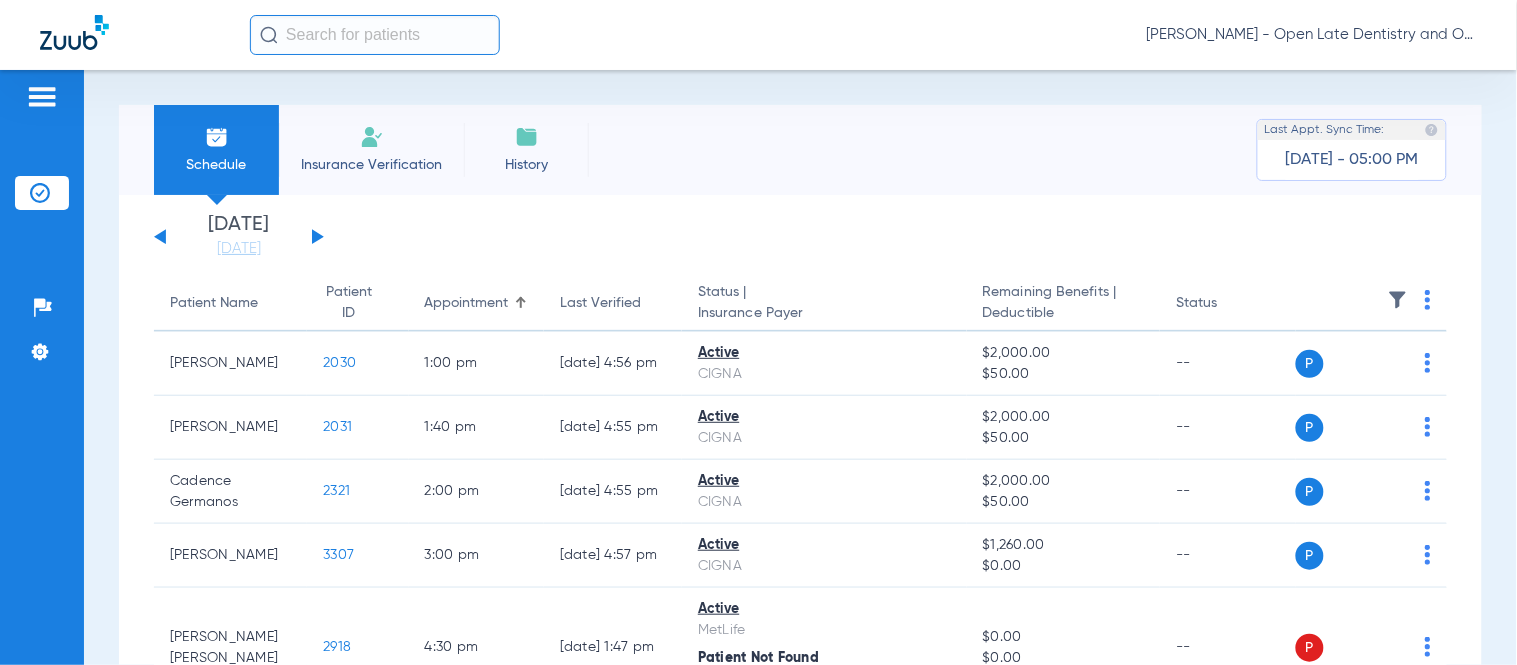 click 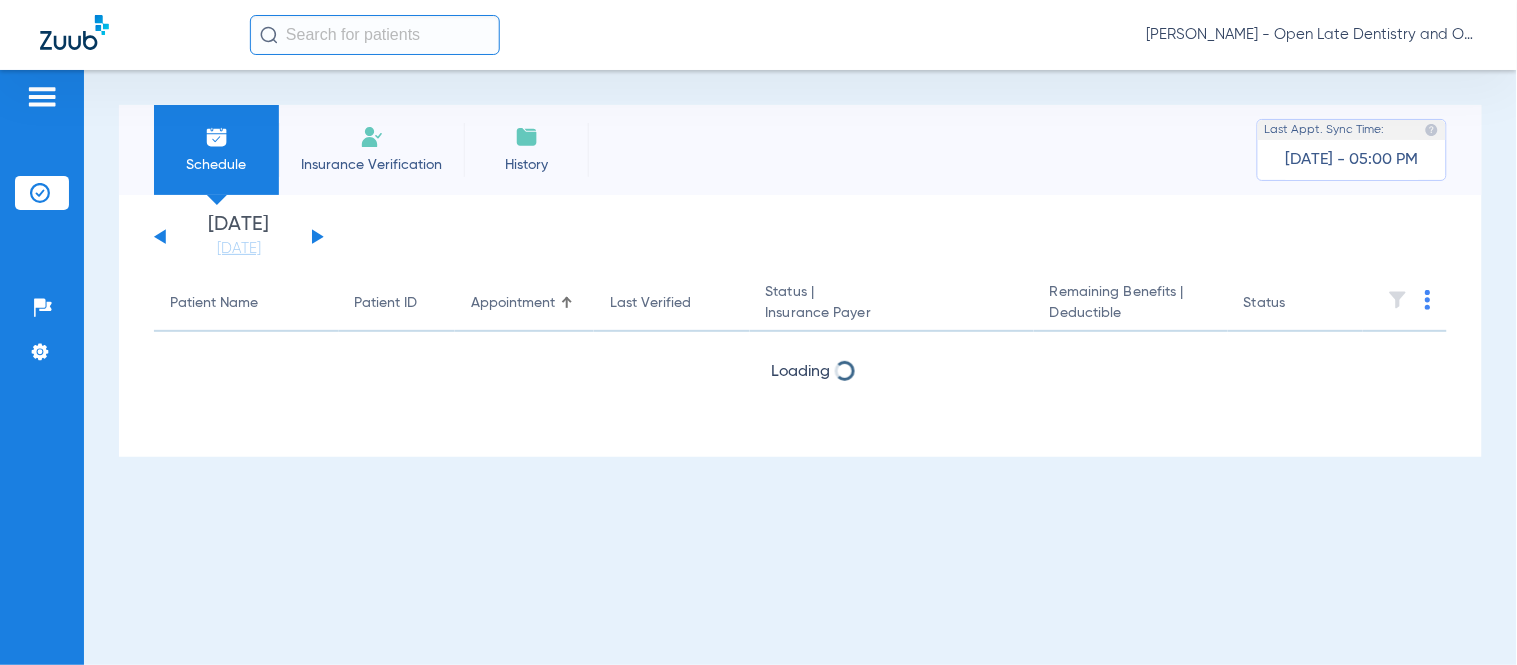 click 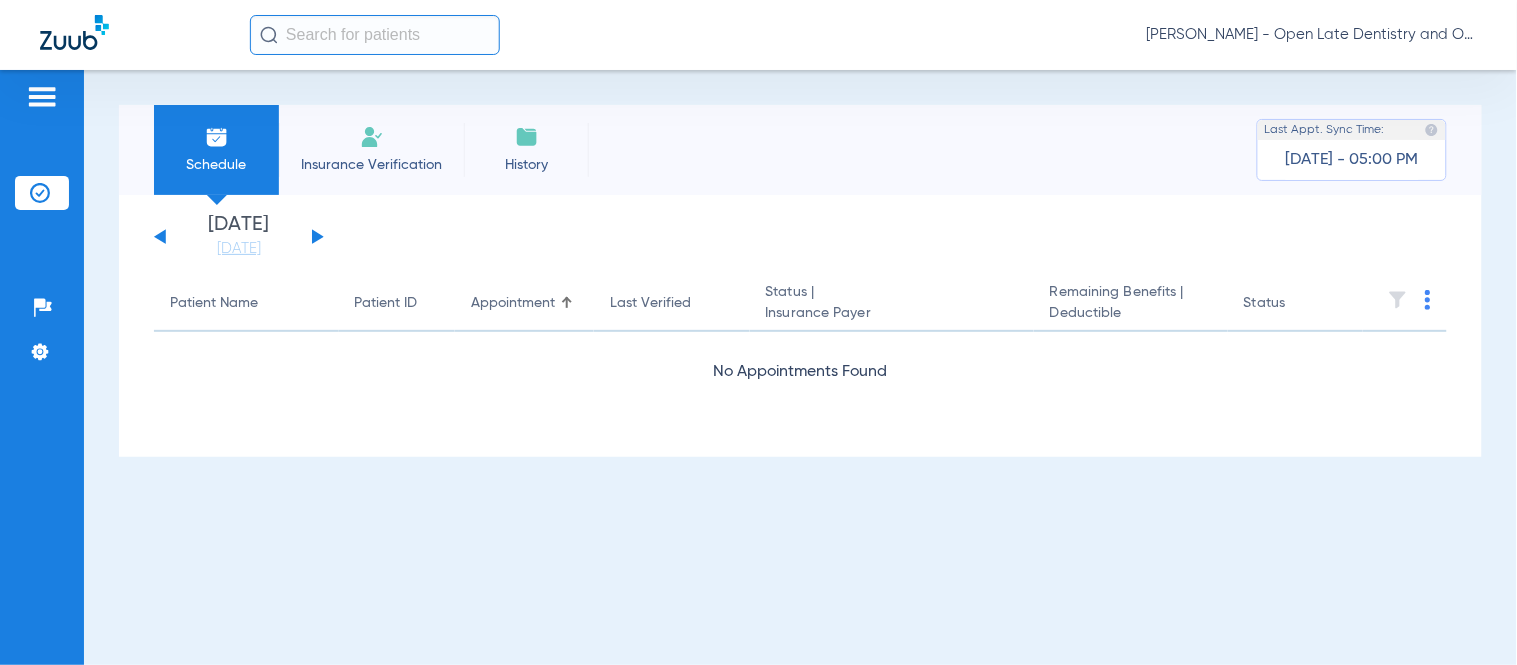 click 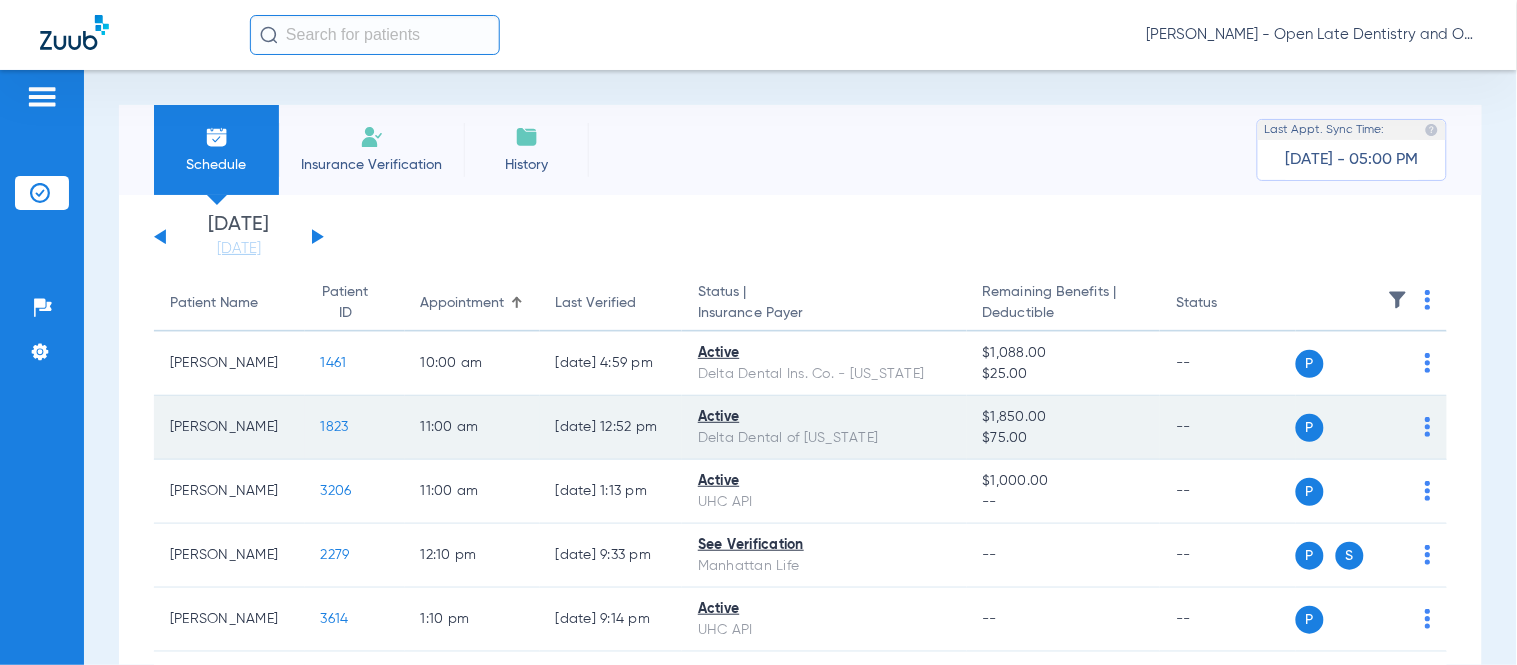 scroll, scrollTop: 111, scrollLeft: 0, axis: vertical 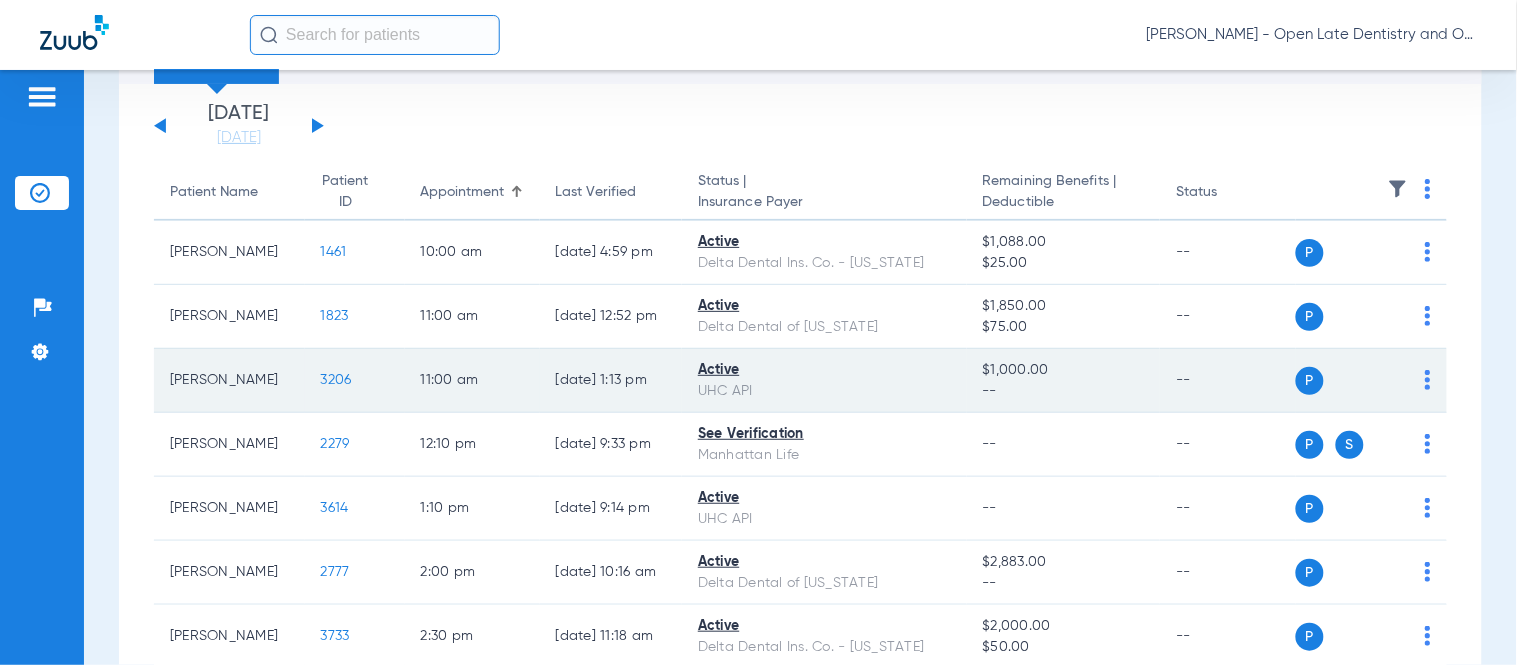click on "3206" 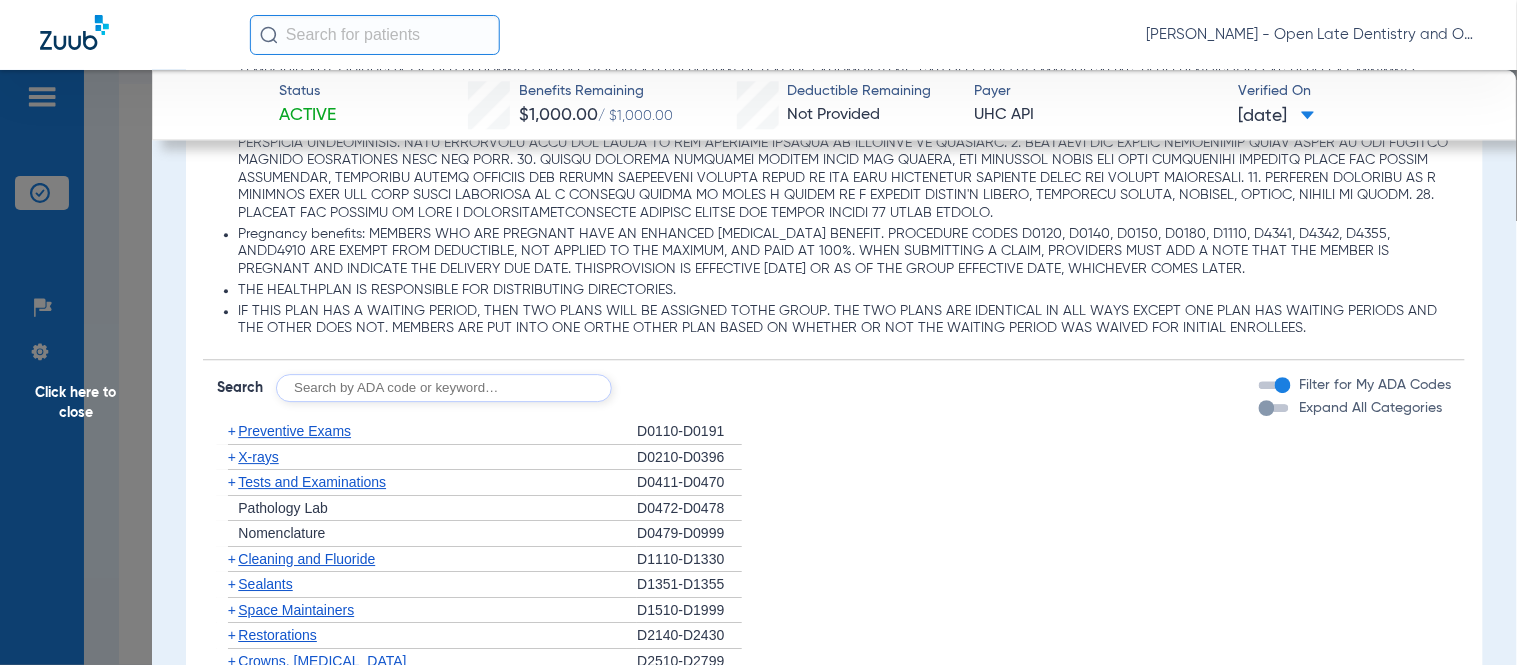 scroll, scrollTop: 1555, scrollLeft: 0, axis: vertical 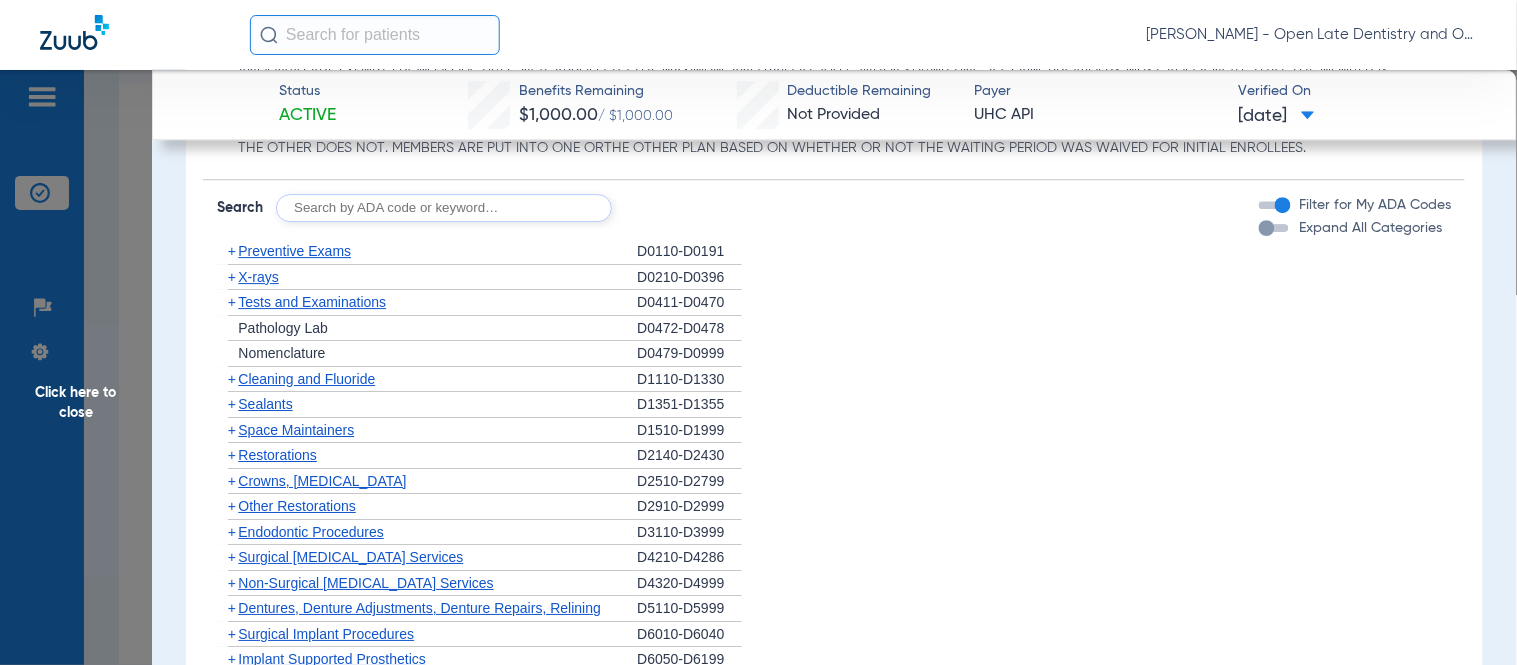 click on "+" 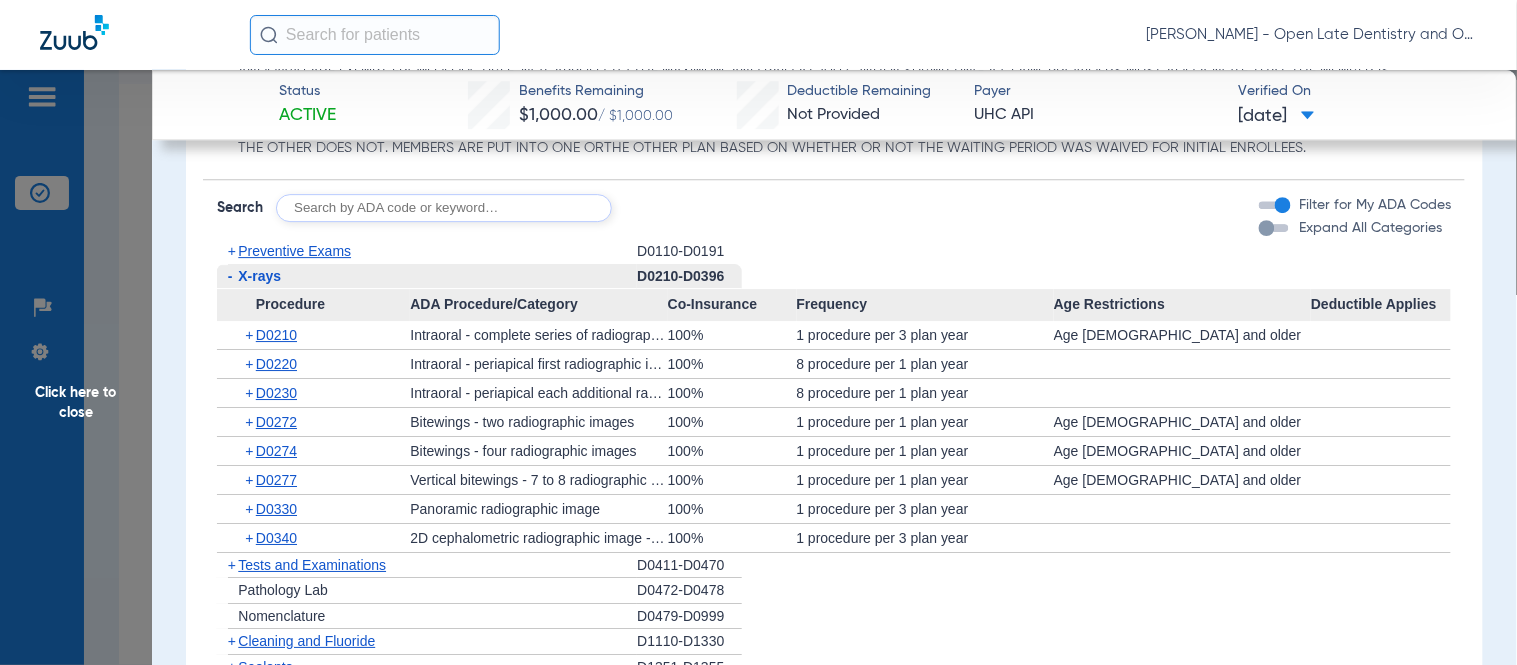 click on "+" 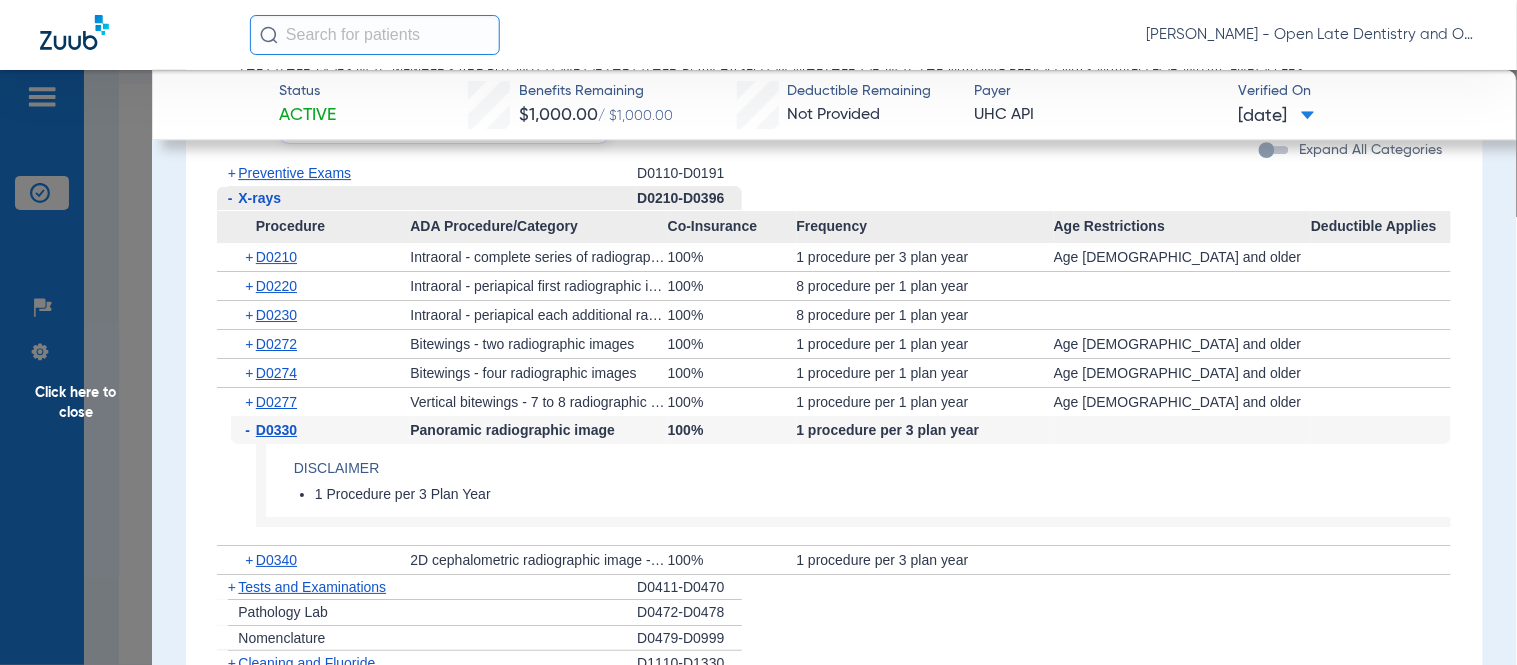 scroll, scrollTop: 1628, scrollLeft: 0, axis: vertical 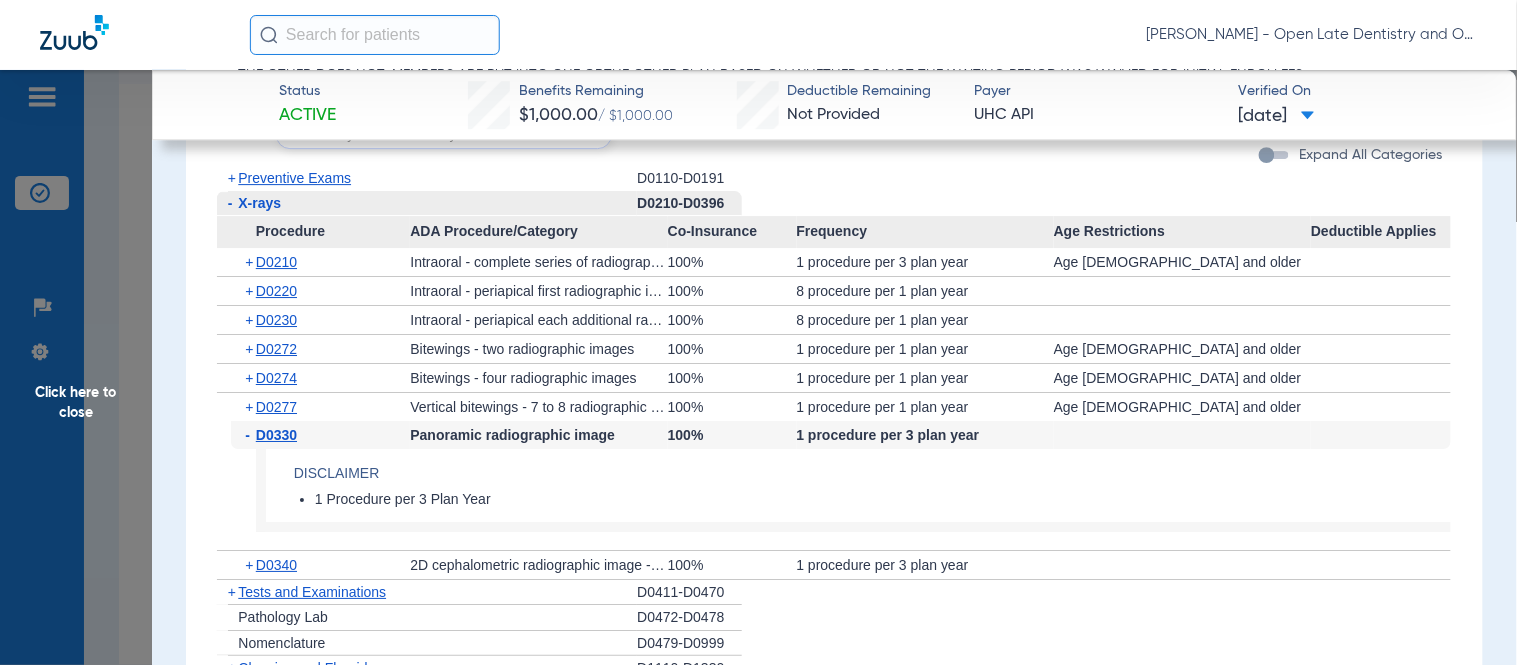 click on "Click here to close" 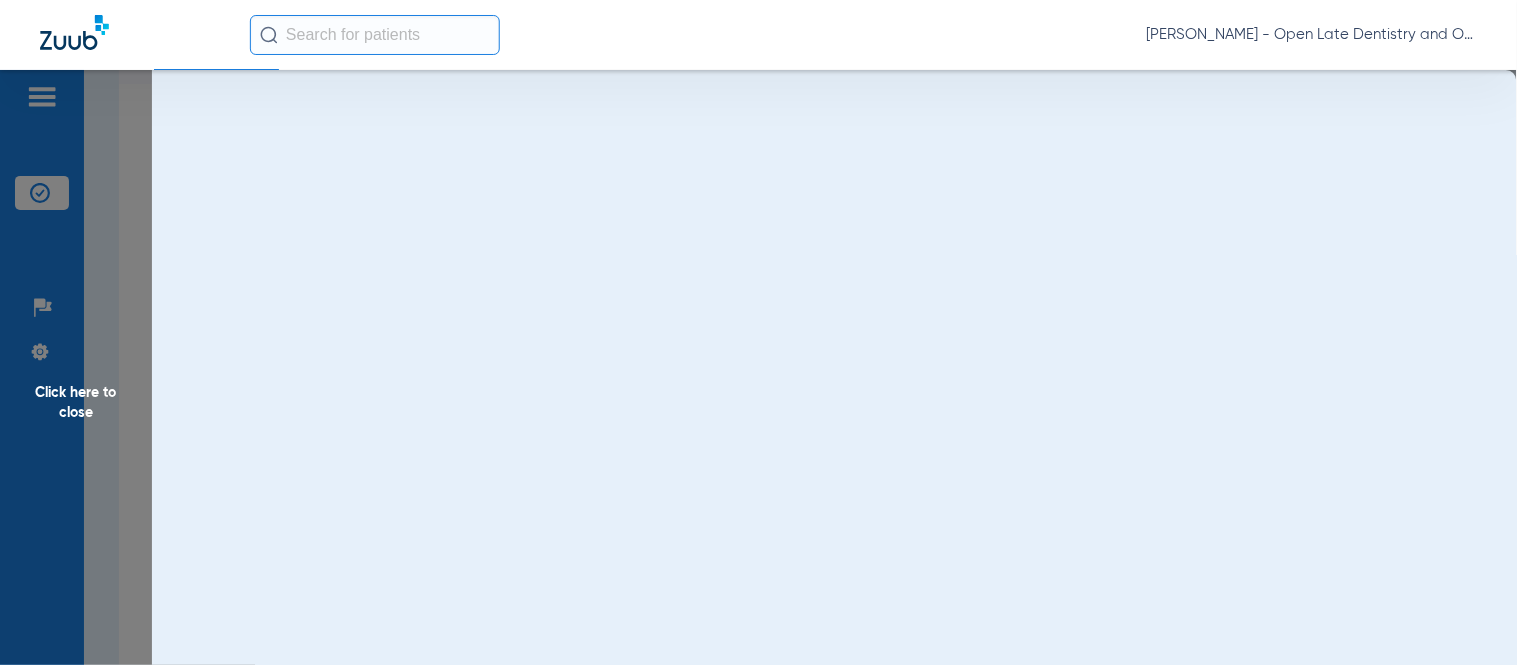 scroll, scrollTop: 0, scrollLeft: 0, axis: both 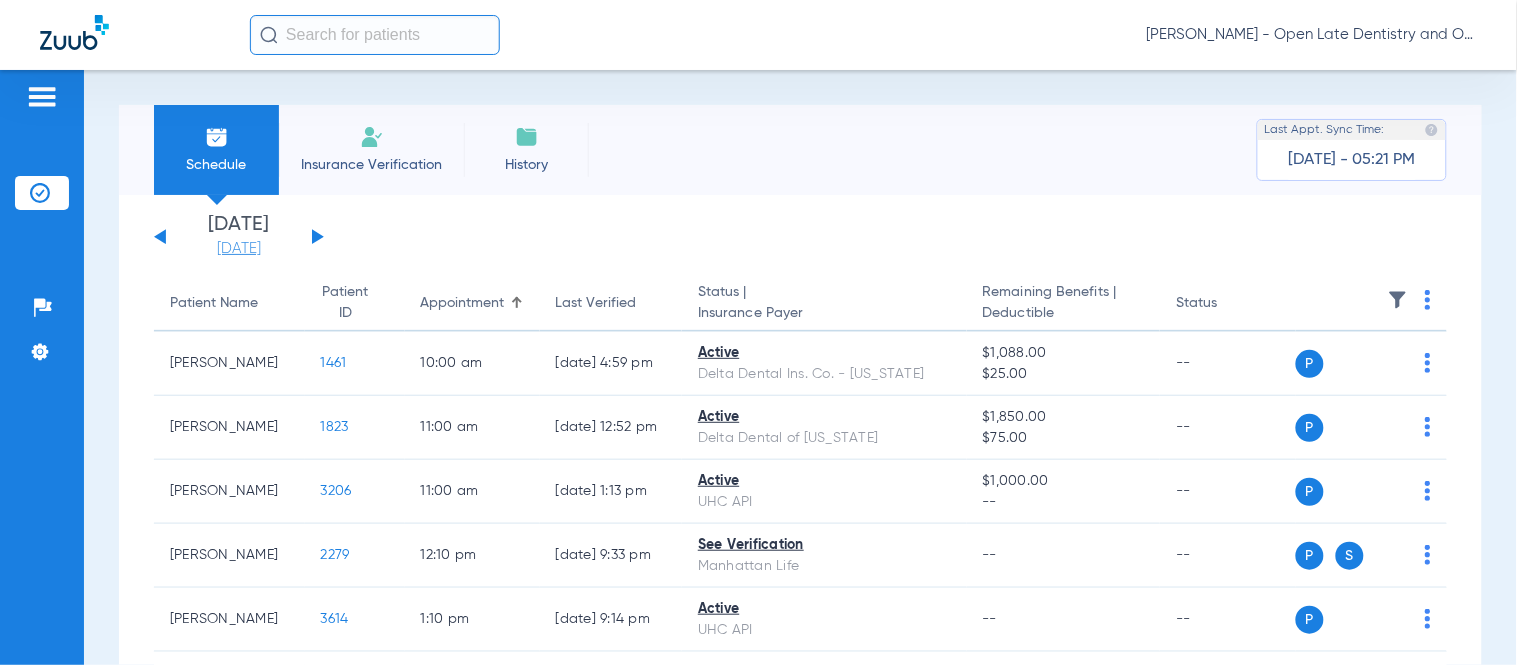 click on "[DATE]" 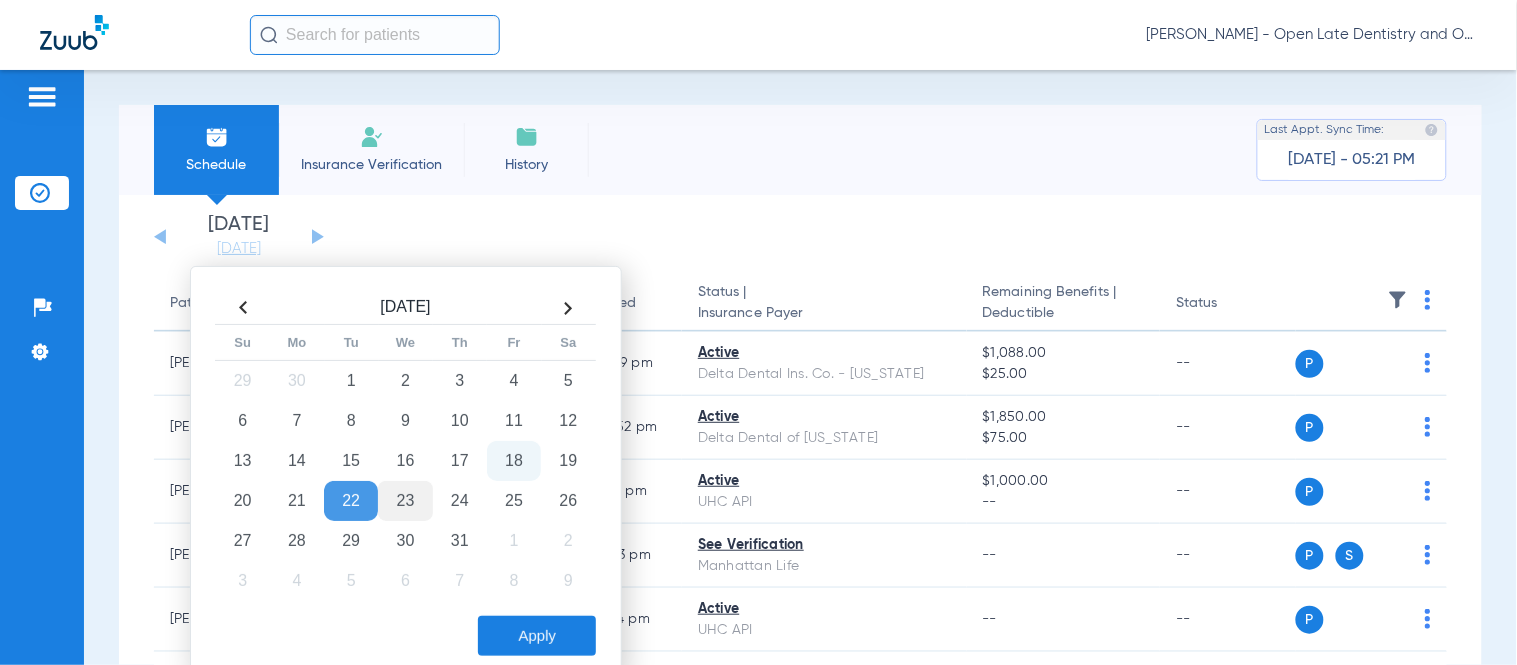 click on "23" 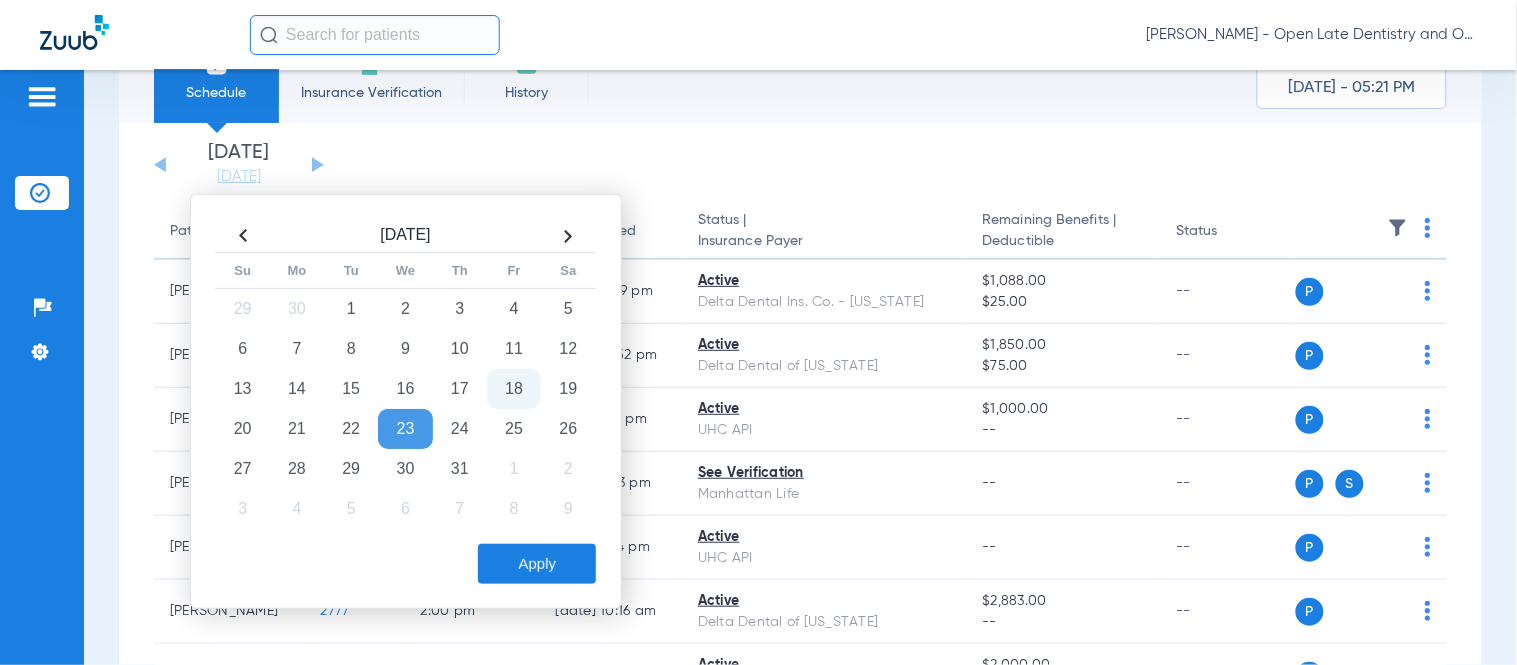 scroll, scrollTop: 111, scrollLeft: 0, axis: vertical 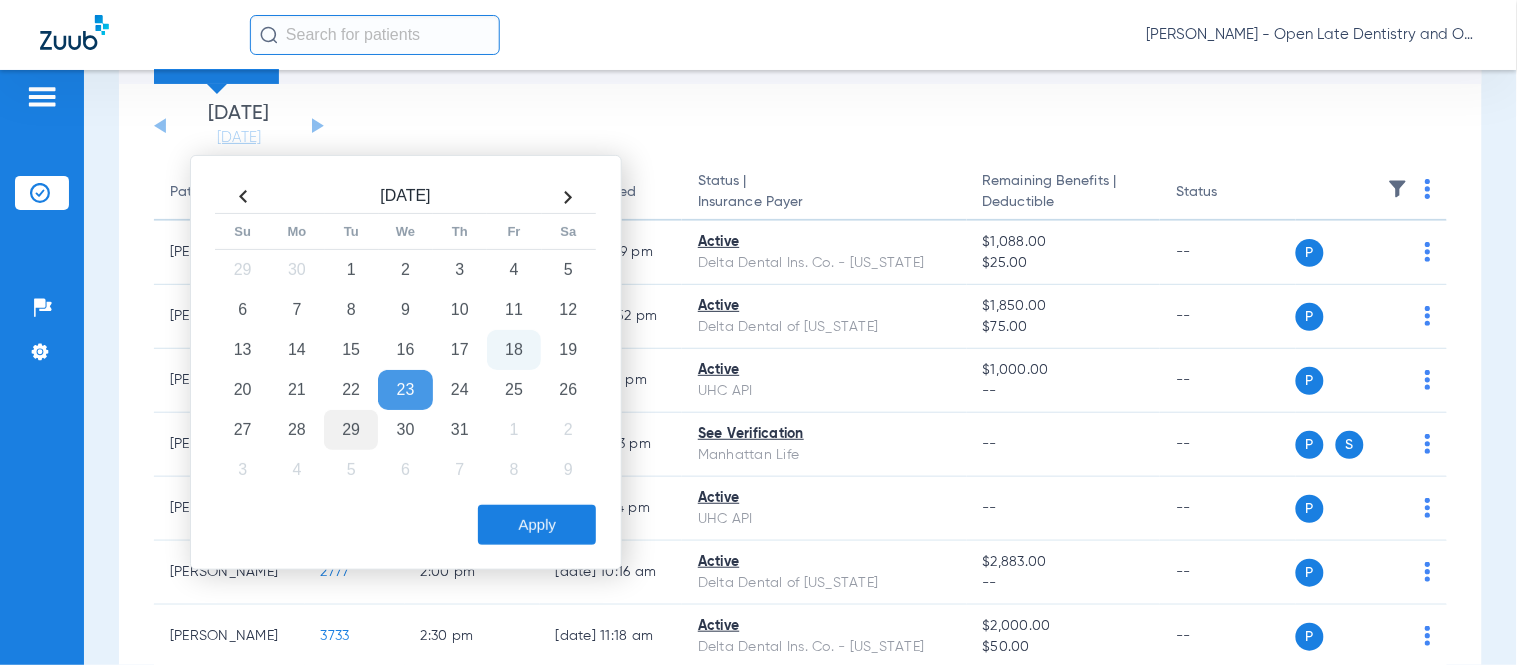 click on "29" 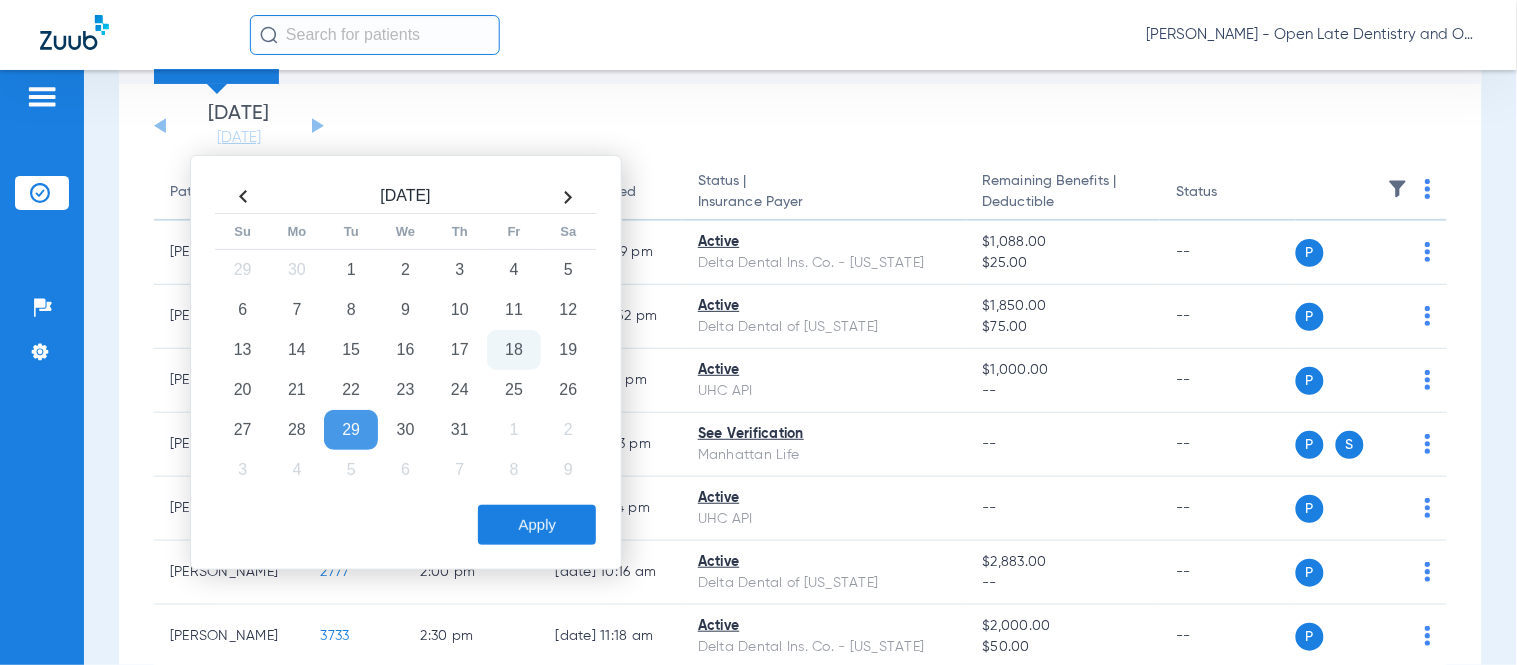 click on "Apply" 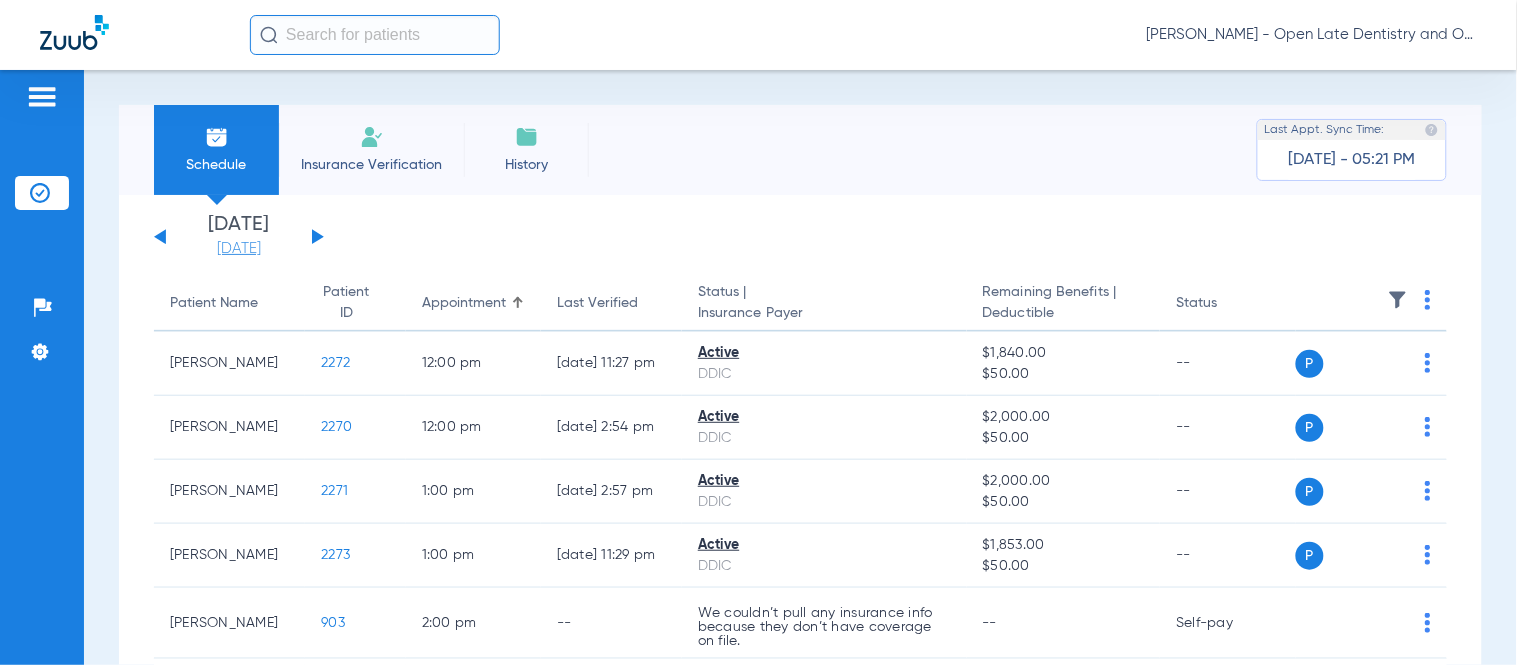 click on "[DATE]" 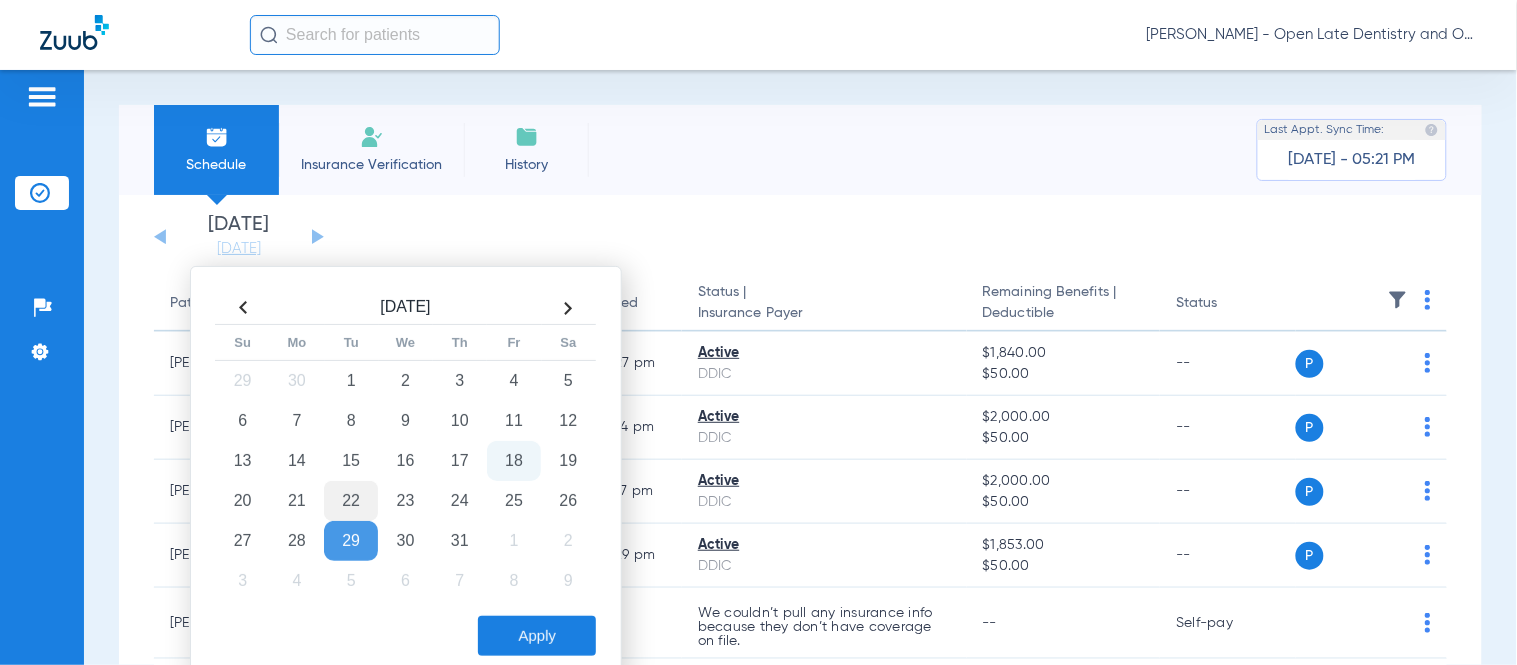 click on "22" 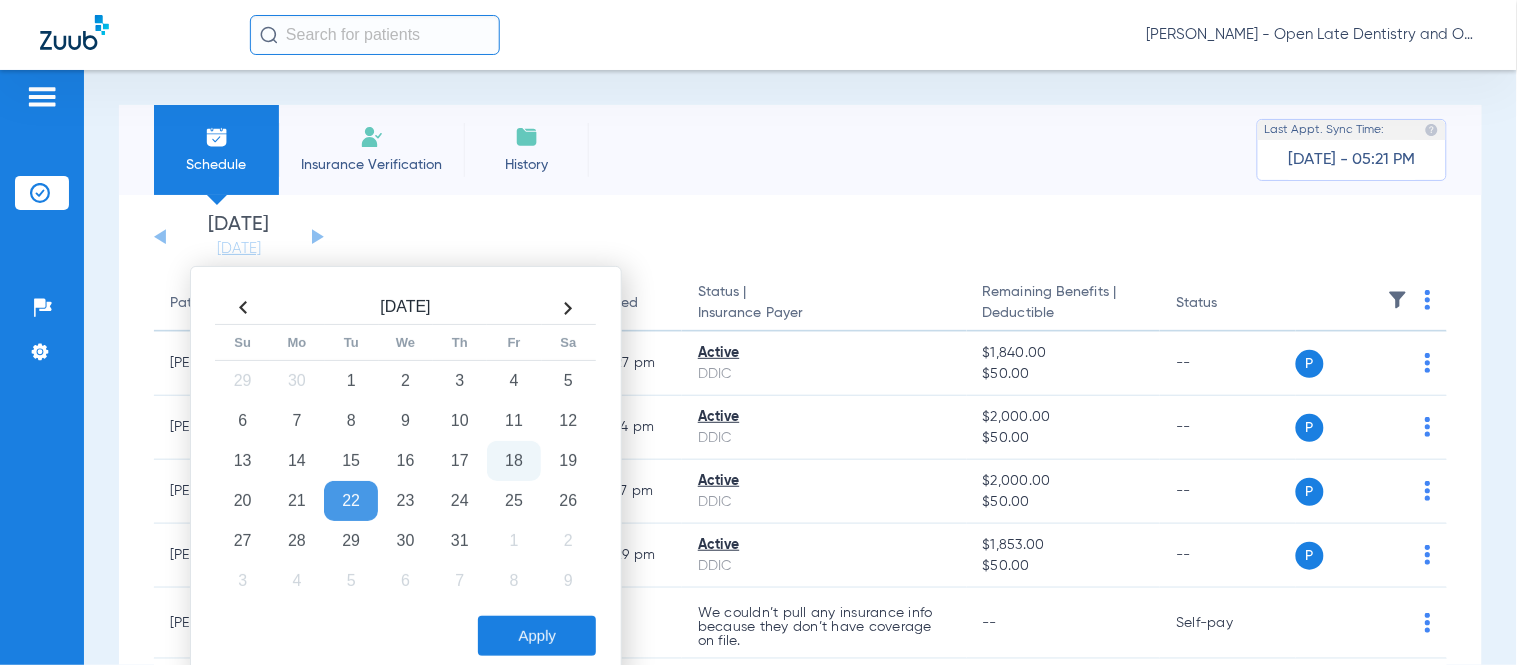 drag, startPoint x: 571, startPoint y: 637, endPoint x: 646, endPoint y: 585, distance: 91.26335 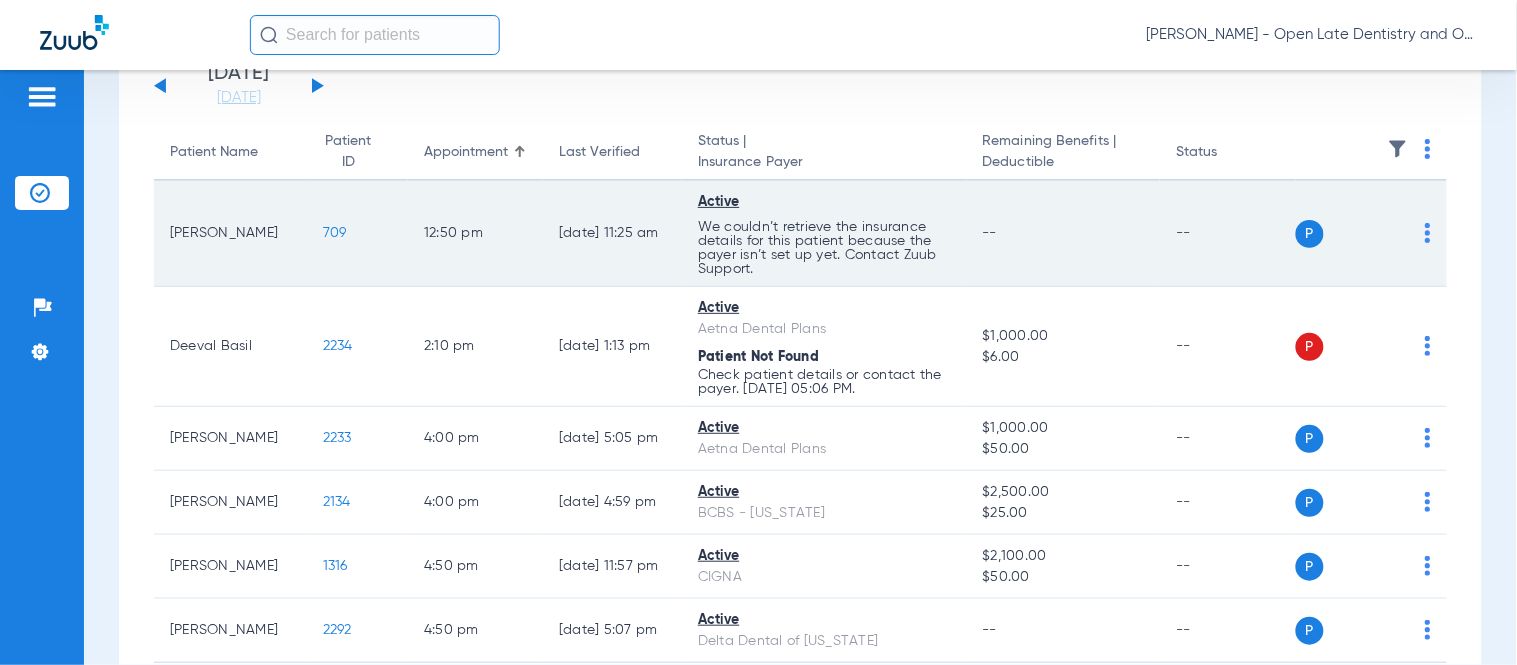 scroll, scrollTop: 111, scrollLeft: 0, axis: vertical 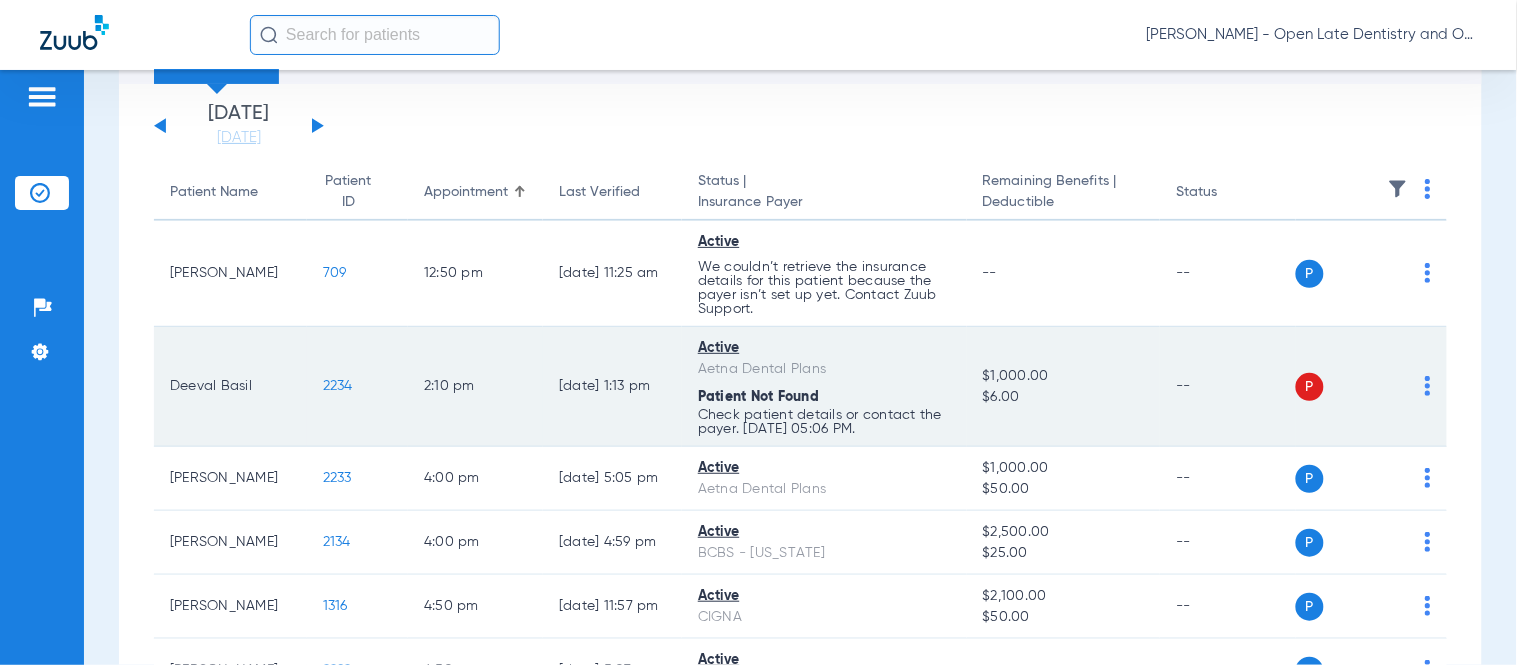 click on "2234" 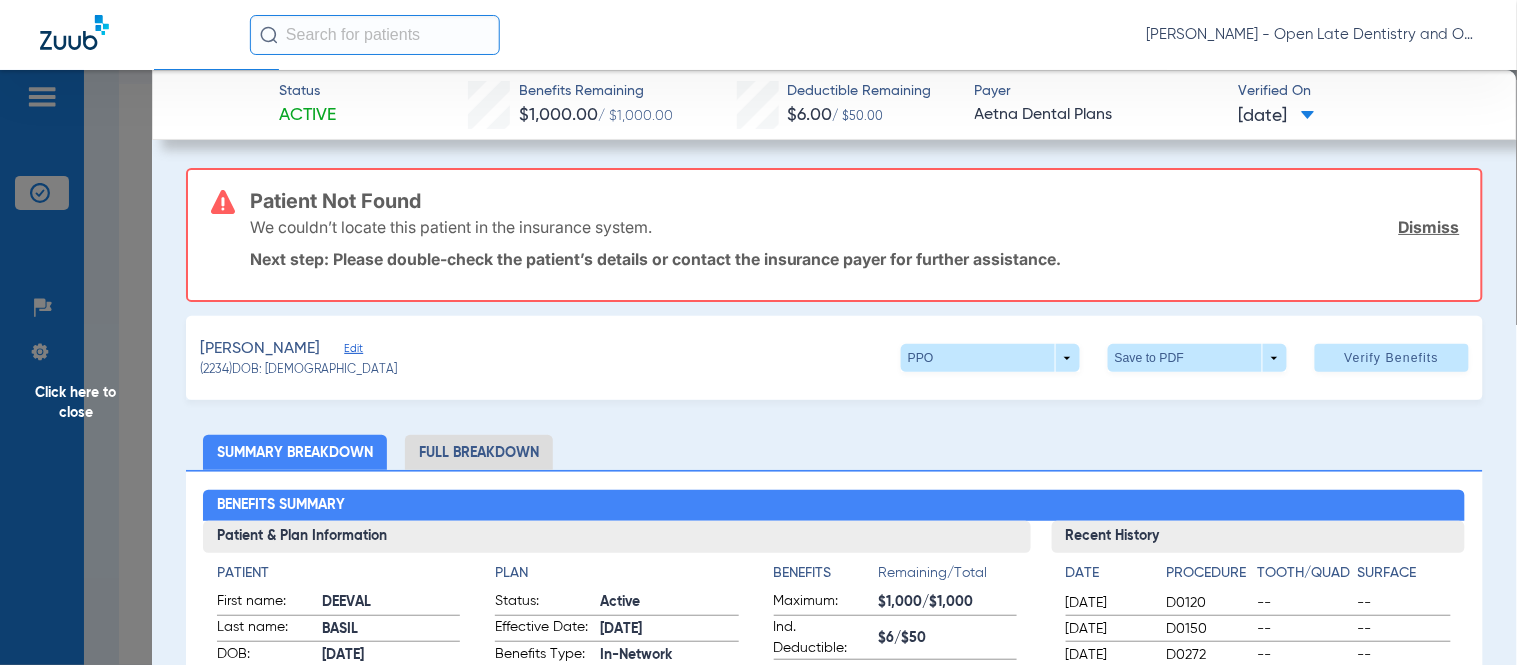 click on "Dismiss" 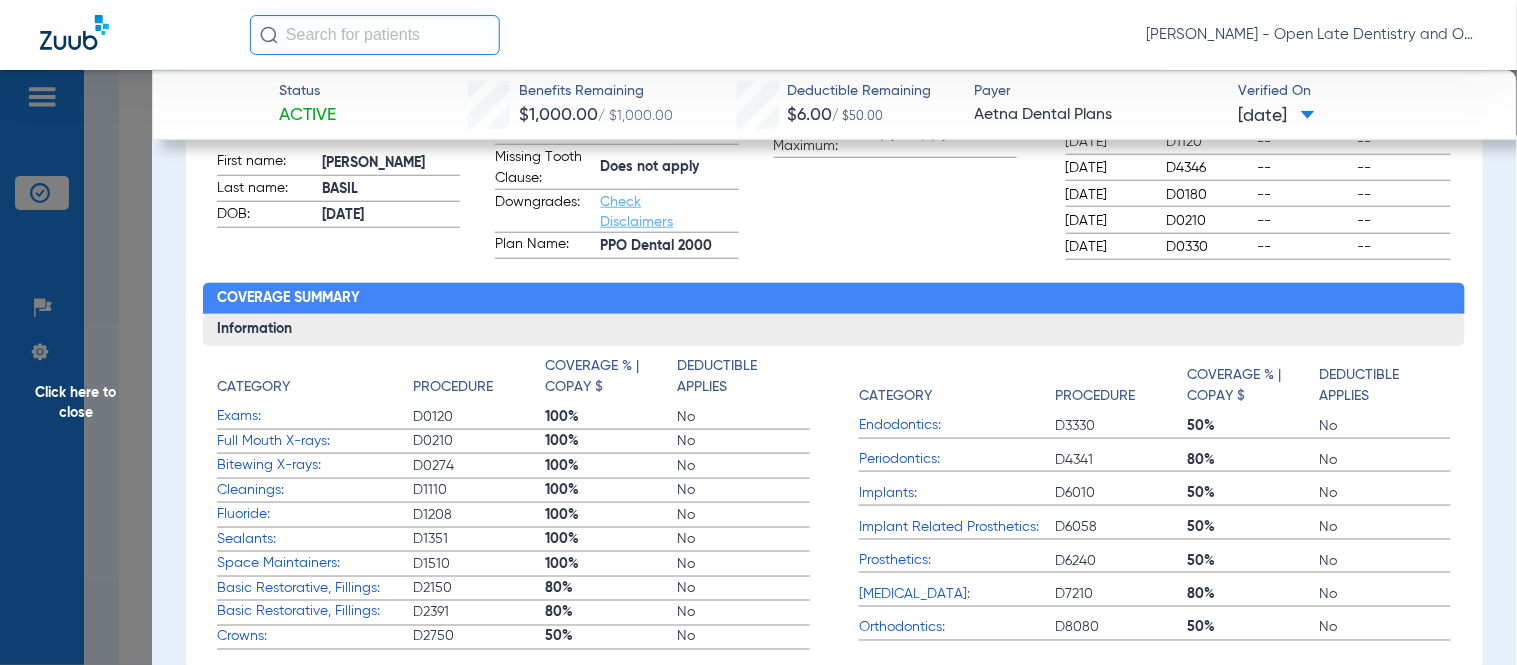 scroll, scrollTop: 111, scrollLeft: 0, axis: vertical 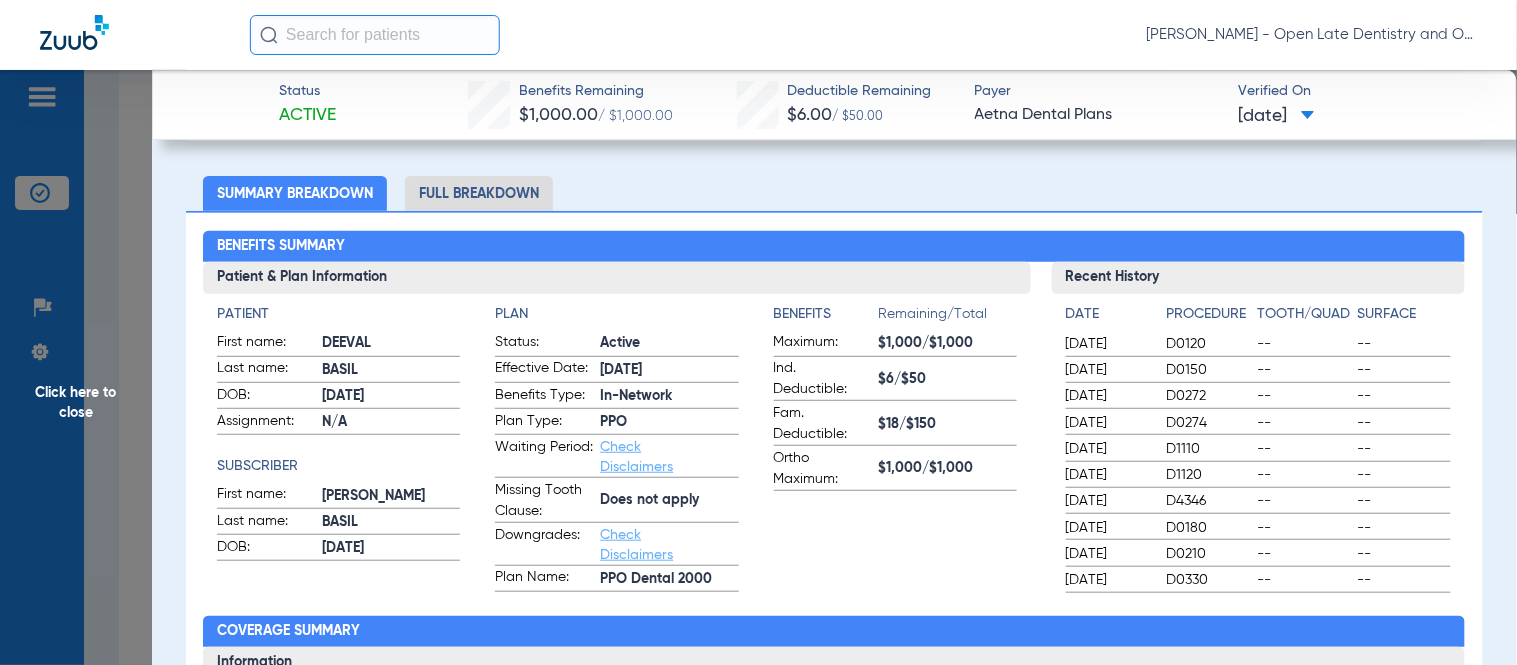 click on "Click here to close" 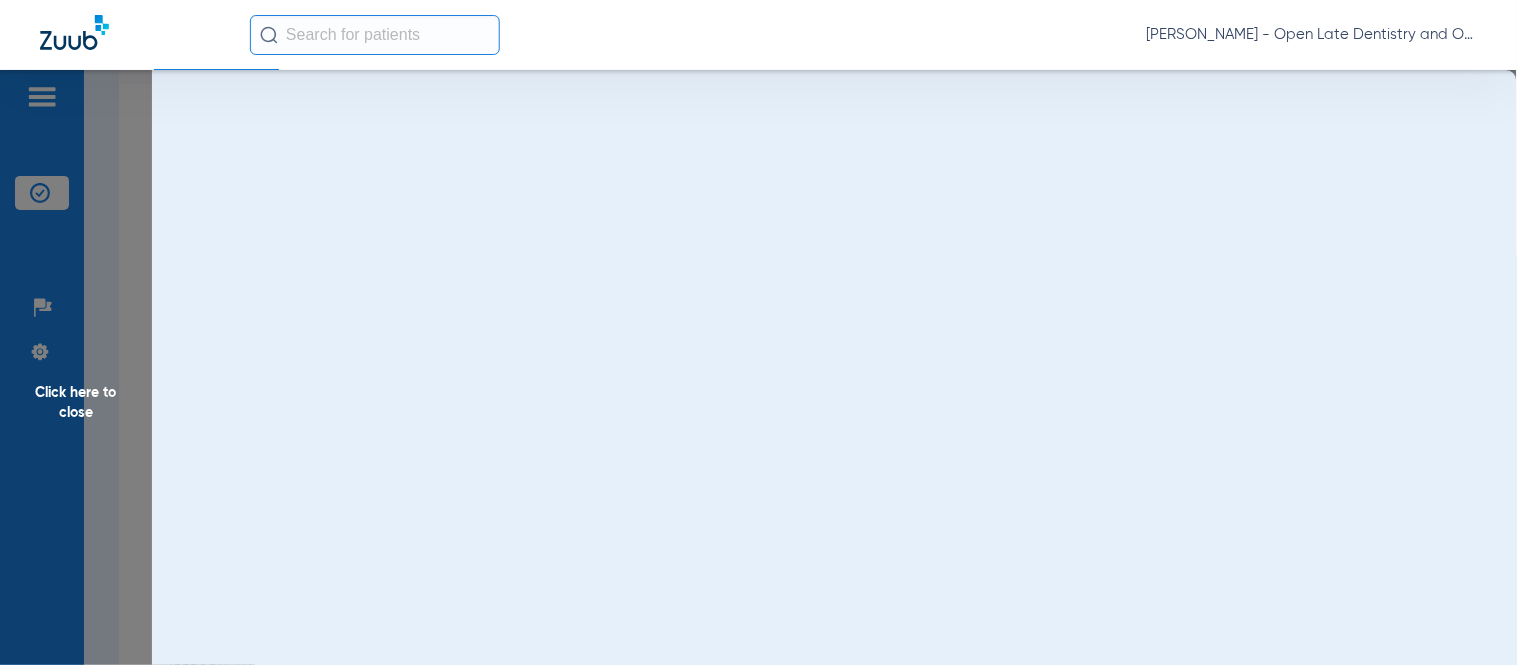 scroll, scrollTop: 0, scrollLeft: 0, axis: both 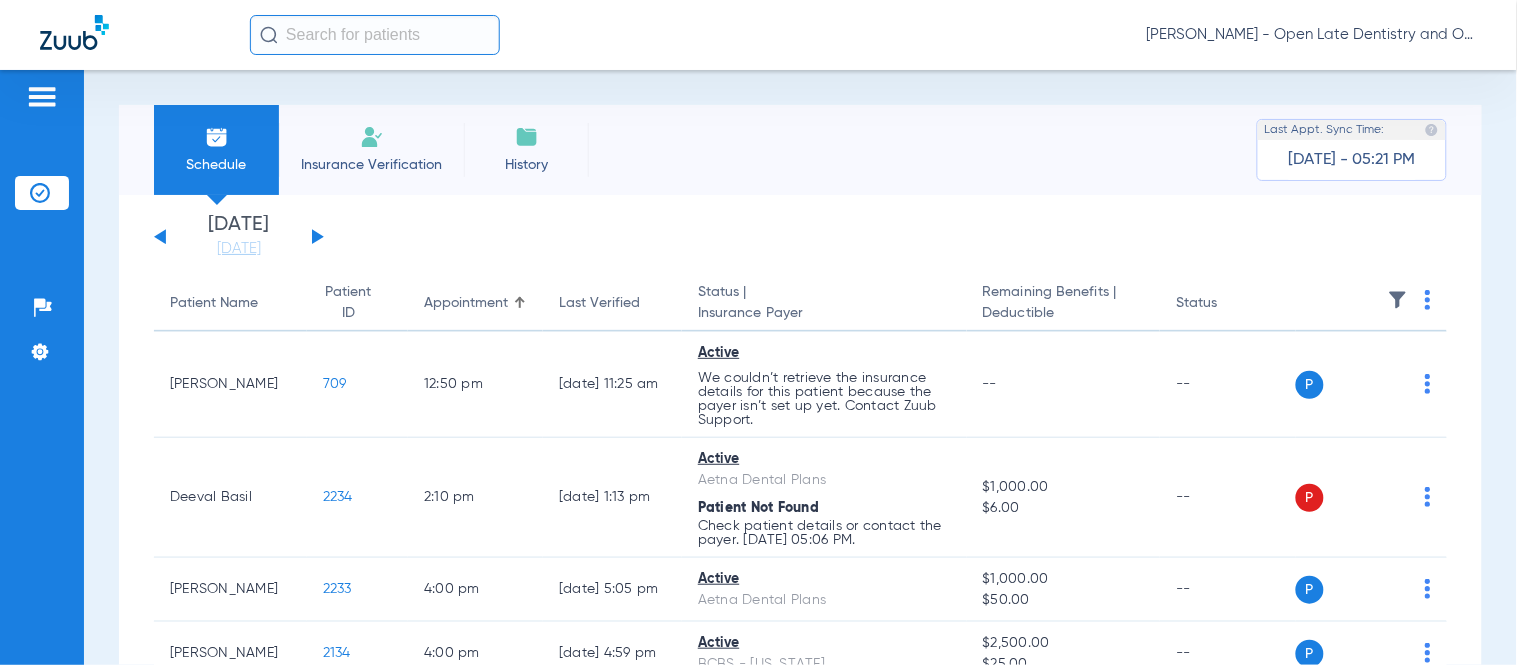 click on "[DATE]   [DATE]   [DATE]   [DATE]   [DATE]   [DATE]   [DATE]   [DATE]   [DATE]   [DATE]   [DATE]   [DATE]   [DATE]   [DATE]   [DATE]   [DATE]   [DATE]   [DATE]   [DATE]   [DATE]   [DATE]   [DATE]   [DATE]   [DATE]   [DATE]   [DATE]   [DATE]   [DATE]   [DATE]   [DATE]   [DATE]   [DATE]   [DATE]   [DATE]   [DATE]   [DATE]   [DATE]   [DATE]   [DATE]   [DATE]   [DATE]   [DATE]   [DATE]   [DATE]" 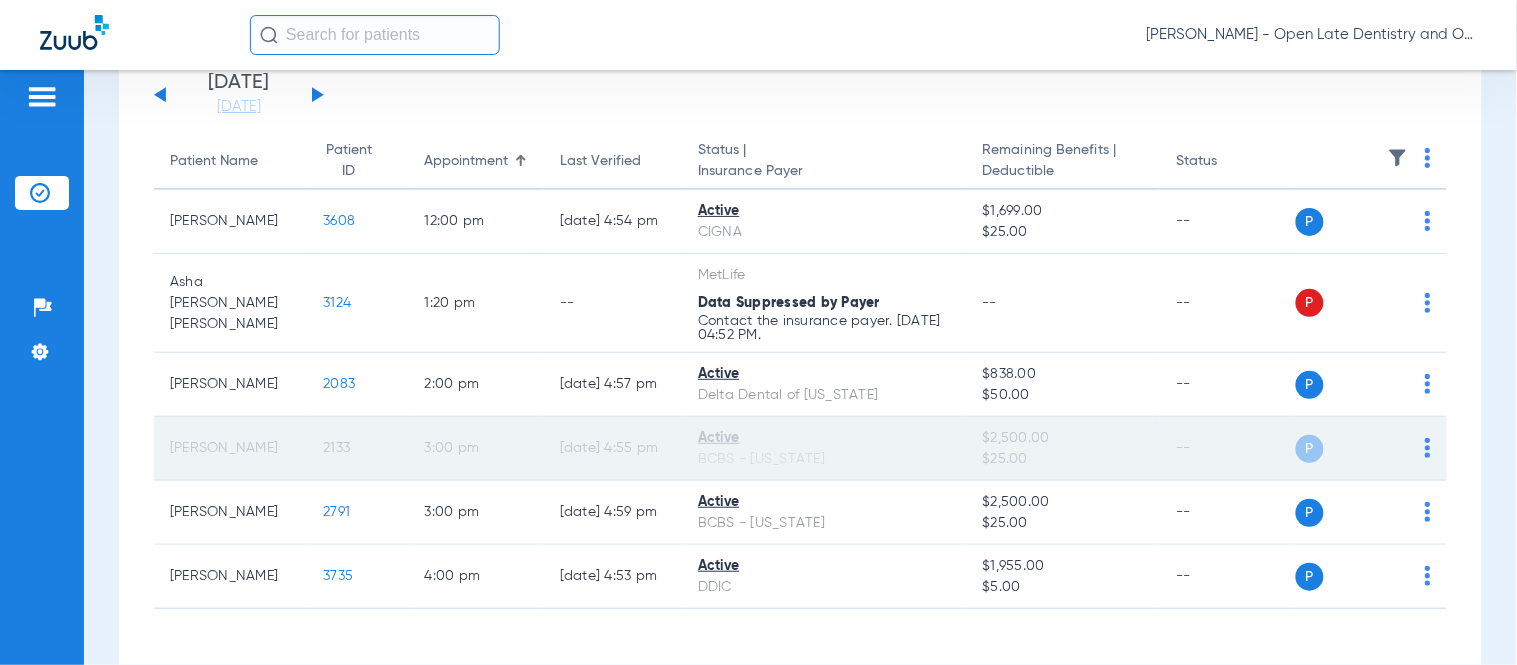 scroll, scrollTop: 103, scrollLeft: 0, axis: vertical 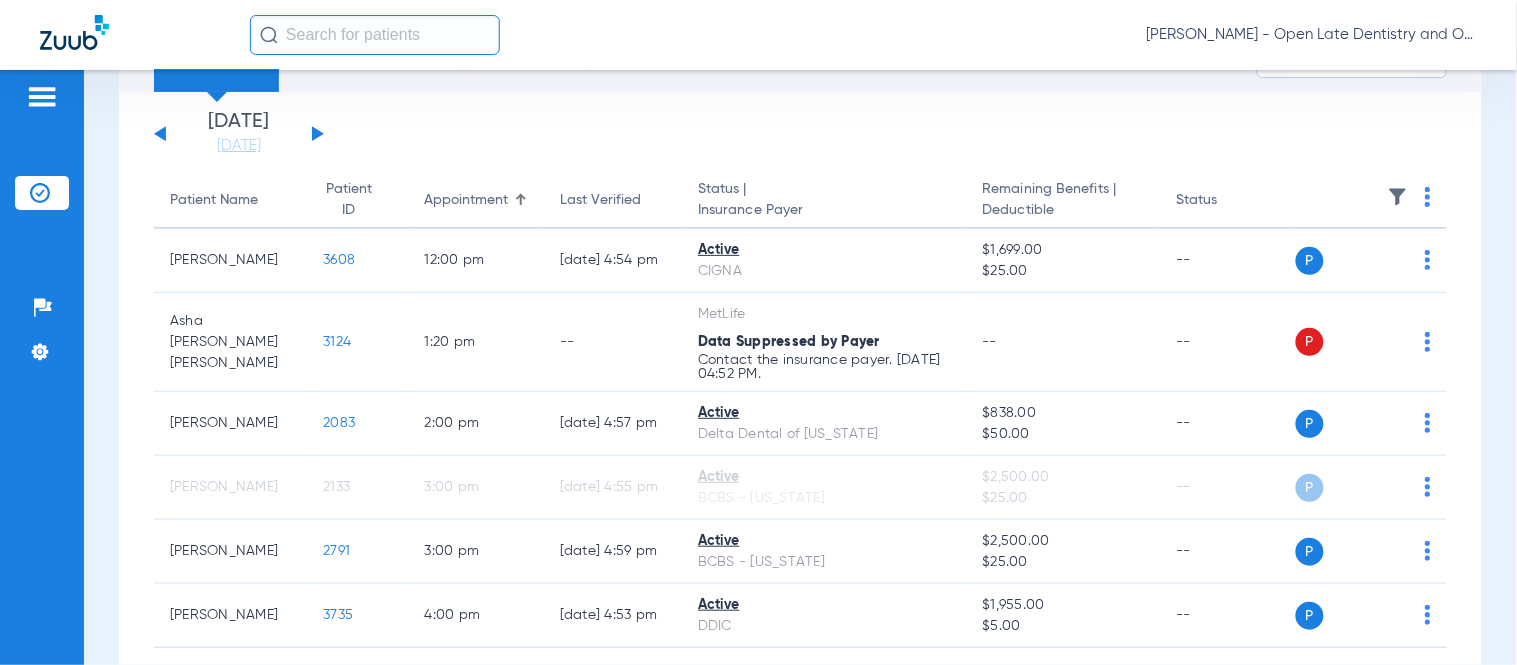 click 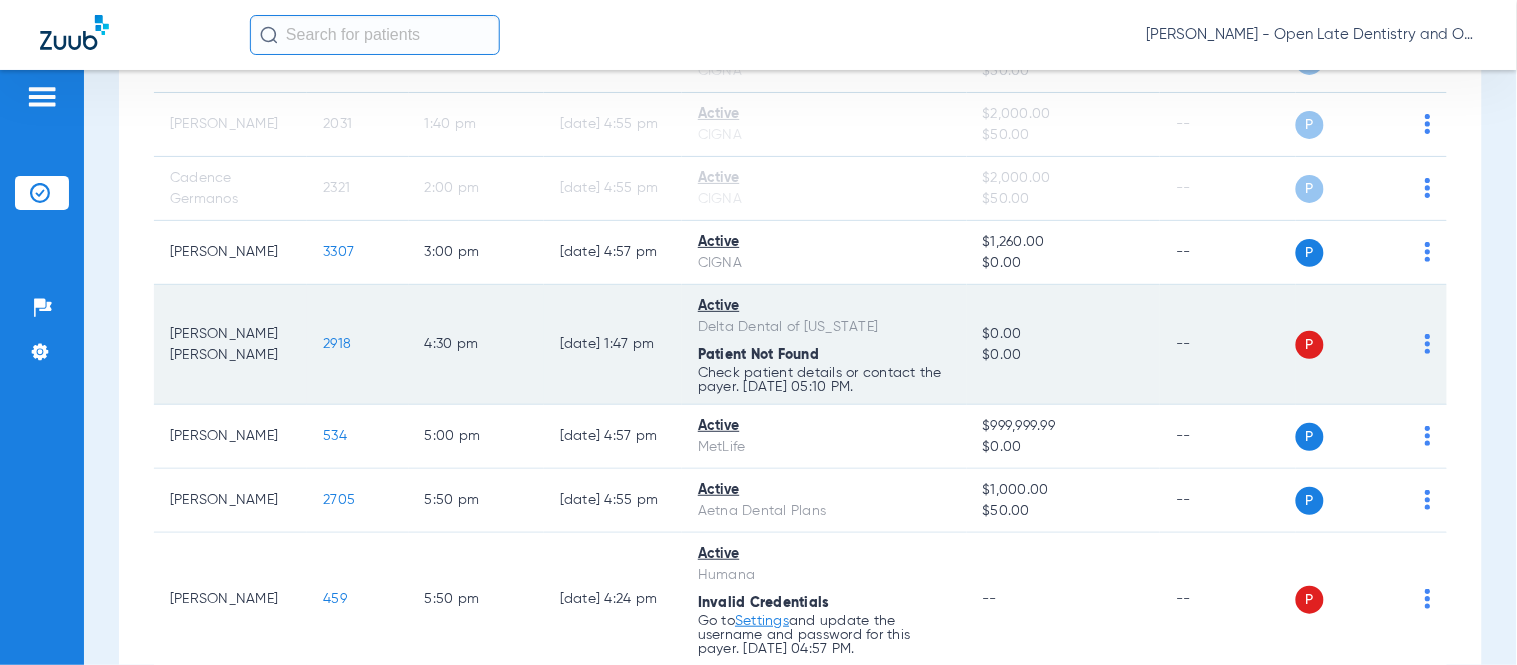 scroll, scrollTop: 434, scrollLeft: 0, axis: vertical 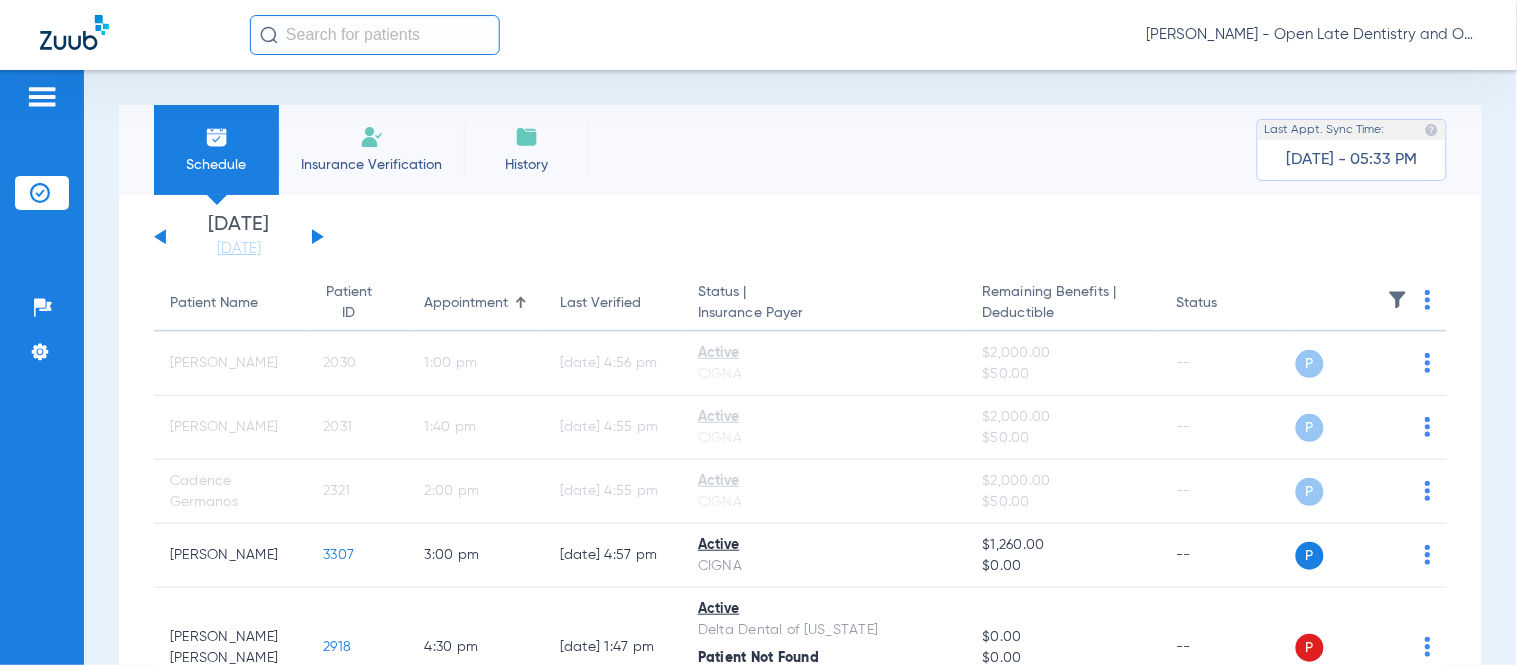 click 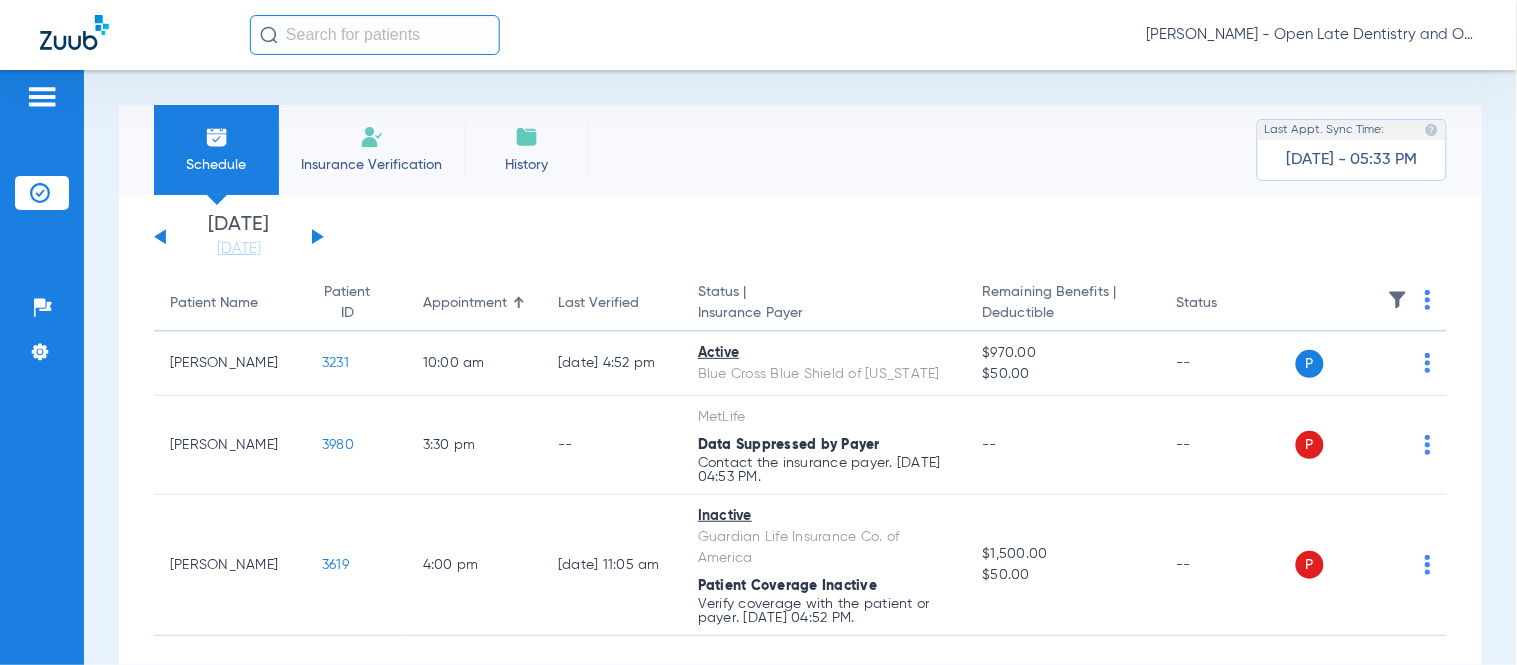 scroll, scrollTop: 100, scrollLeft: 0, axis: vertical 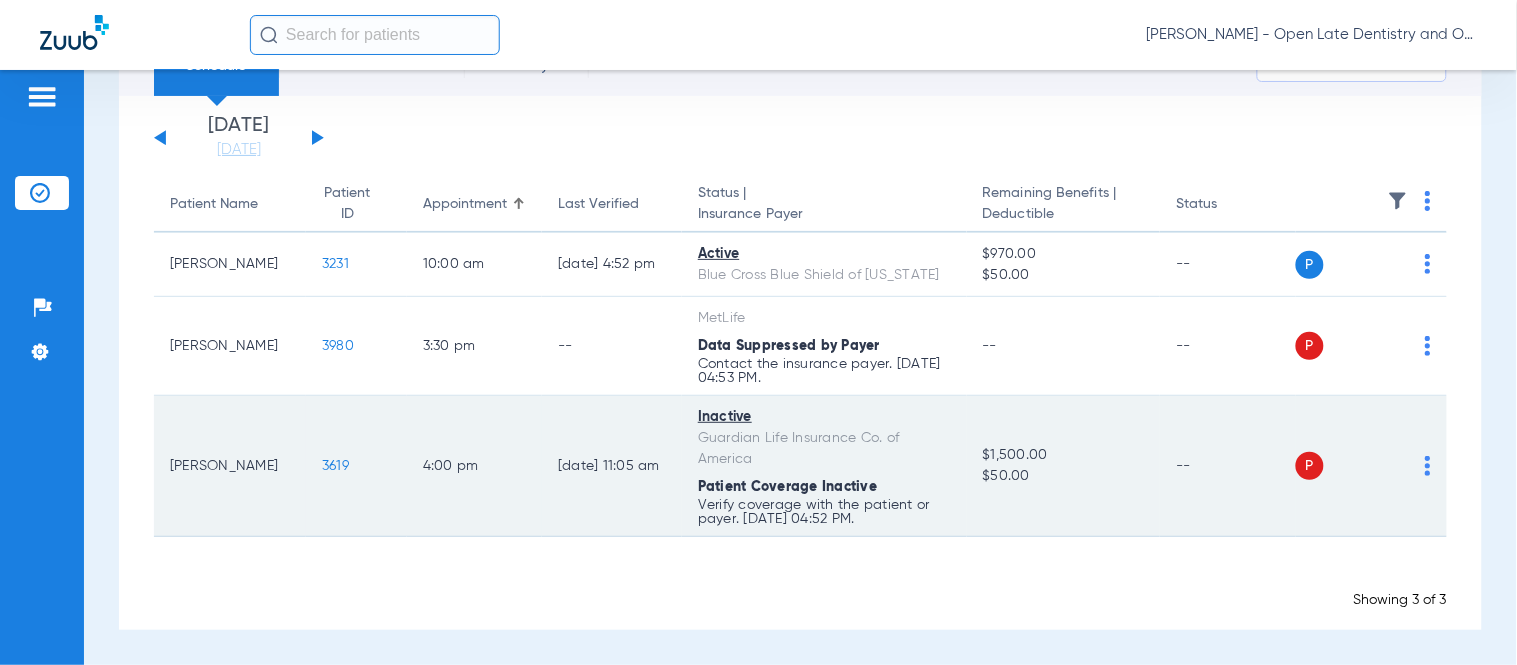 click on "3619" 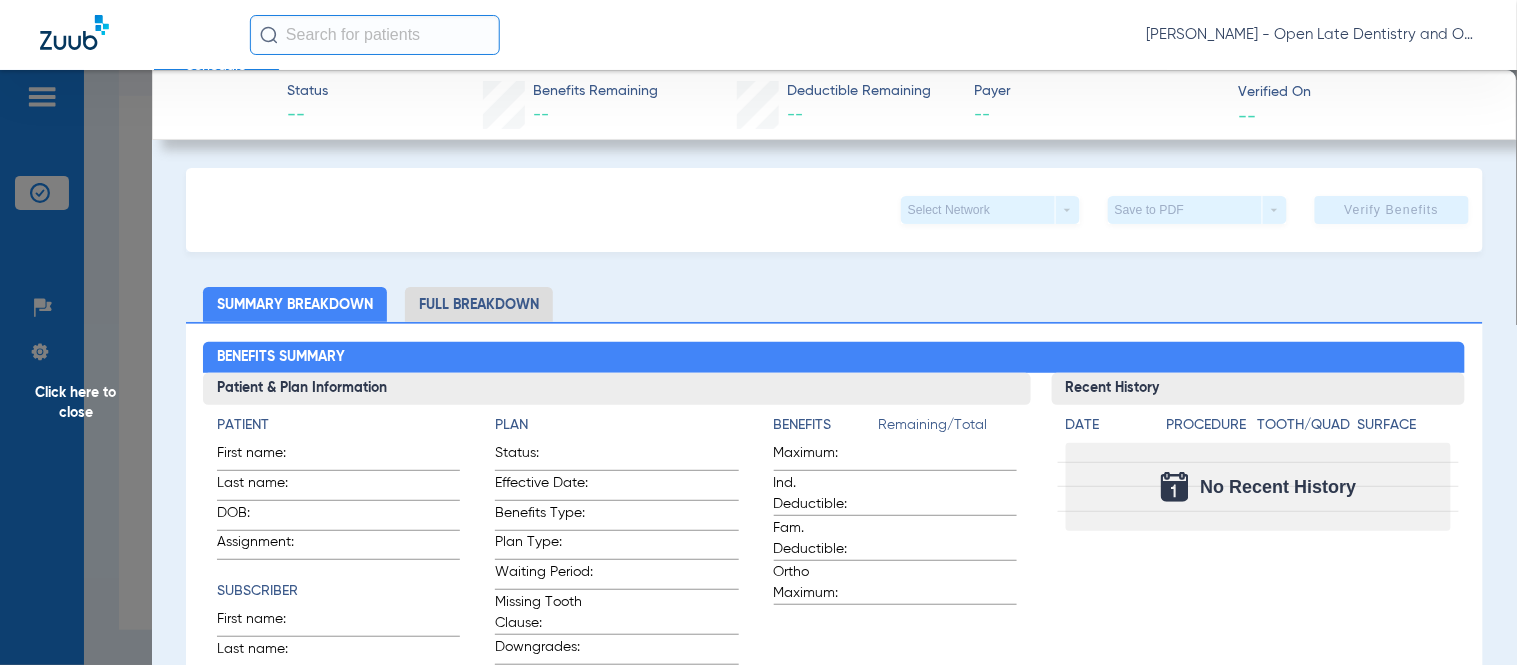 click on "Select Network  arrow_drop_down  Save to PDF  arrow_drop_down  Verify Benefits   Subscriber Information   First name   Last name   DOB  mm / dd / yyyy  Member ID   Group ID (optional)   Insurance Payer   Insurance
Select an Insurance  Provider   Dentist
[PERSON_NAME]   1003136797  Summary Breakdown   Full Breakdown  Benefits Summary Patient & Plan Information Patient First name:    Last name:    DOB:    Assignment:    Subscriber First name:    Last name:    DOB:    Plan Status:    Effective Date:    Benefits Type:    Plan Type:    Waiting Period:    Missing Tooth Clause:    Downgrades:    Plan Name:    Benefits  Remaining/Total  Maximum:    Ind. Deductible:    Fam. Deductible:    Ortho Maximum:    Recent History Date Procedure Tooth/Quad Surface  No Recent History  Coverage Summary Information No data available. Procedure Benefits Search  Filter for My ADA Codes   Expand All Categories  No data available. Waiting Periods Information Procedure Procedure Name Start Date End Date  No Waiting Periods" 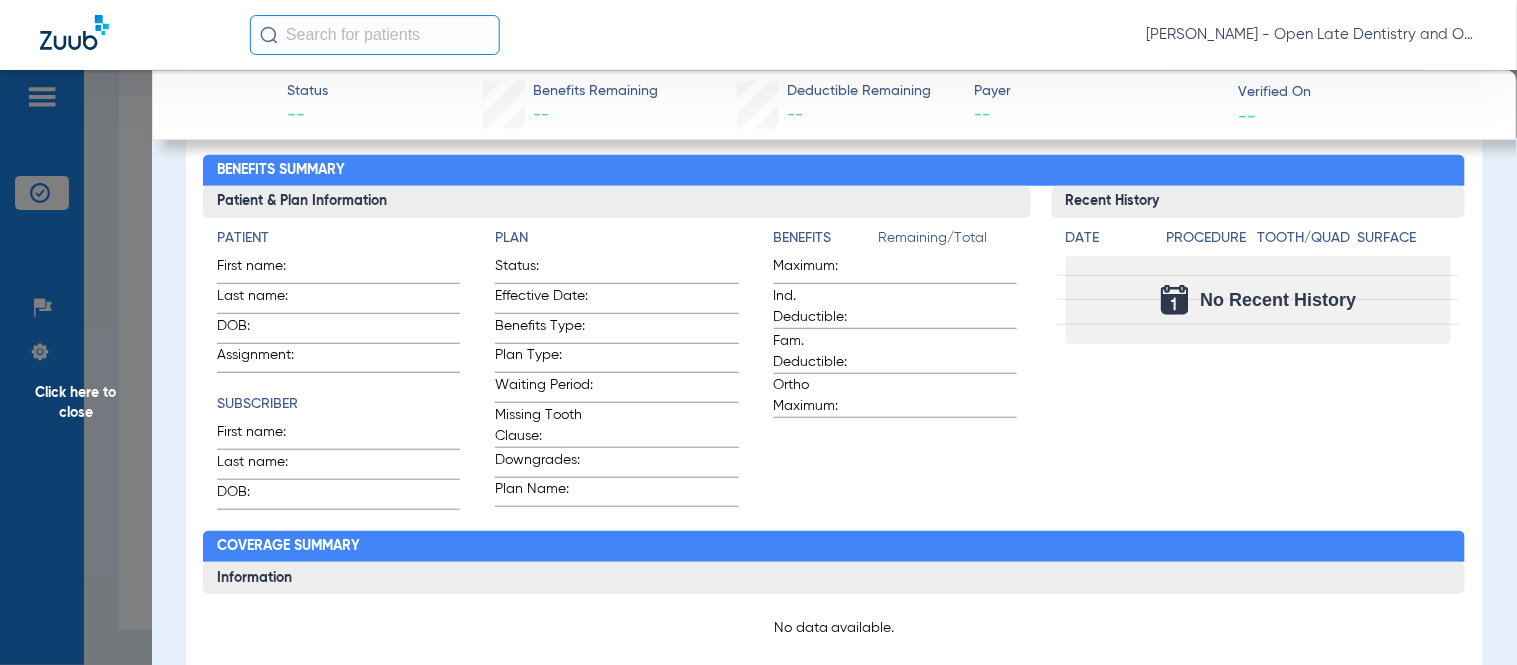 scroll, scrollTop: 0, scrollLeft: 0, axis: both 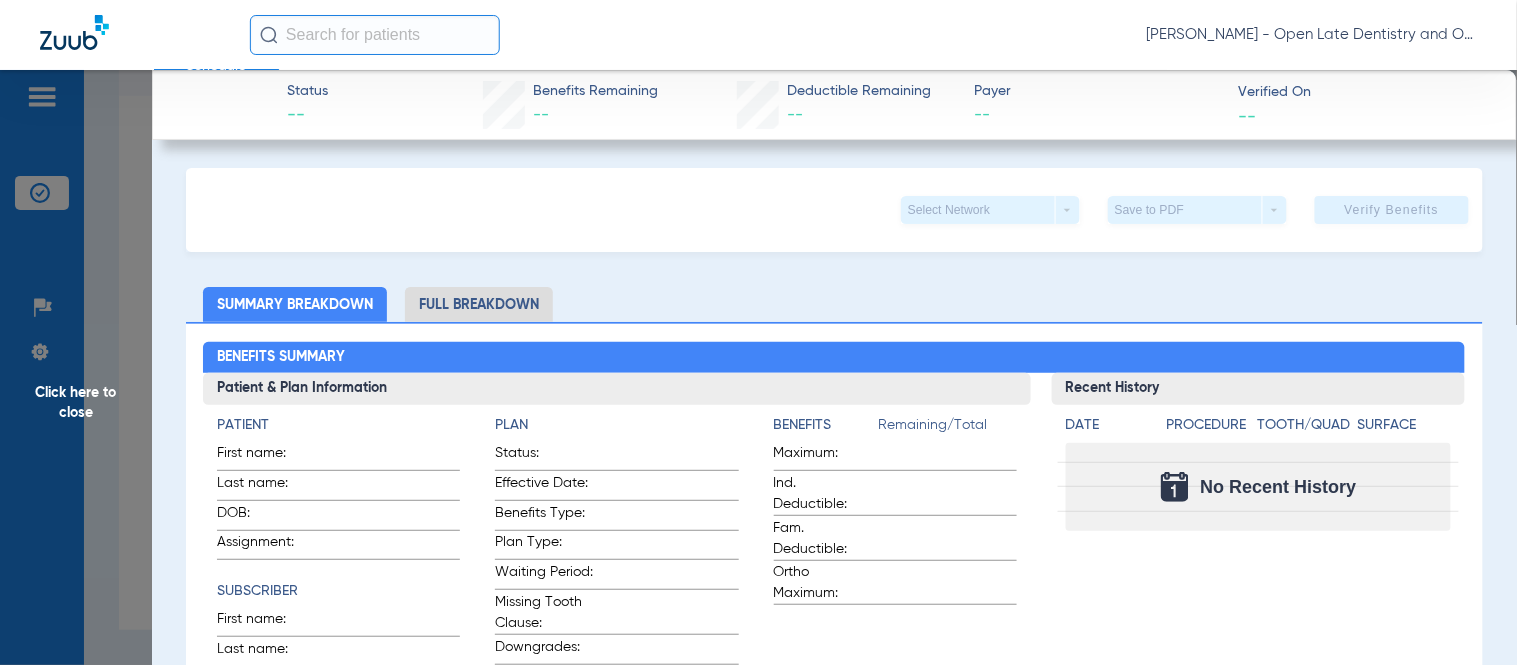 click on "Click here to close" 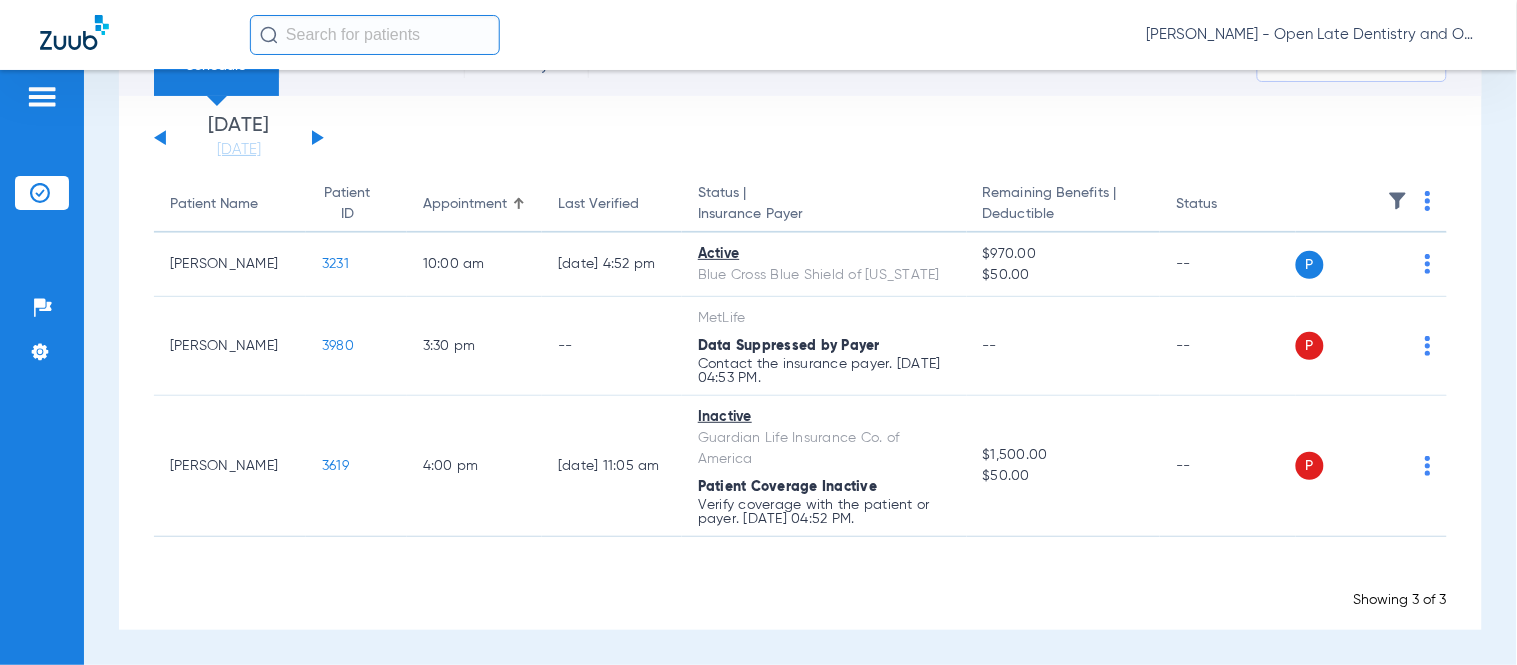 click 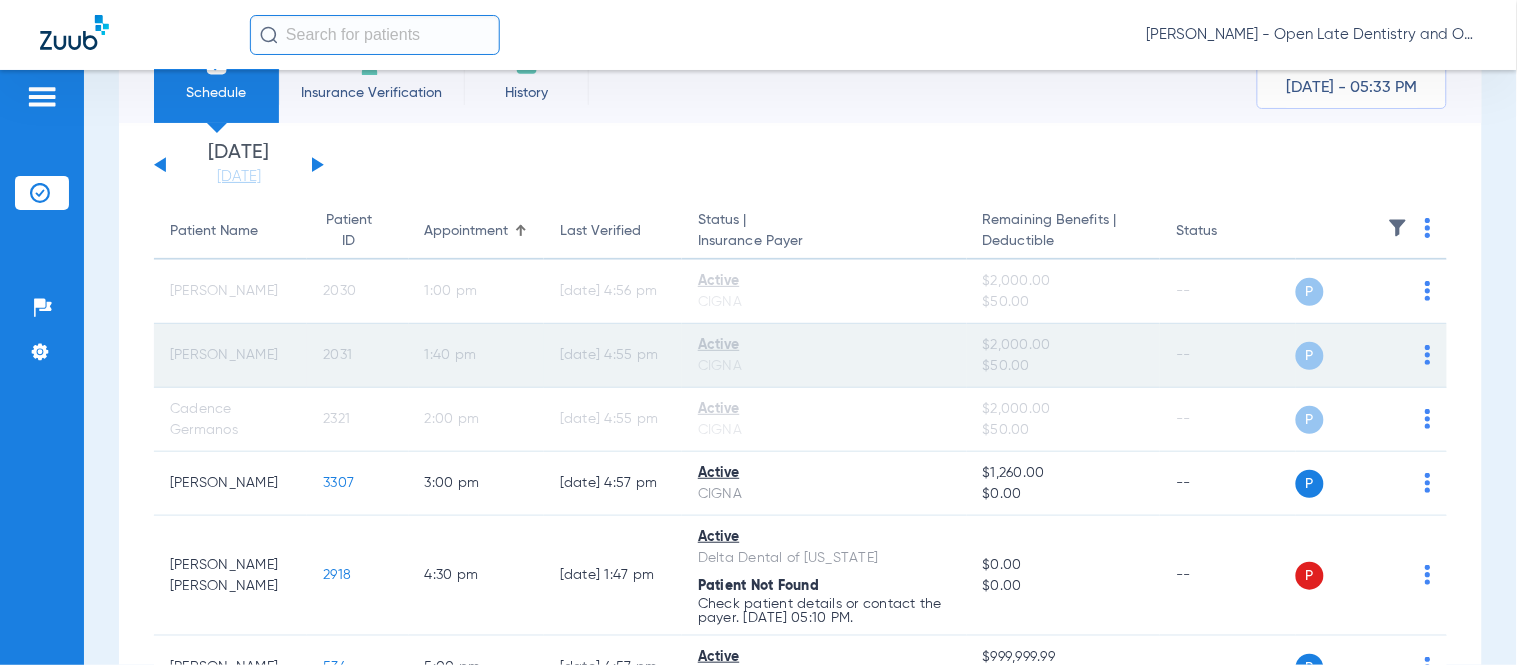 scroll, scrollTop: 111, scrollLeft: 0, axis: vertical 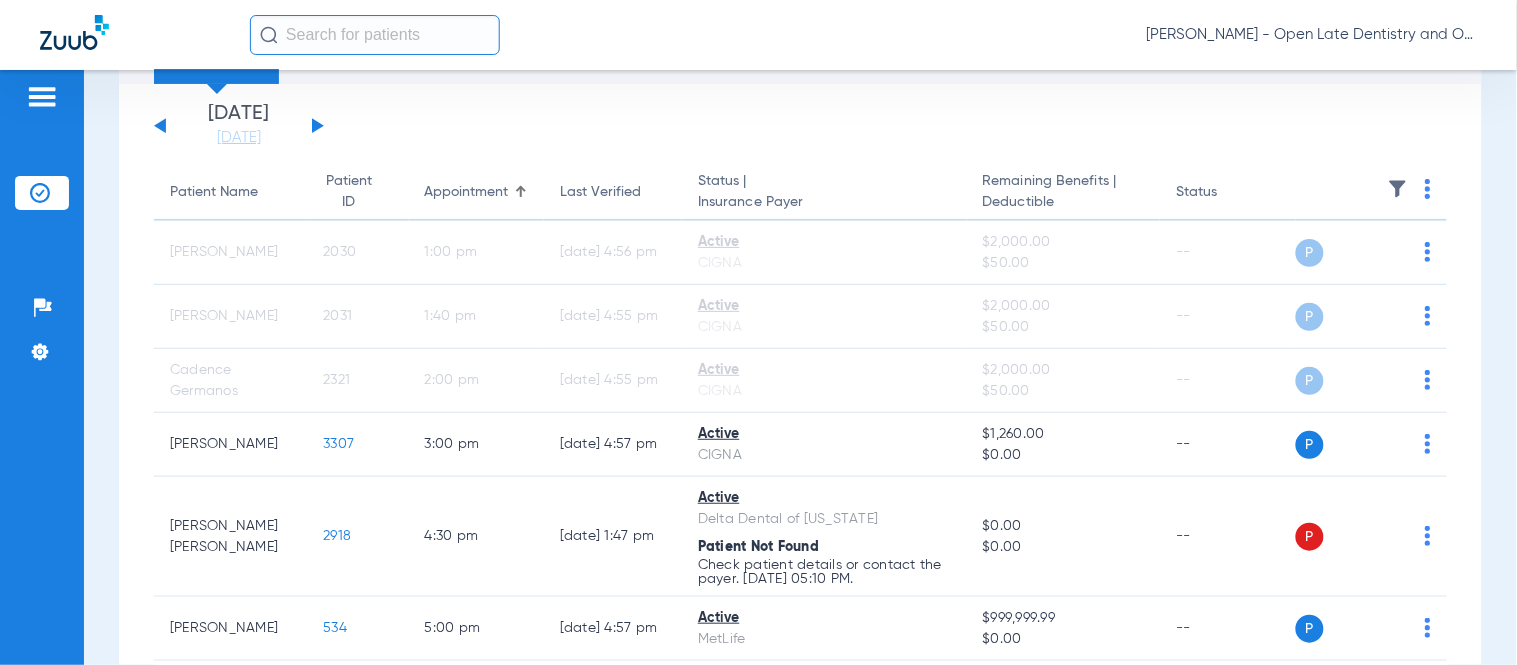 click 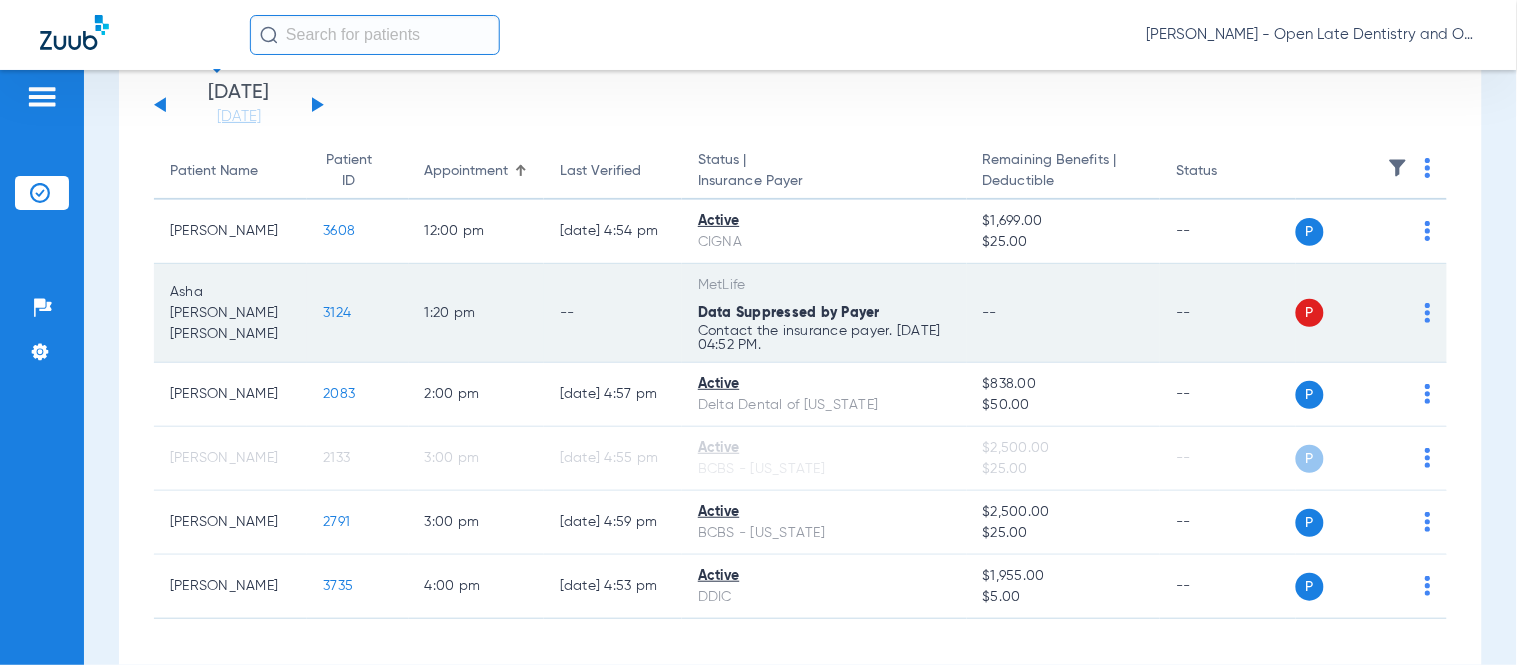scroll, scrollTop: 0, scrollLeft: 0, axis: both 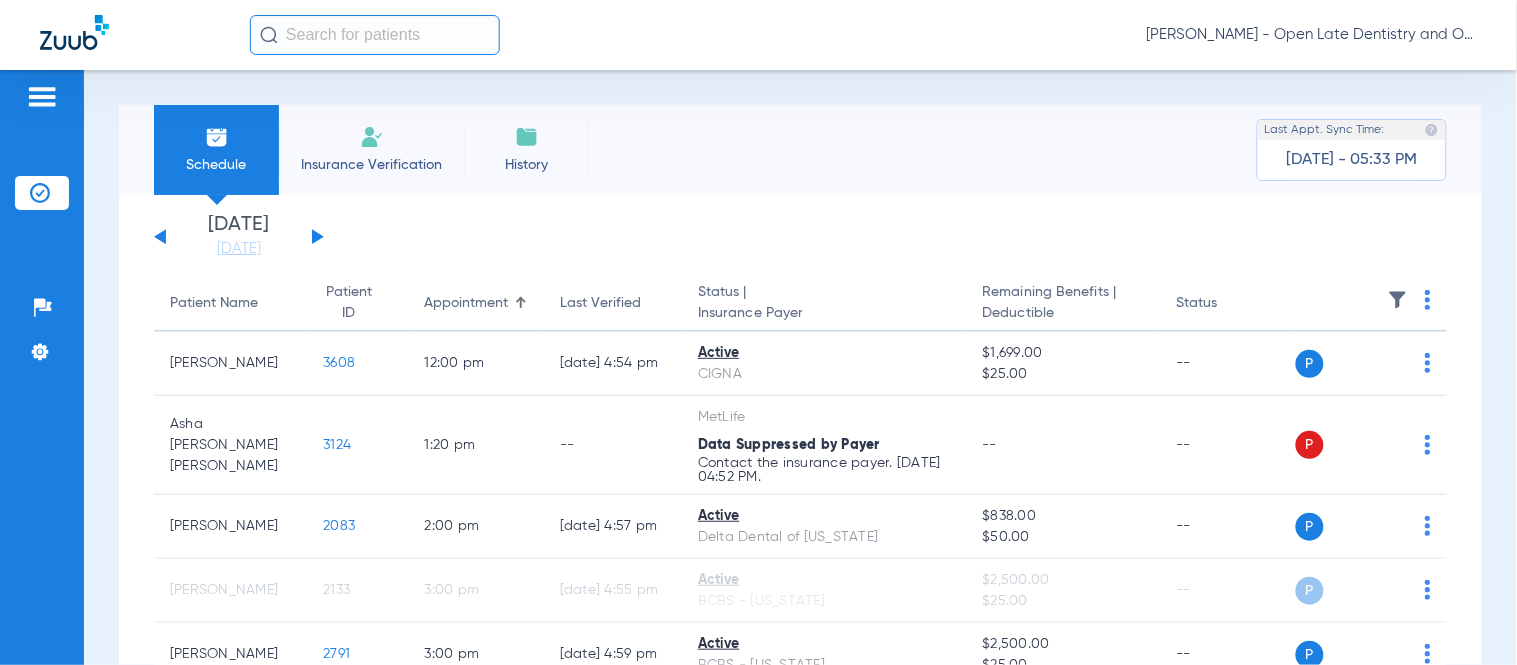 click on "[DATE]   [DATE]   [DATE]   [DATE]   [DATE]   [DATE]   [DATE]   [DATE]   [DATE]   [DATE]   [DATE]   [DATE]   [DATE]   [DATE]   [DATE]   [DATE]   [DATE]   [DATE]   [DATE]   [DATE]   [DATE]   [DATE]   [DATE]   [DATE]   [DATE]   [DATE]   [DATE]   [DATE]   [DATE]   [DATE]   [DATE]   [DATE]   [DATE]   [DATE]   [DATE]   [DATE]   [DATE]   [DATE]   [DATE]   [DATE]   [DATE]   [DATE]   [DATE]   [DATE]" 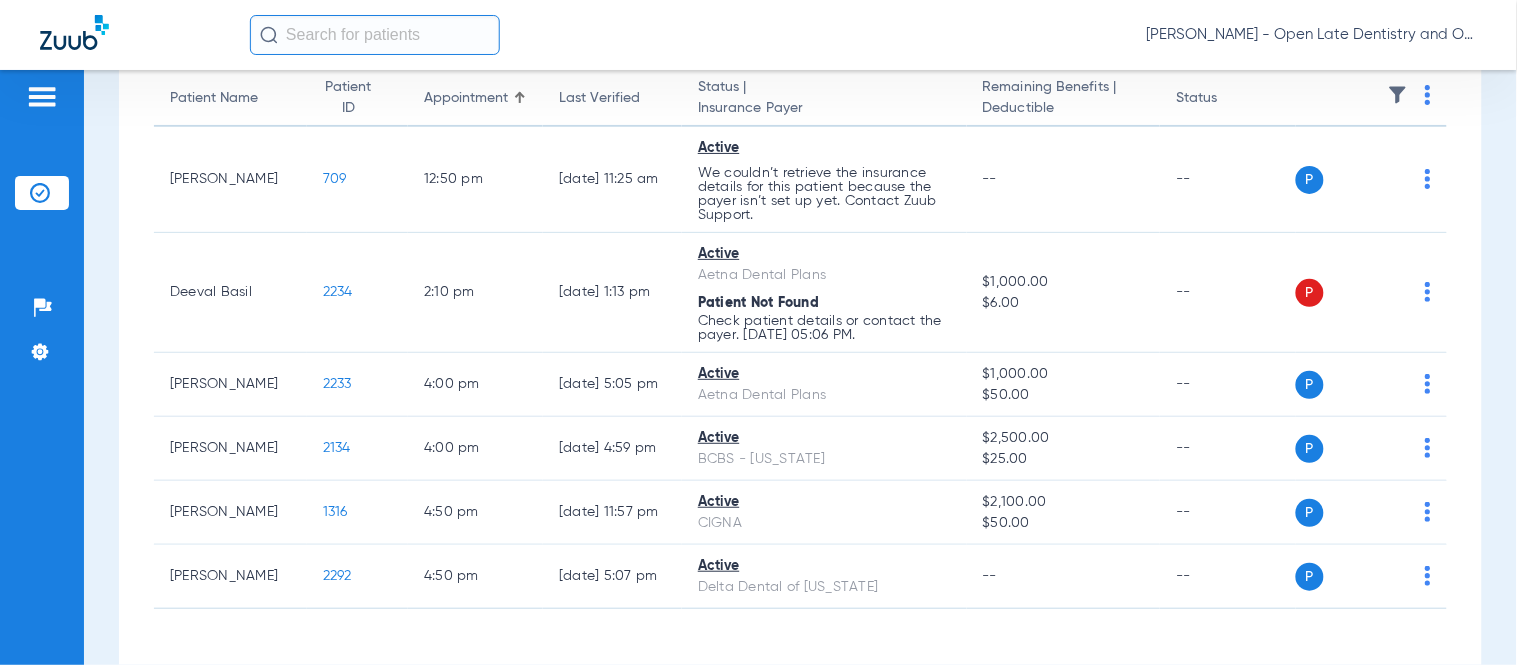 scroll, scrollTop: 166, scrollLeft: 0, axis: vertical 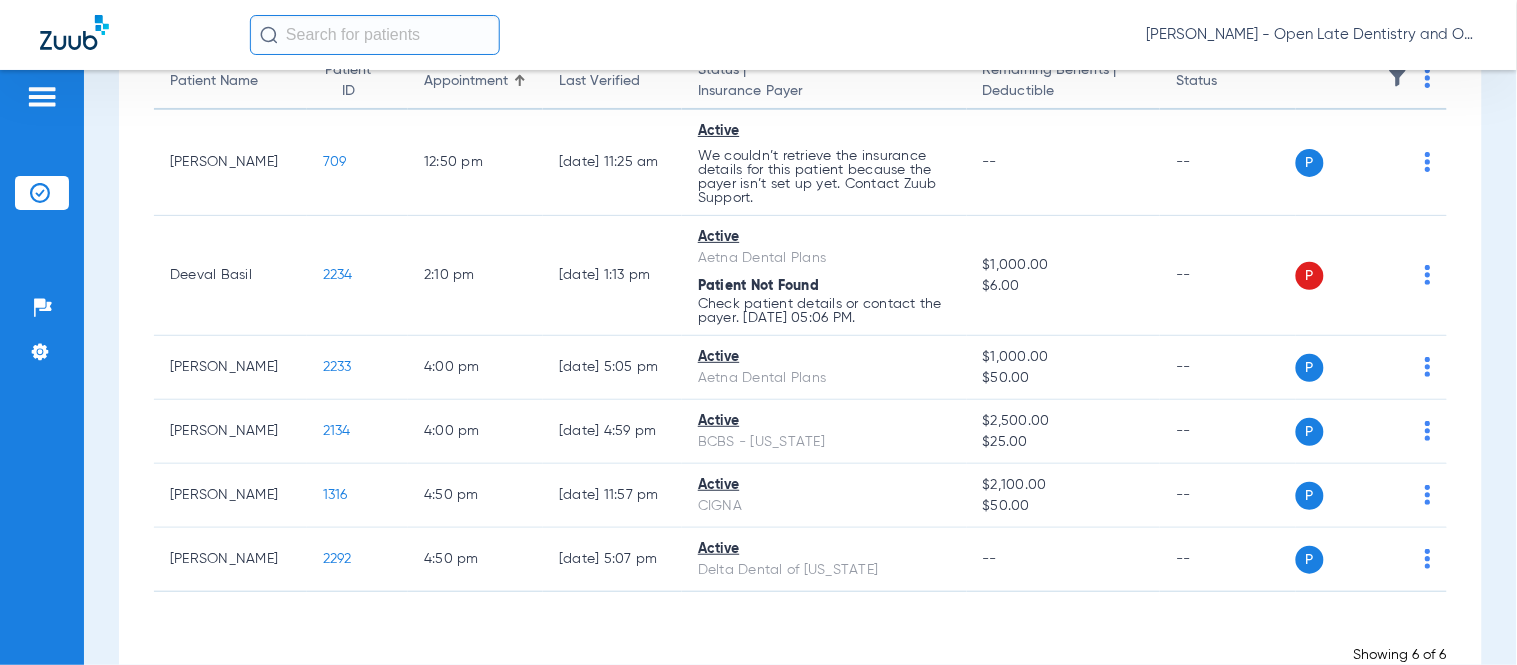 type 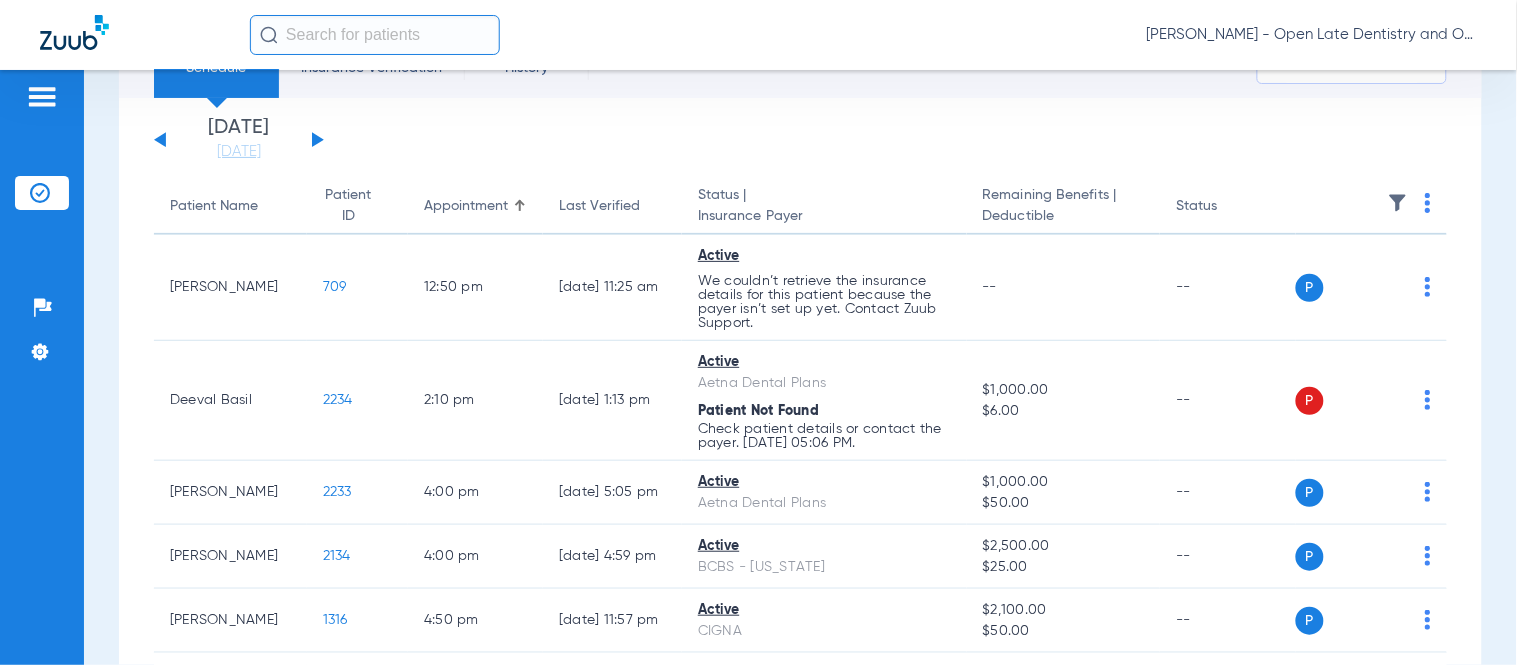 scroll, scrollTop: 0, scrollLeft: 0, axis: both 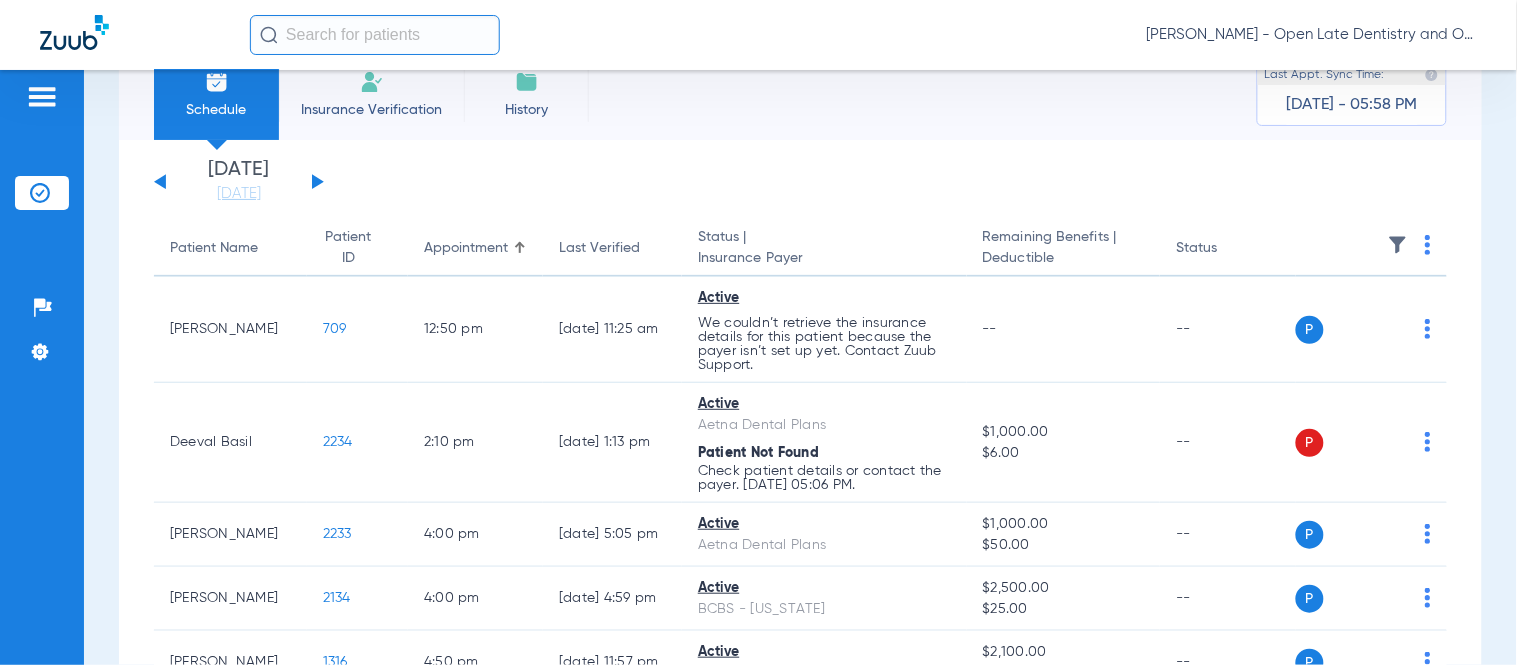 click 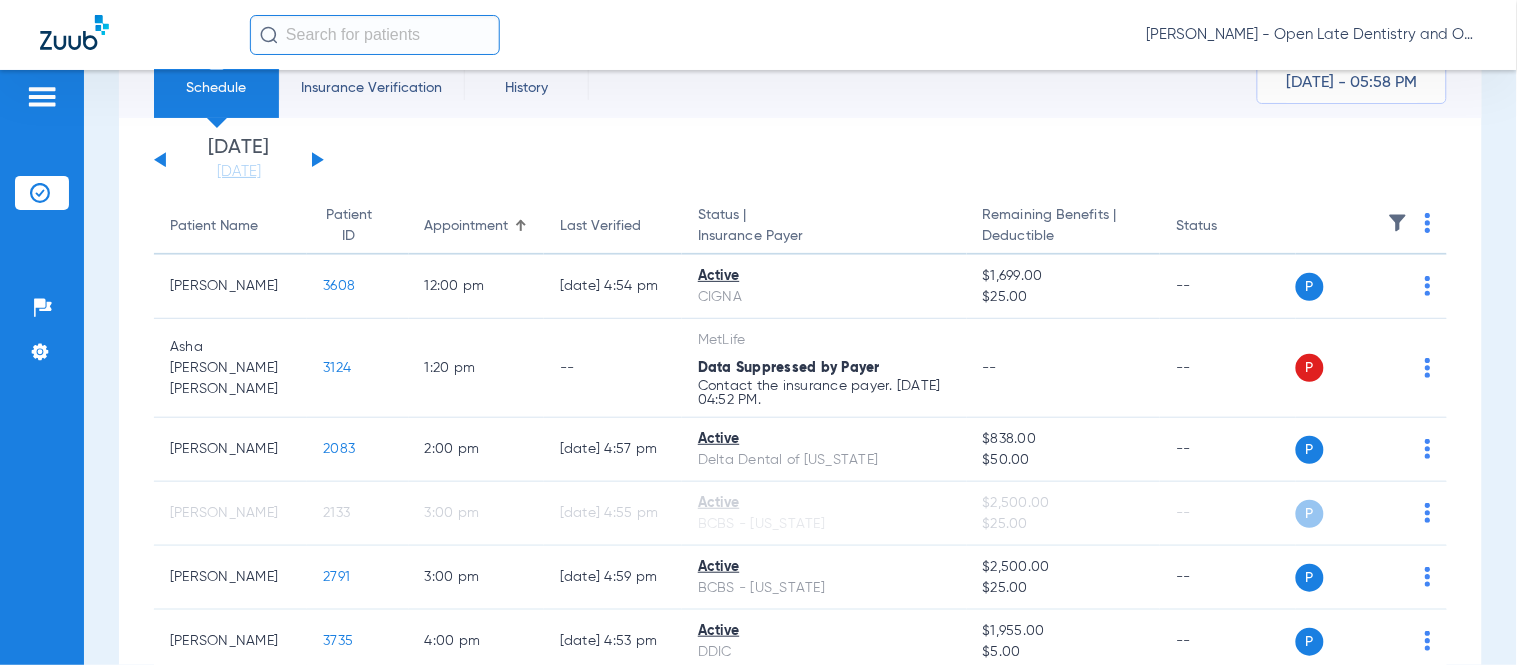 scroll, scrollTop: 214, scrollLeft: 0, axis: vertical 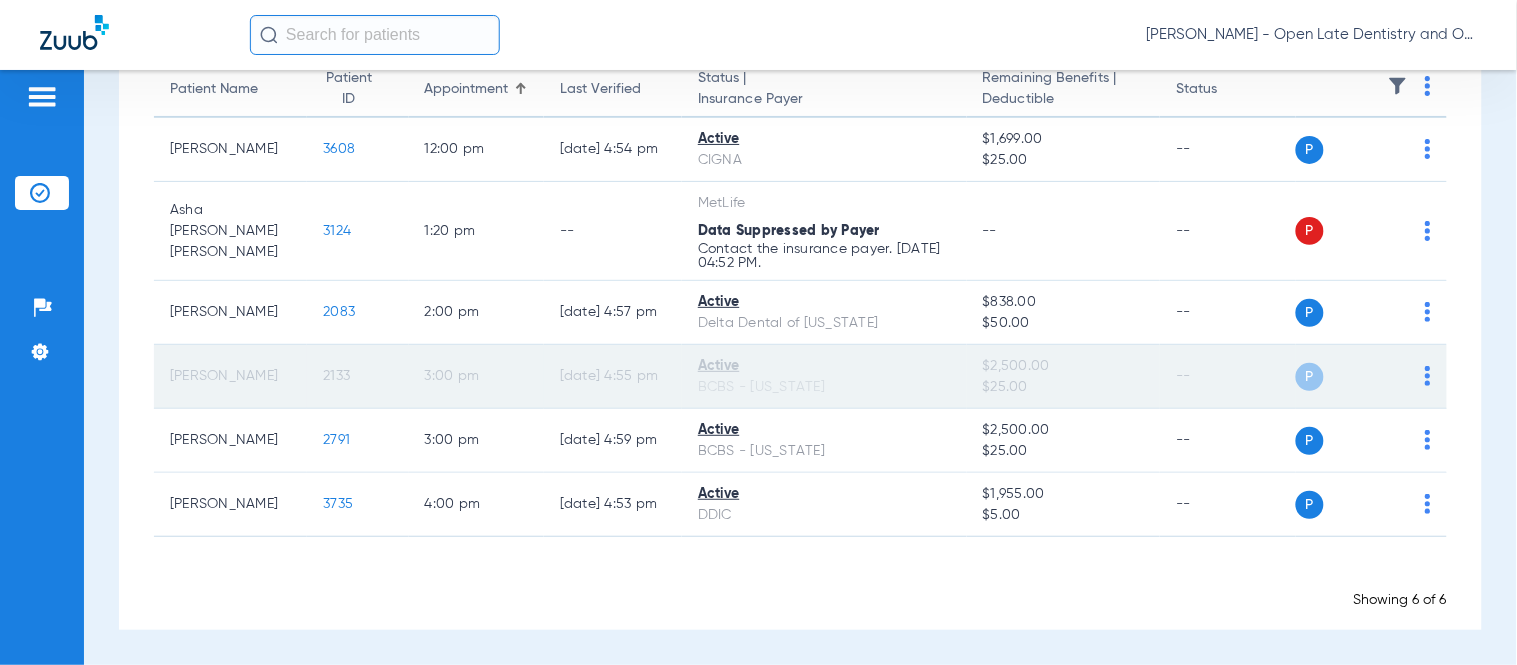 click on "3:00 PM" 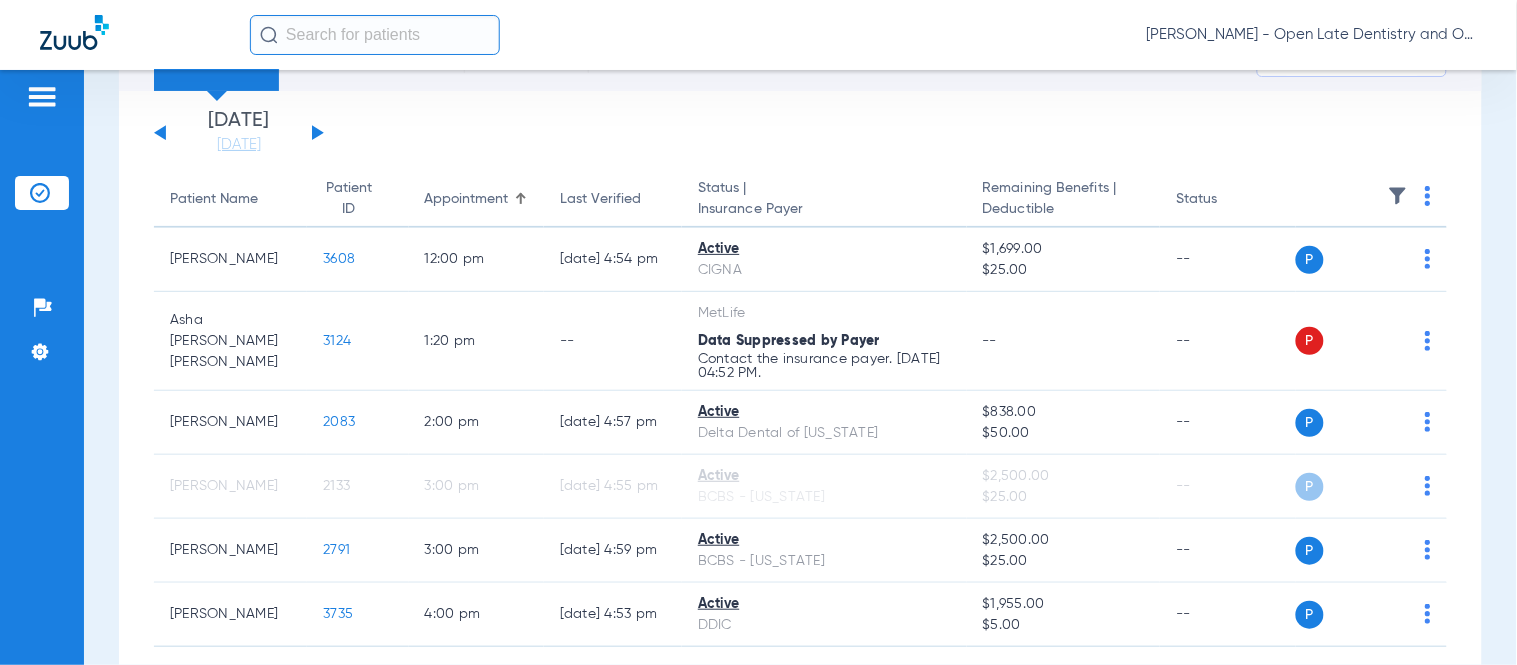 scroll, scrollTop: 0, scrollLeft: 0, axis: both 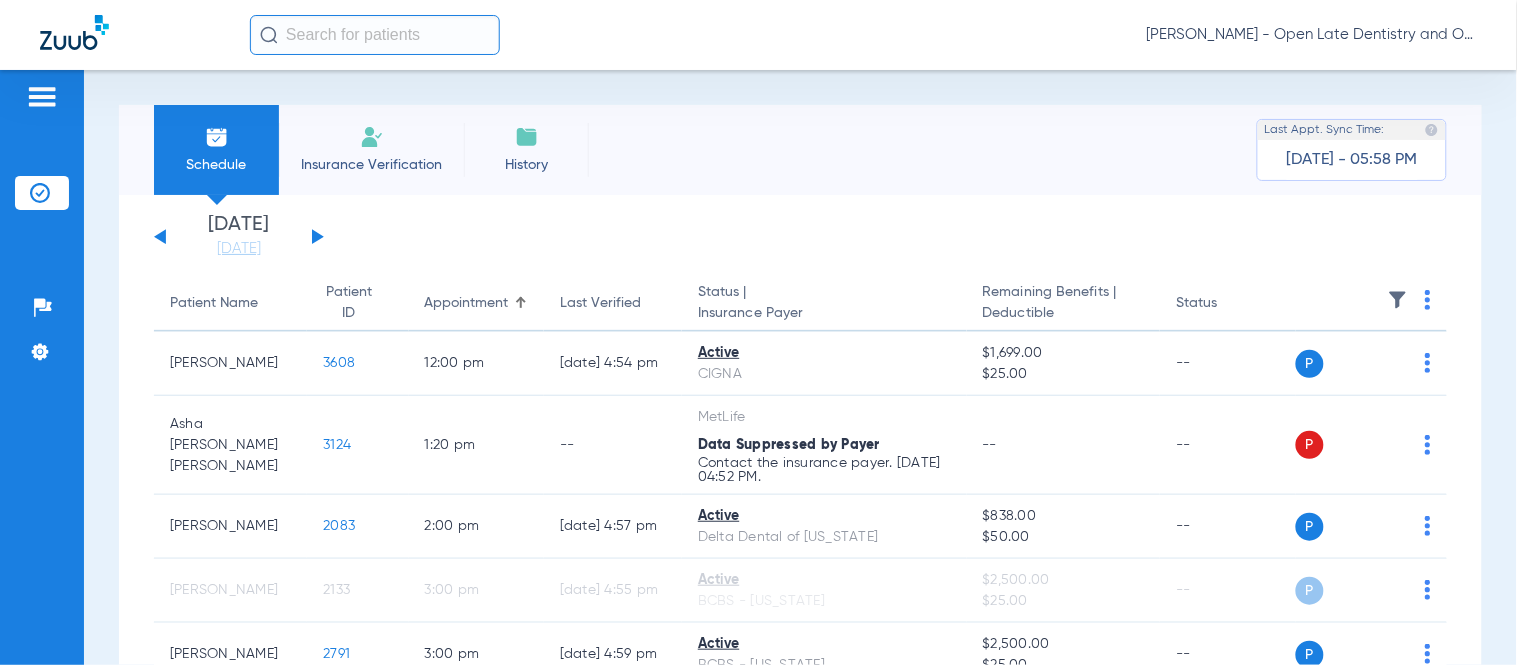 click 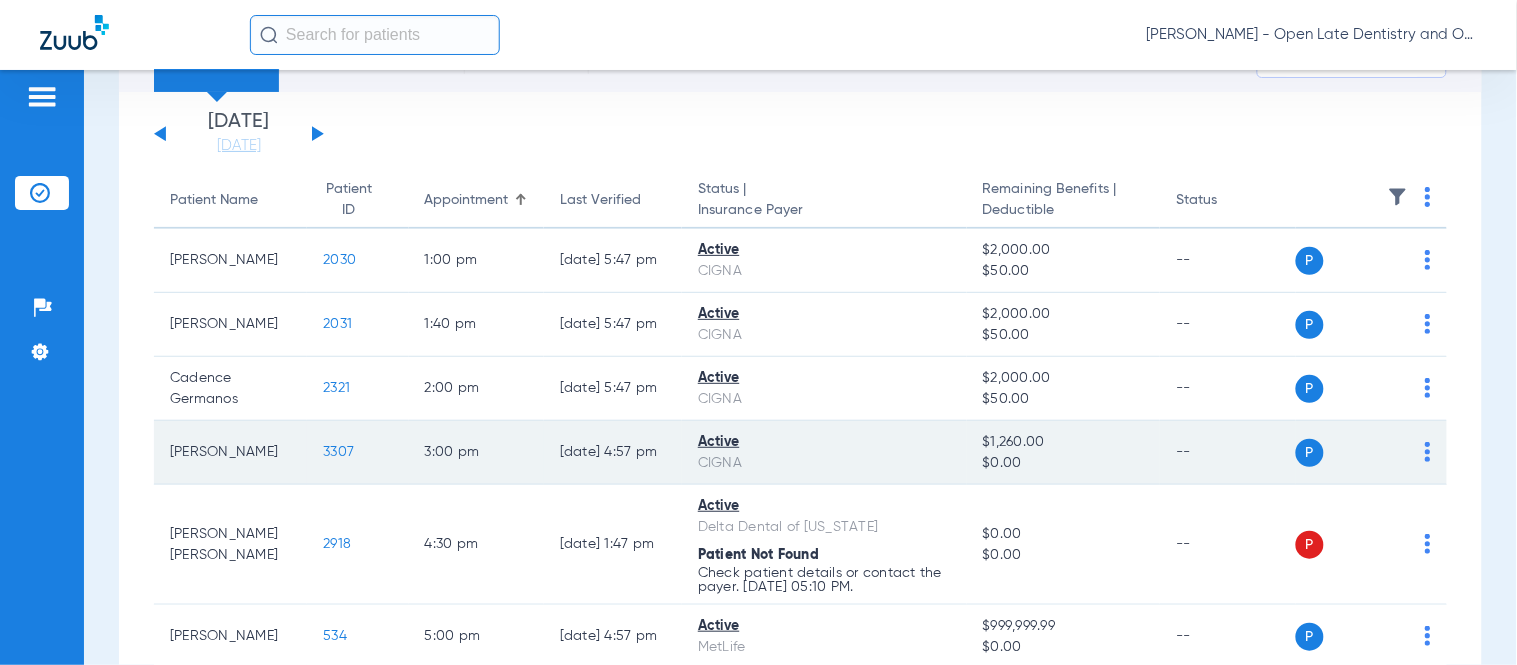 scroll, scrollTop: 101, scrollLeft: 0, axis: vertical 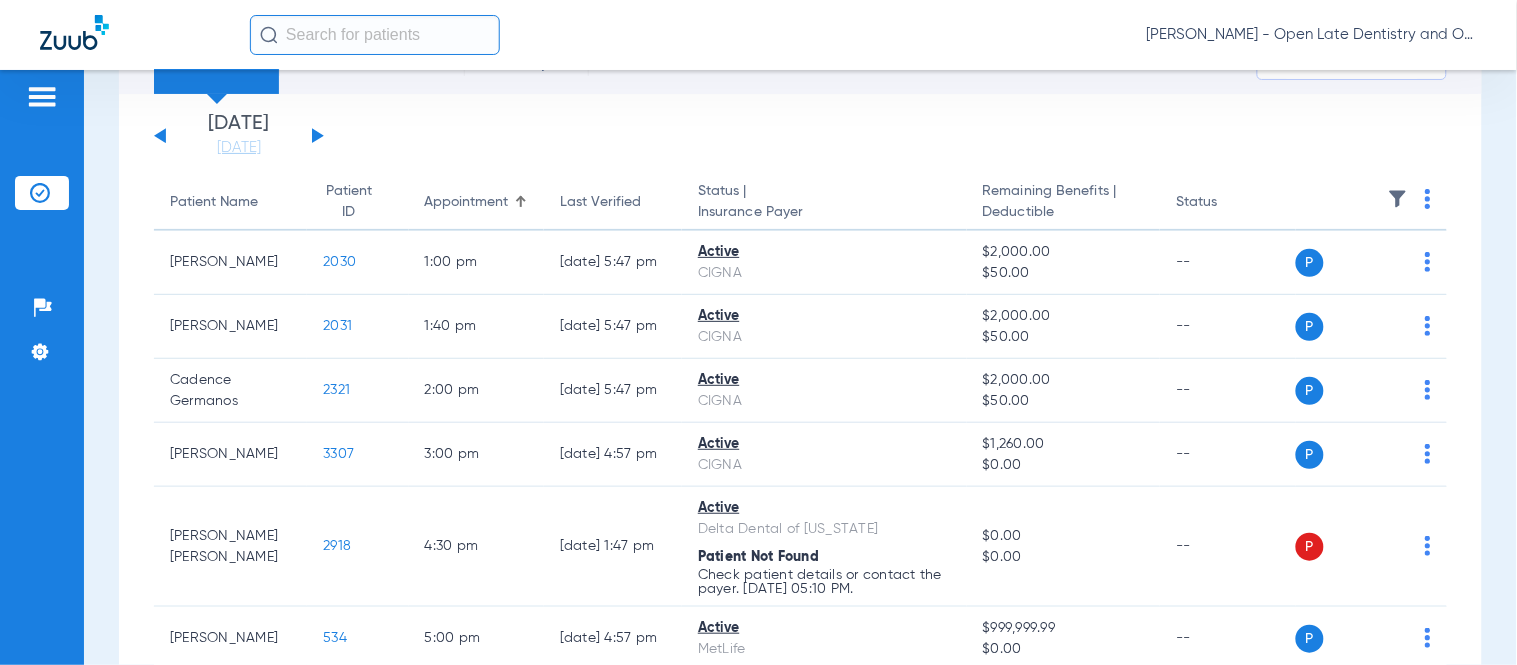 click on "[DATE]   [DATE]   [DATE]   [DATE]   [DATE]   [DATE]   [DATE]   [DATE]   [DATE]   [DATE]   [DATE]   [DATE]   [DATE]   [DATE]   [DATE]   [DATE]   [DATE]   [DATE]   [DATE]   [DATE]   [DATE]   [DATE]   [DATE]   [DATE]   [DATE]   [DATE]   [DATE]   [DATE]   [DATE]   [DATE]   [DATE]   [DATE]   [DATE]   [DATE]   [DATE]   [DATE]   [DATE]   [DATE]   [DATE]   [DATE]   [DATE]   [DATE]   [DATE]   [DATE]" 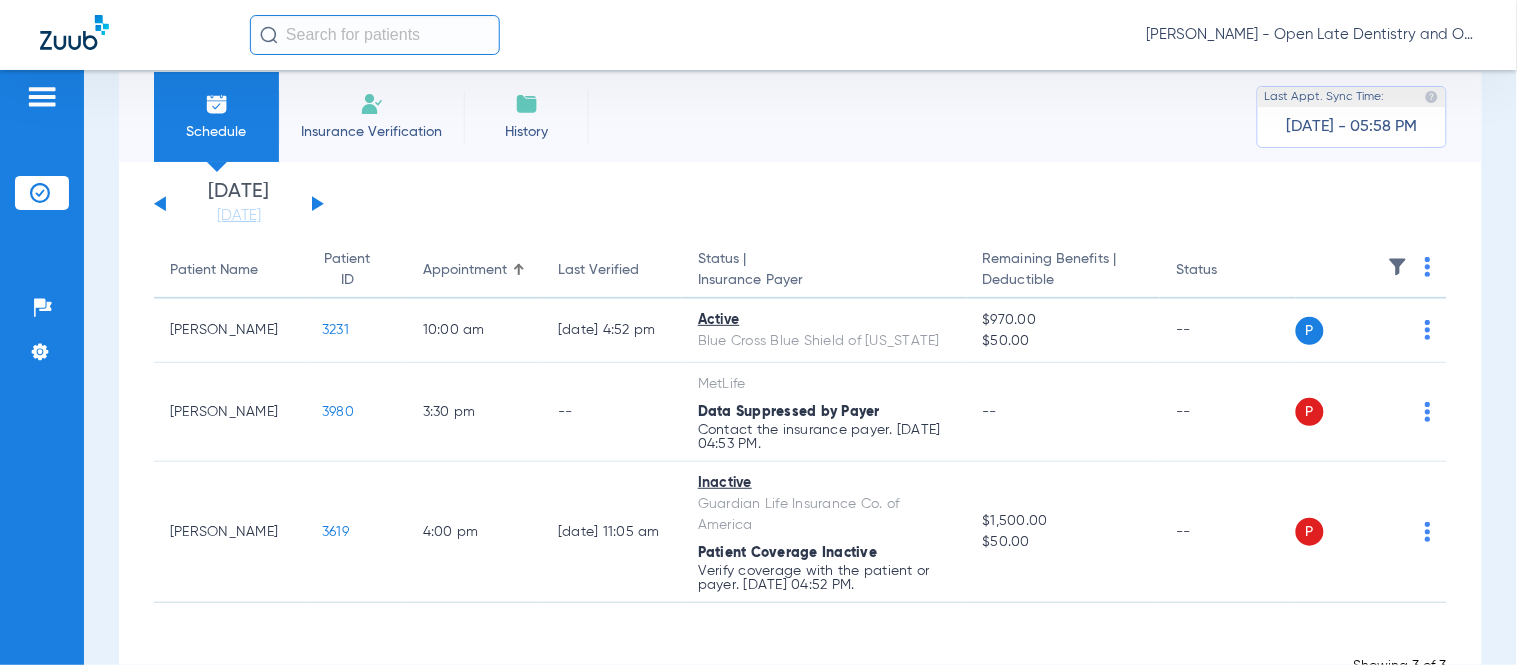 scroll, scrollTop: 0, scrollLeft: 0, axis: both 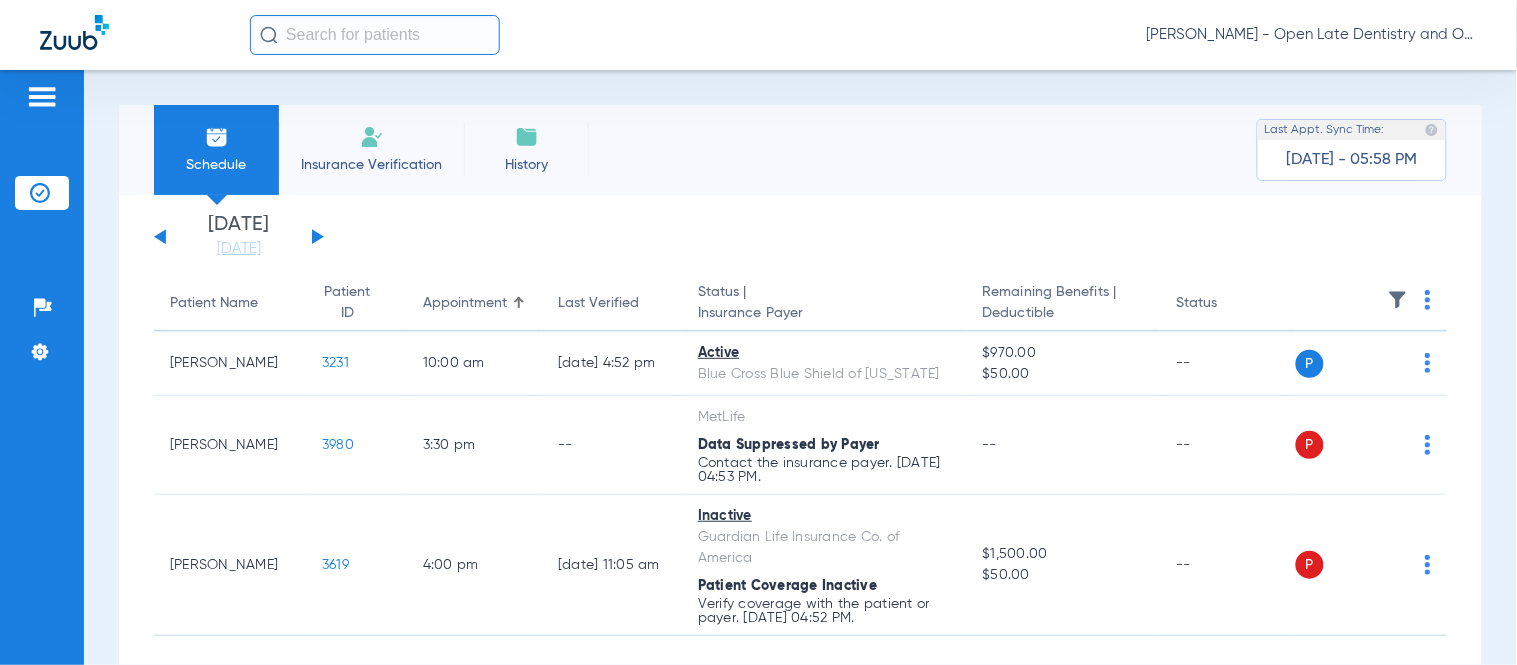 click 